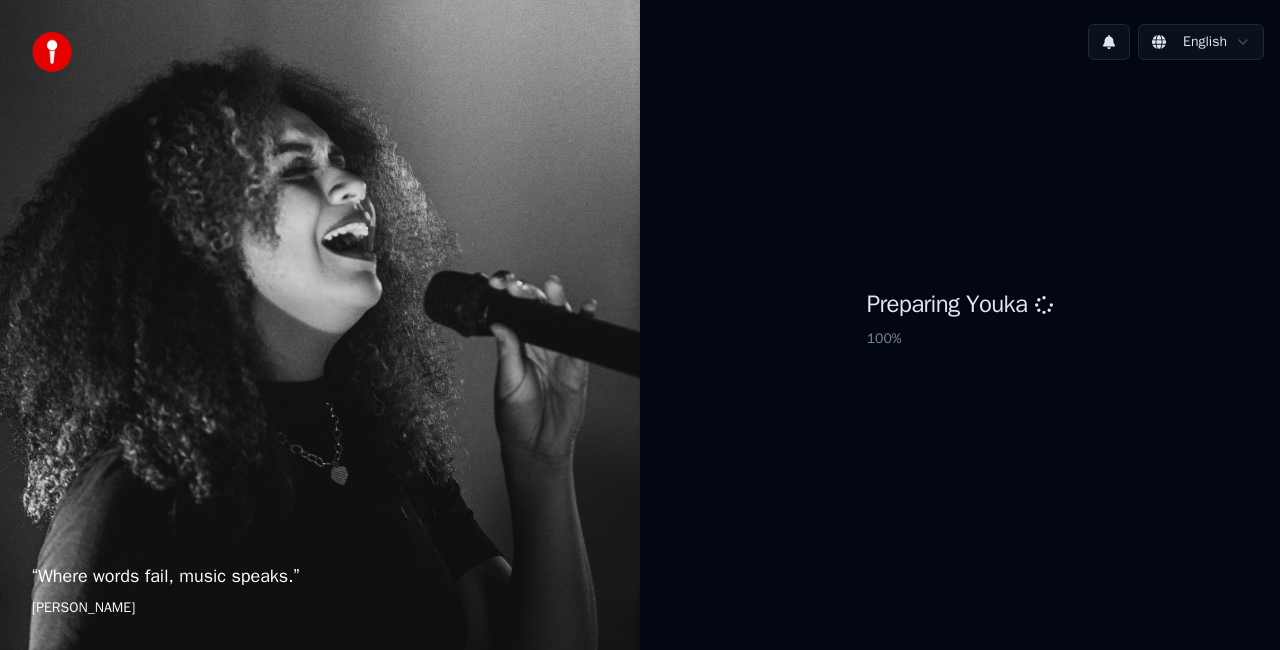 scroll, scrollTop: 0, scrollLeft: 0, axis: both 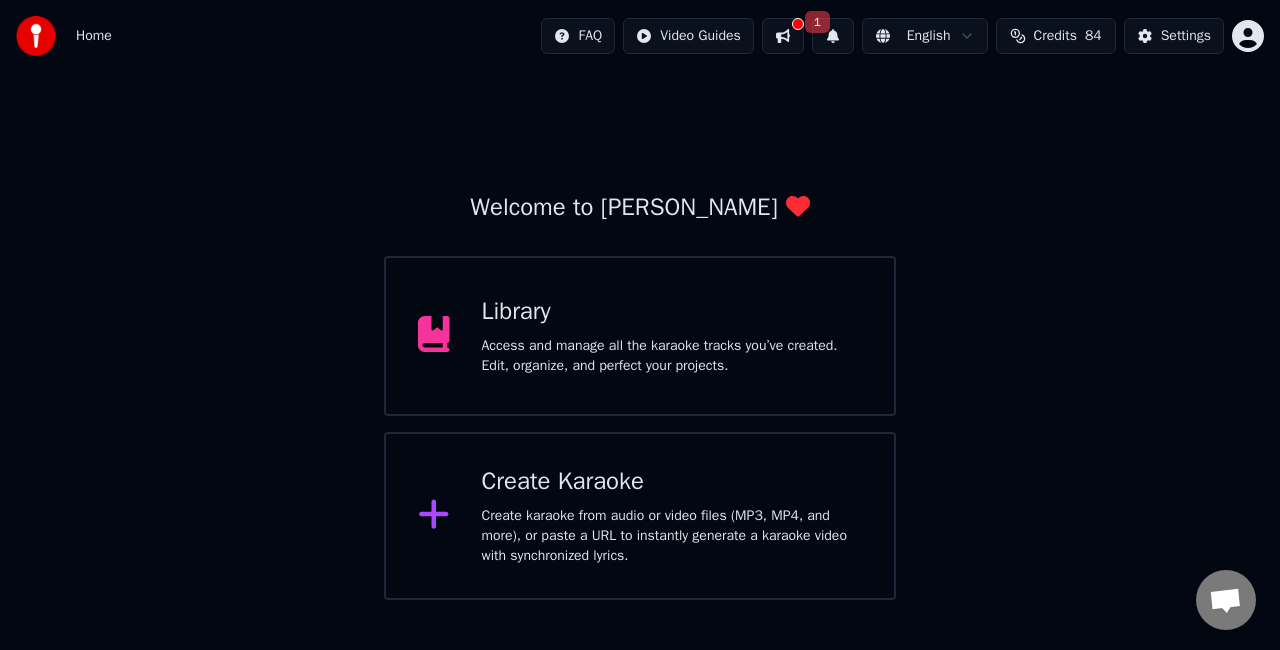 click on "Create Karaoke Create karaoke from audio or video files (MP3, MP4, and more), or paste a URL to instantly generate a karaoke video with synchronized lyrics." at bounding box center (672, 516) 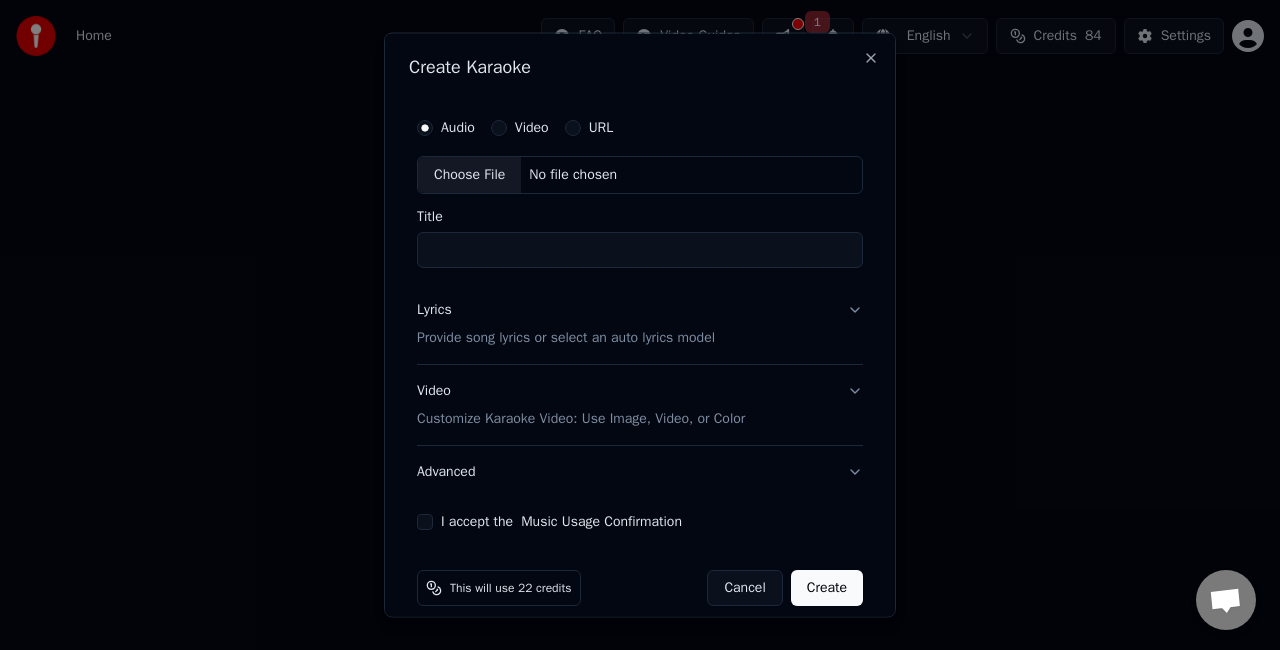 click on "Choose File" at bounding box center [469, 175] 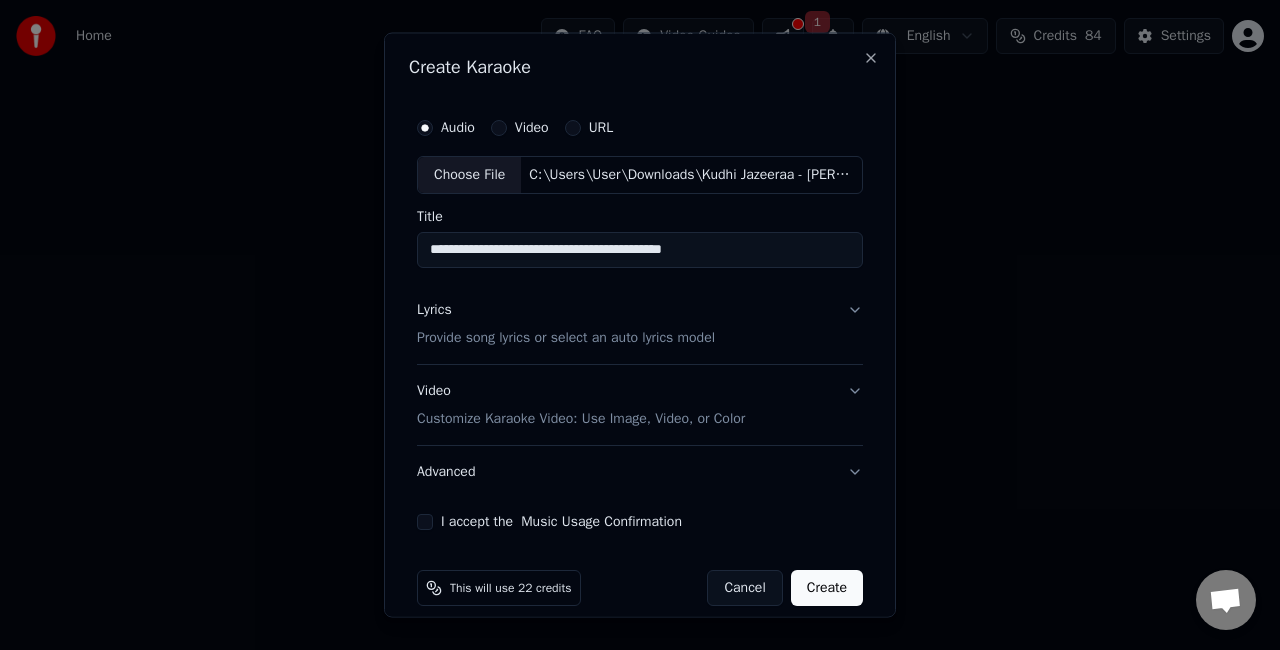 drag, startPoint x: 722, startPoint y: 252, endPoint x: 516, endPoint y: 248, distance: 206.03883 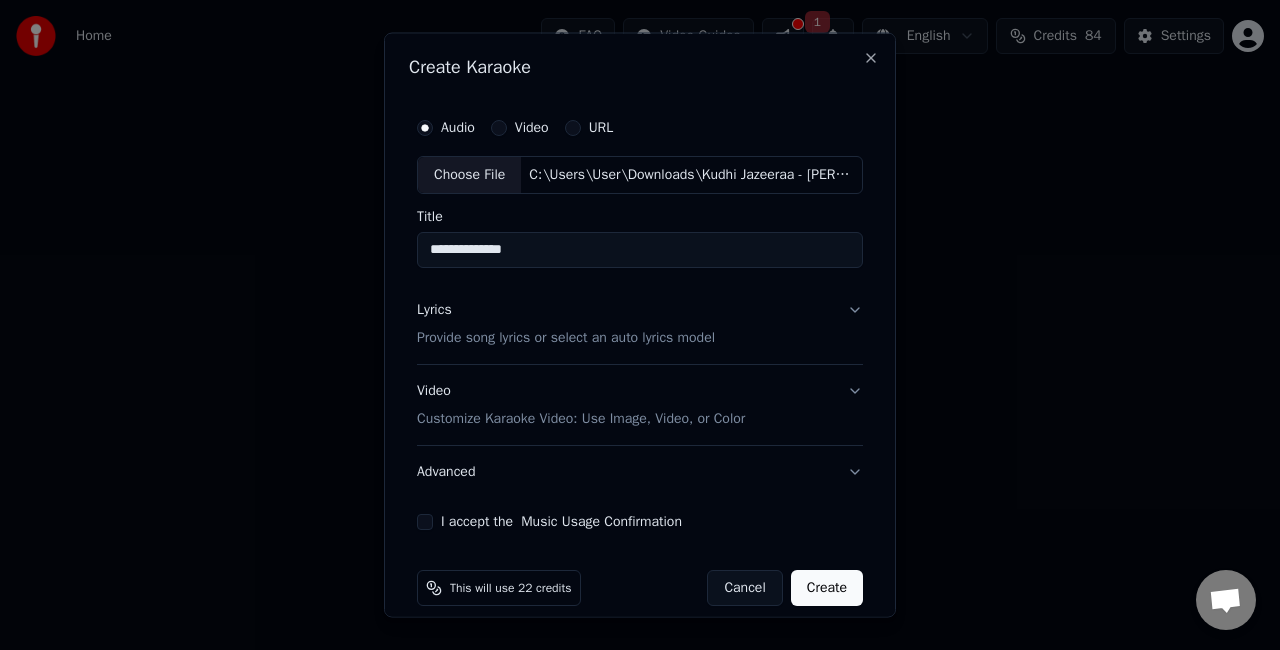 type on "**********" 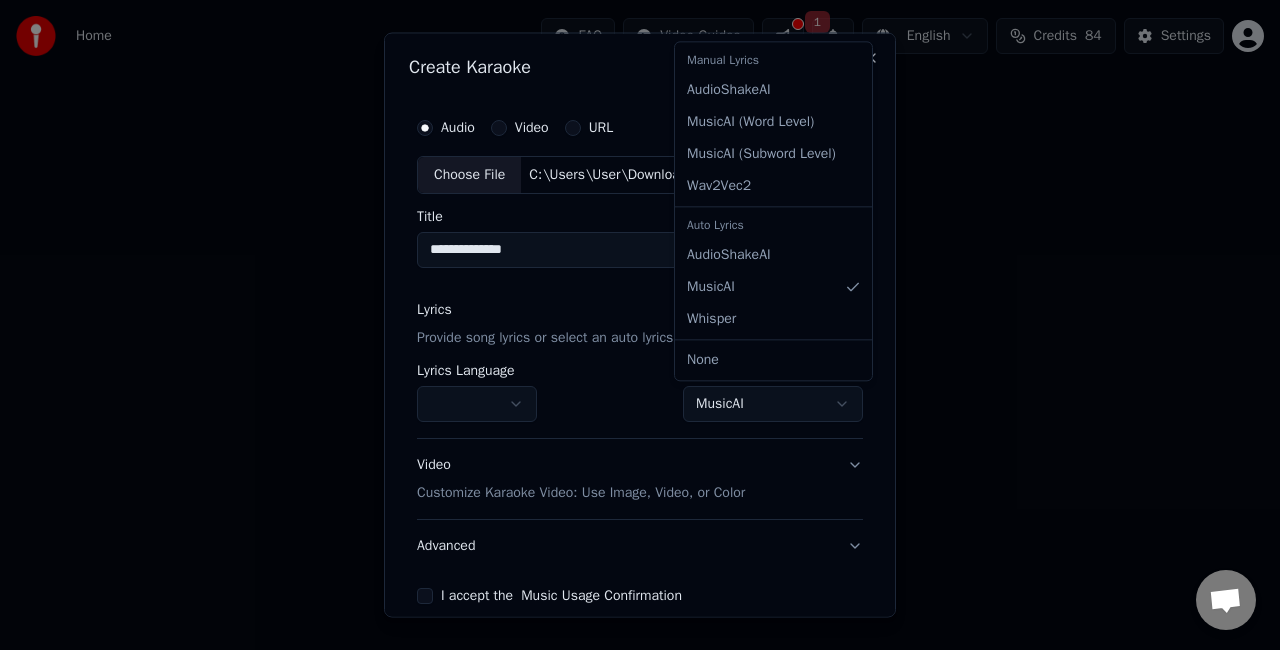click on "**********" at bounding box center [640, 300] 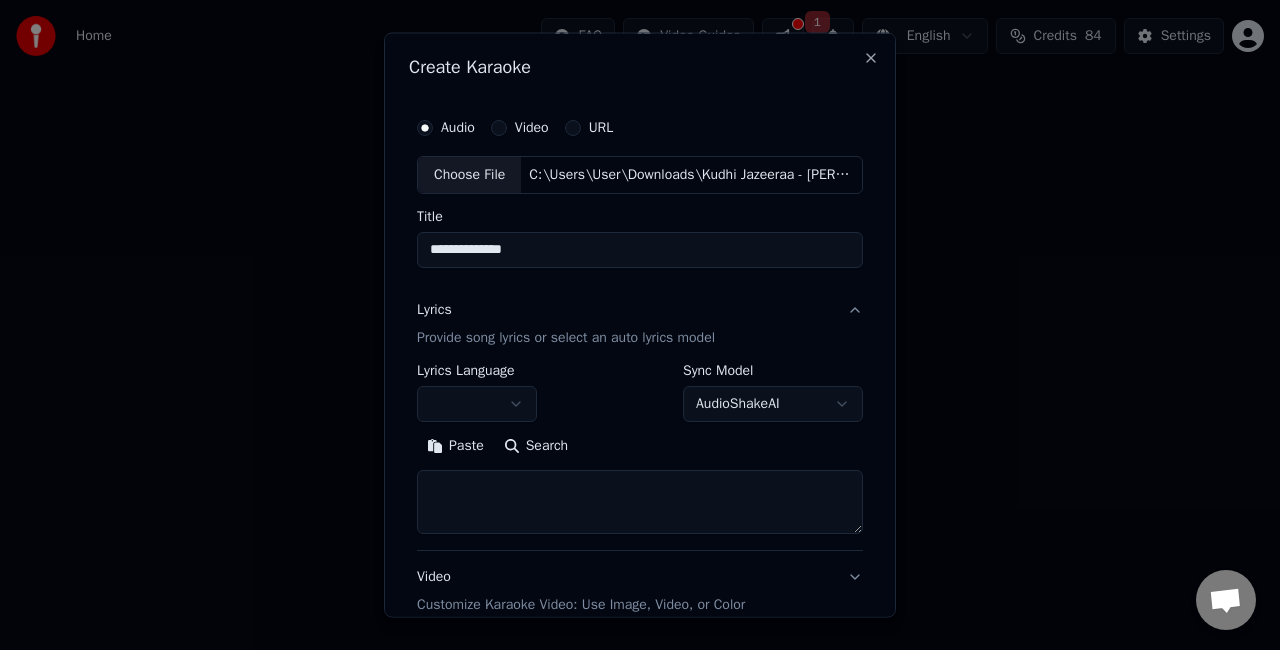 click at bounding box center [640, 501] 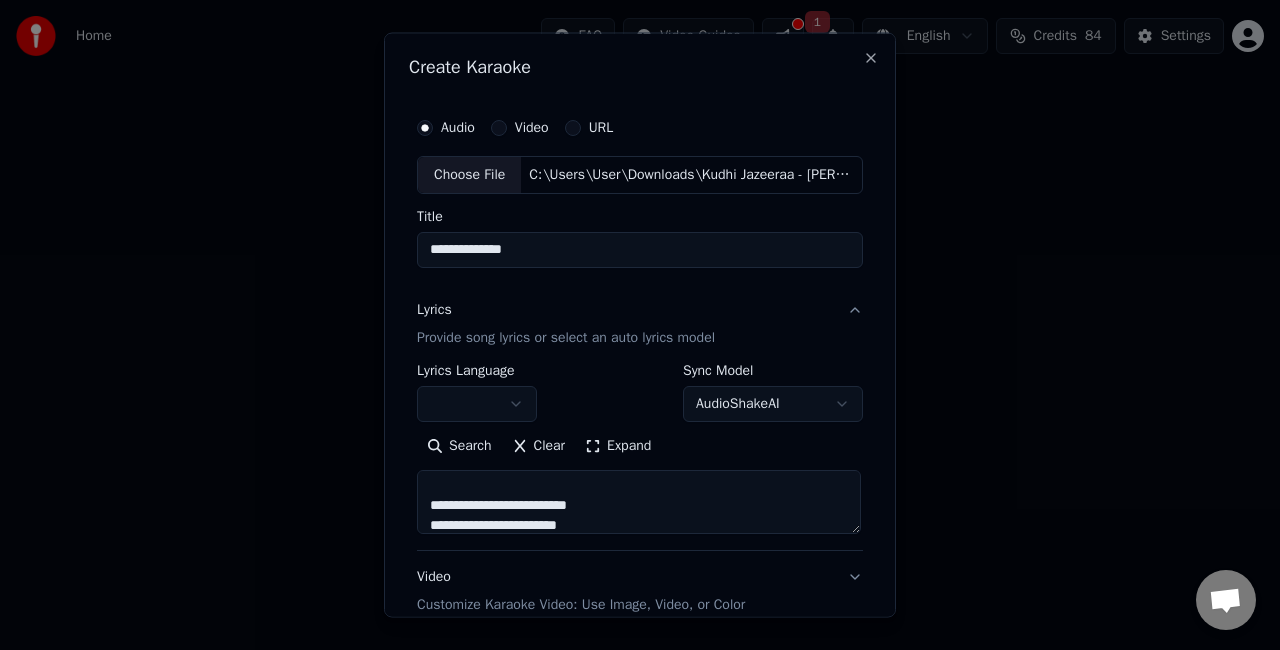 scroll, scrollTop: 1032, scrollLeft: 0, axis: vertical 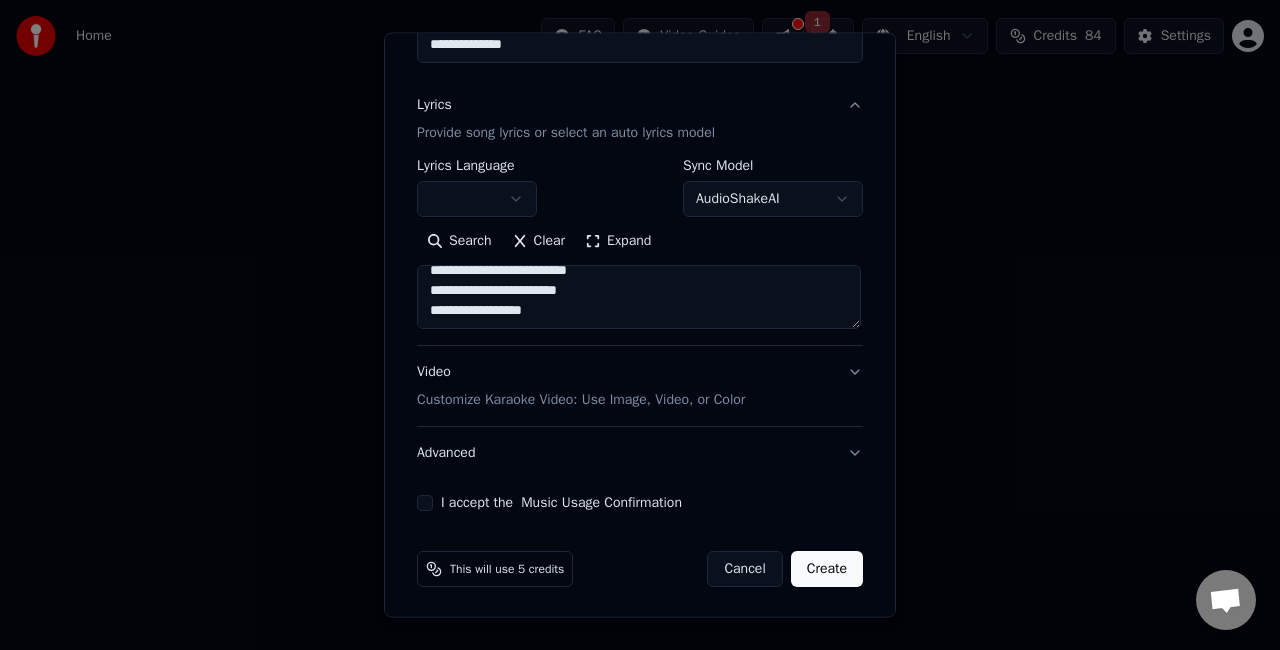 click on "Video Customize Karaoke Video: Use Image, Video, or Color" at bounding box center (640, 386) 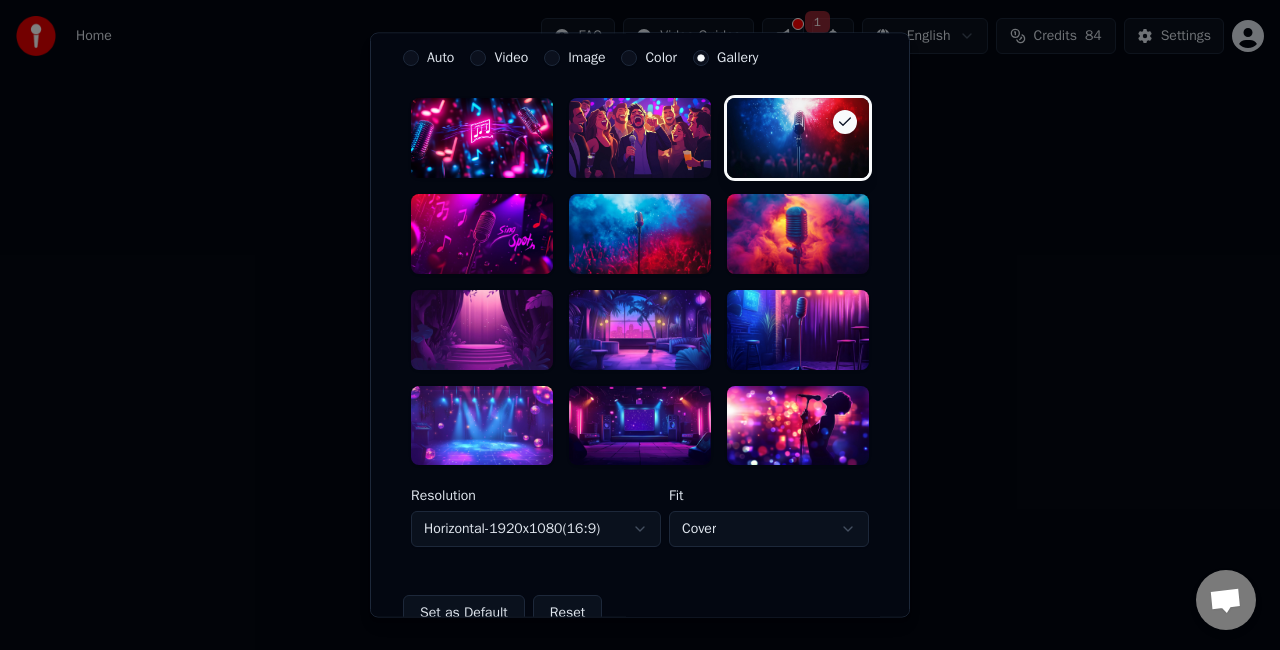 scroll, scrollTop: 404, scrollLeft: 0, axis: vertical 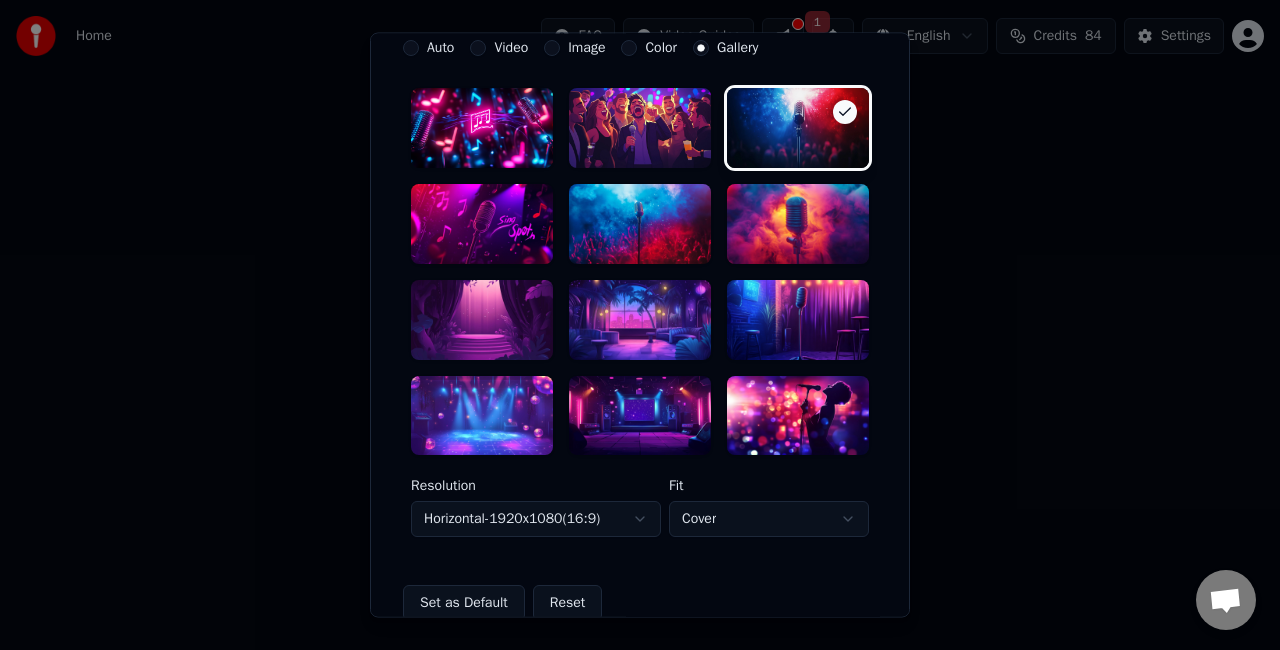 click at bounding box center [482, 416] 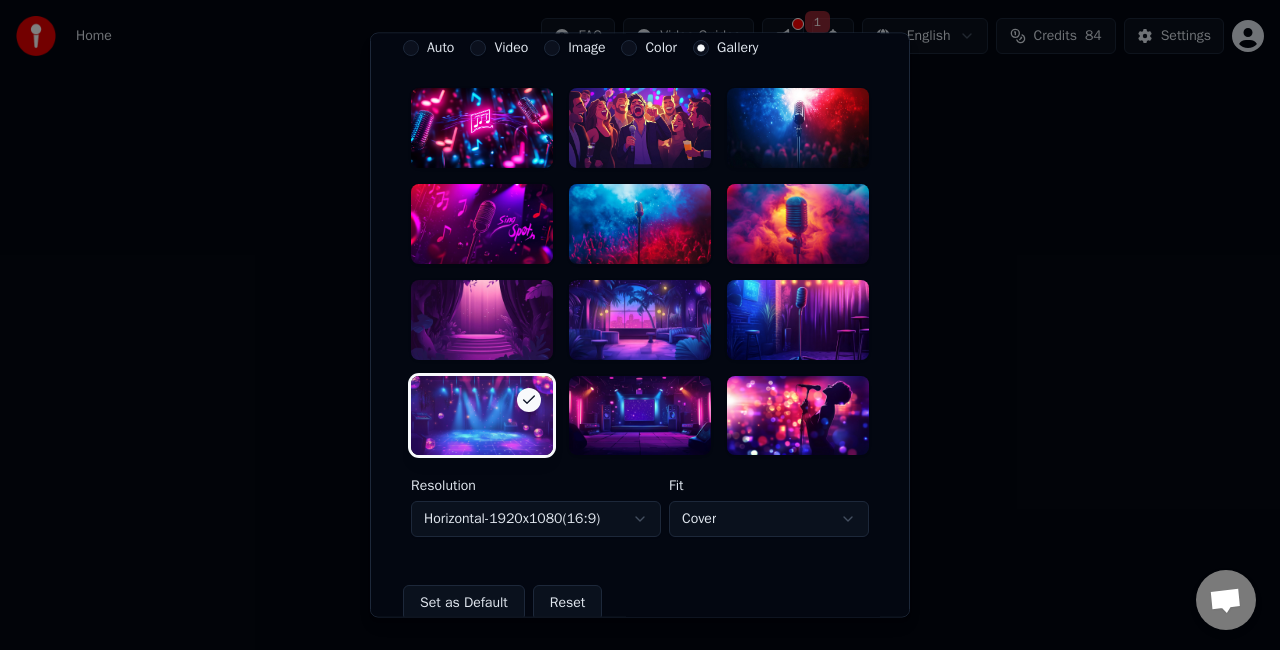 click on "**********" at bounding box center (640, 300) 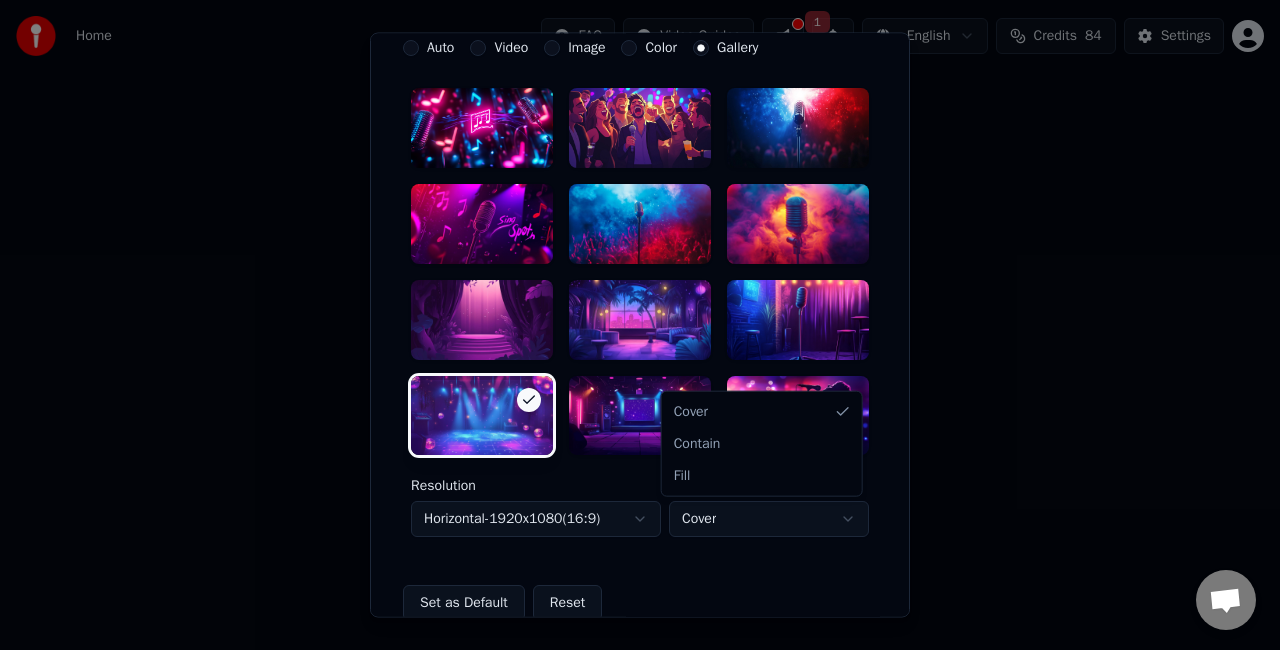 select on "****" 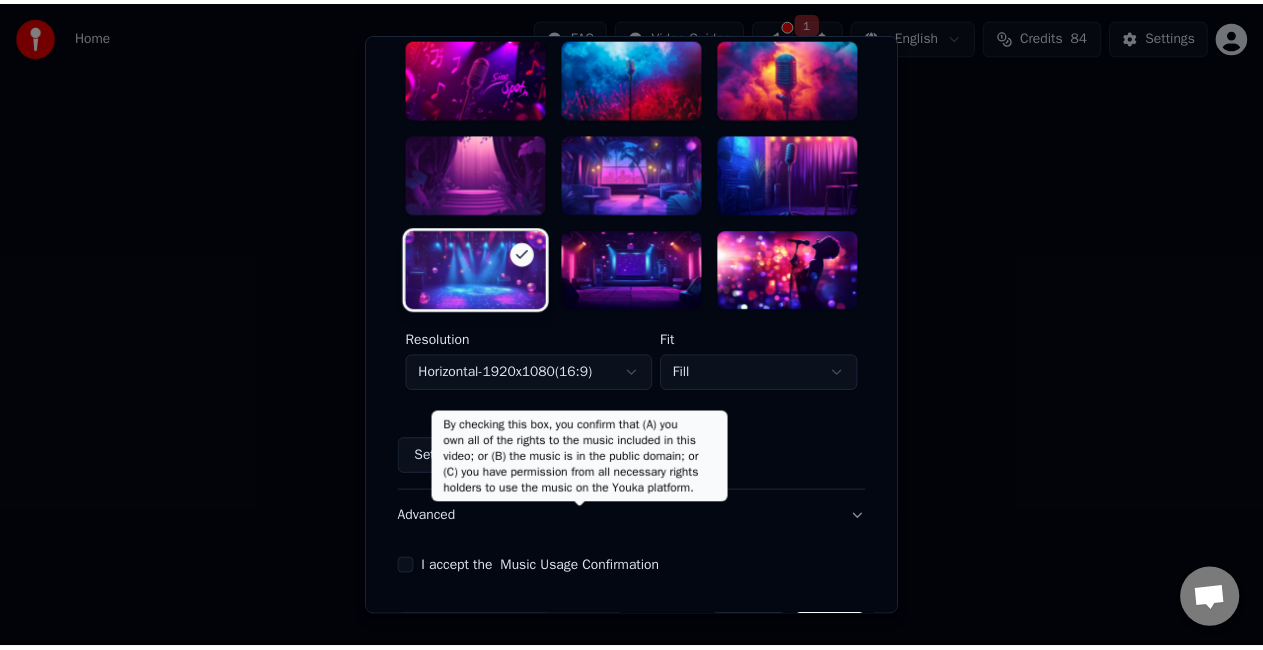 scroll, scrollTop: 616, scrollLeft: 0, axis: vertical 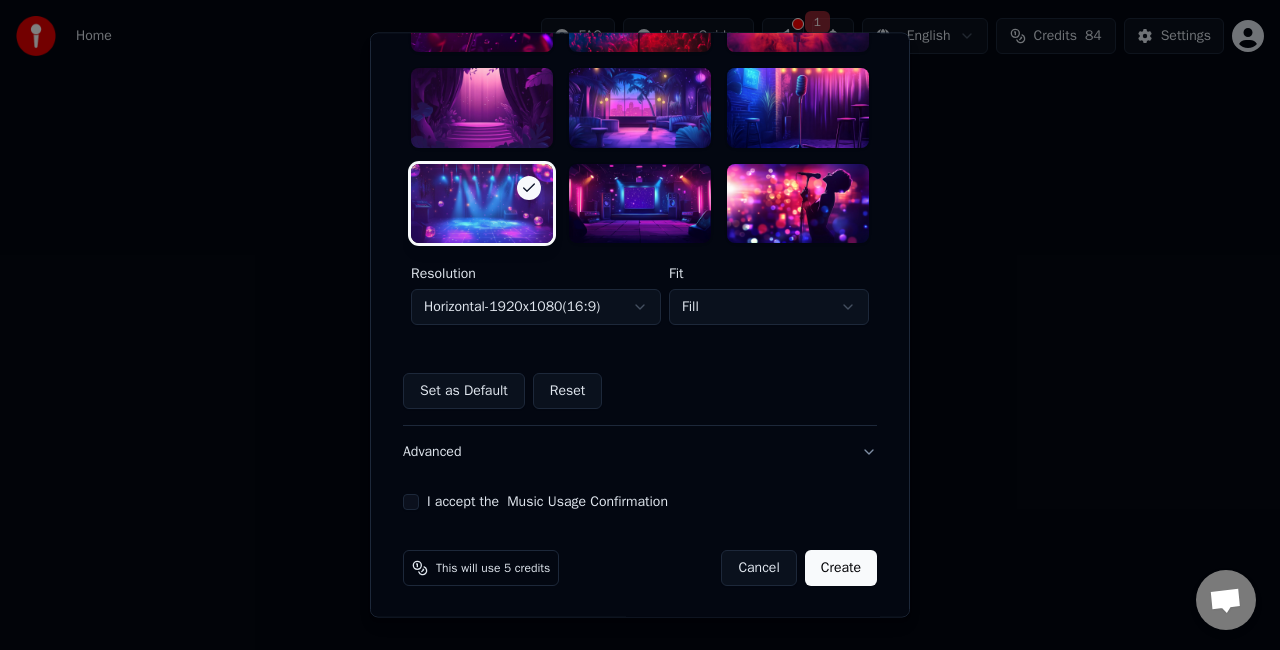 click on "I accept the   Music Usage Confirmation" at bounding box center (411, 503) 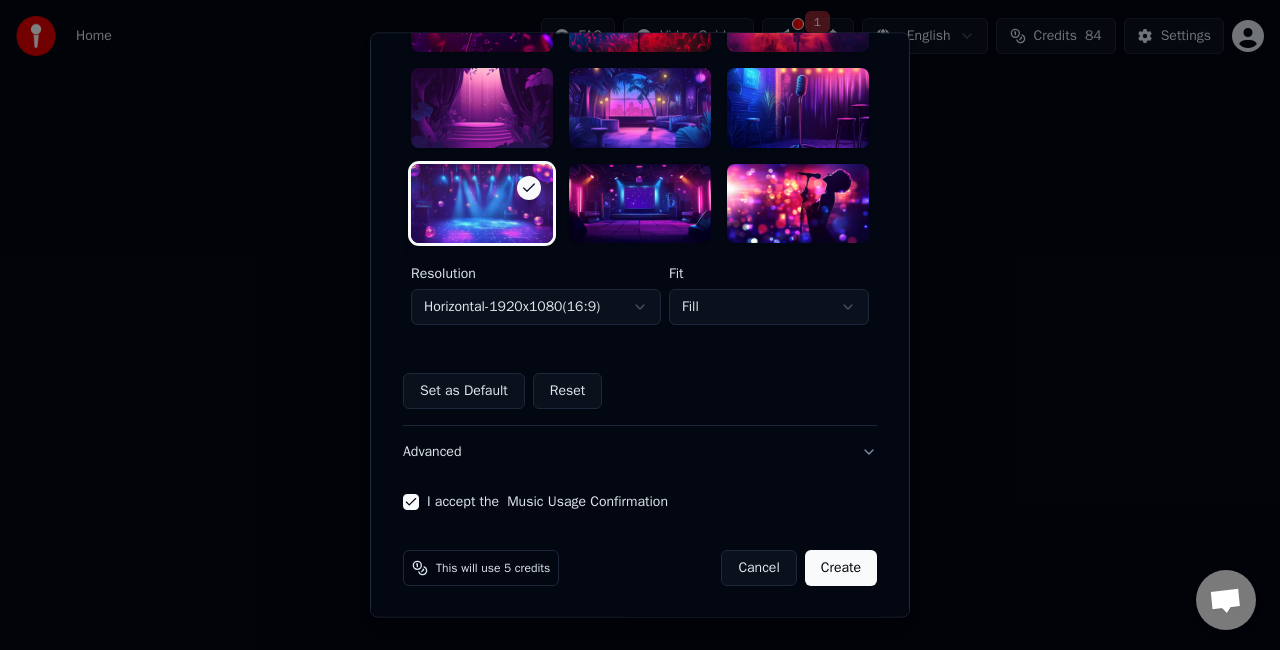click on "Create" at bounding box center (841, 569) 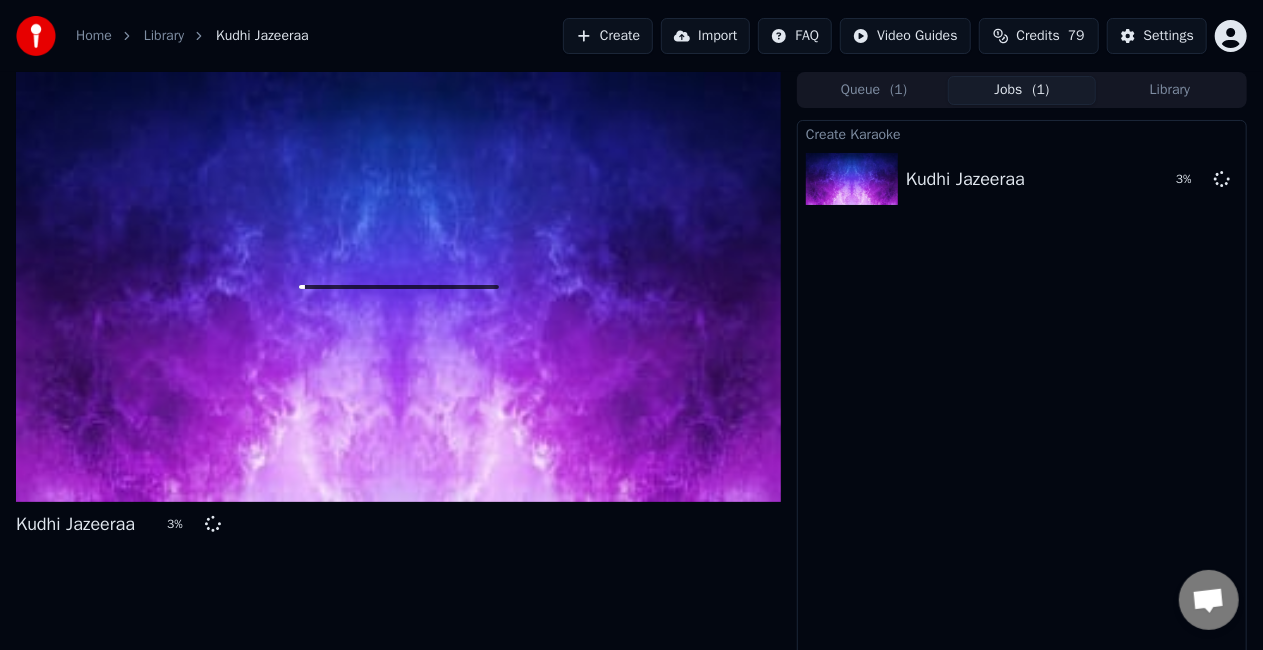 drag, startPoint x: 673, startPoint y: 631, endPoint x: 710, endPoint y: 629, distance: 37.054016 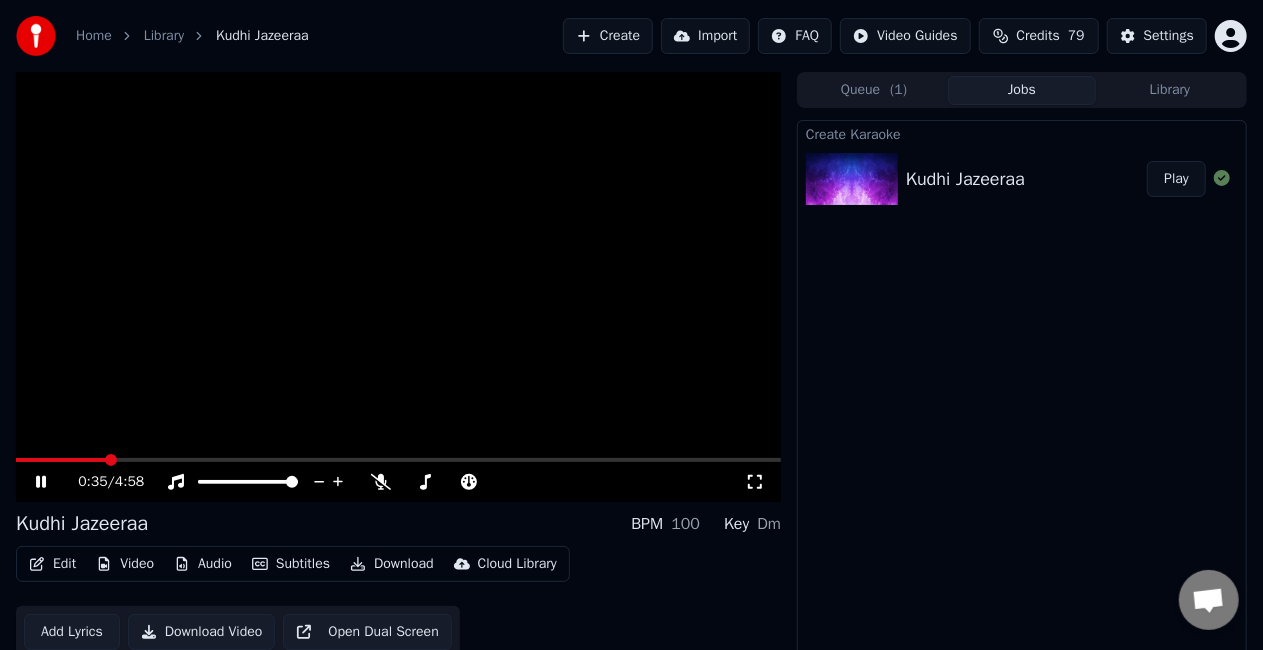 click at bounding box center [398, 287] 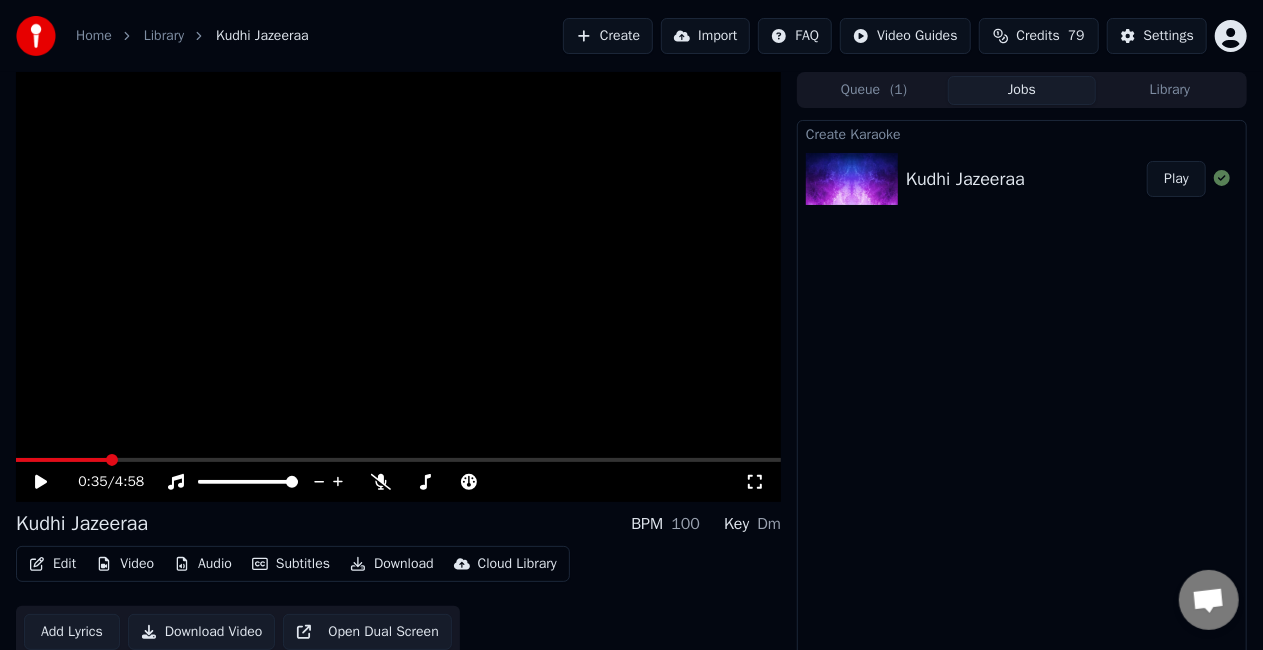 click 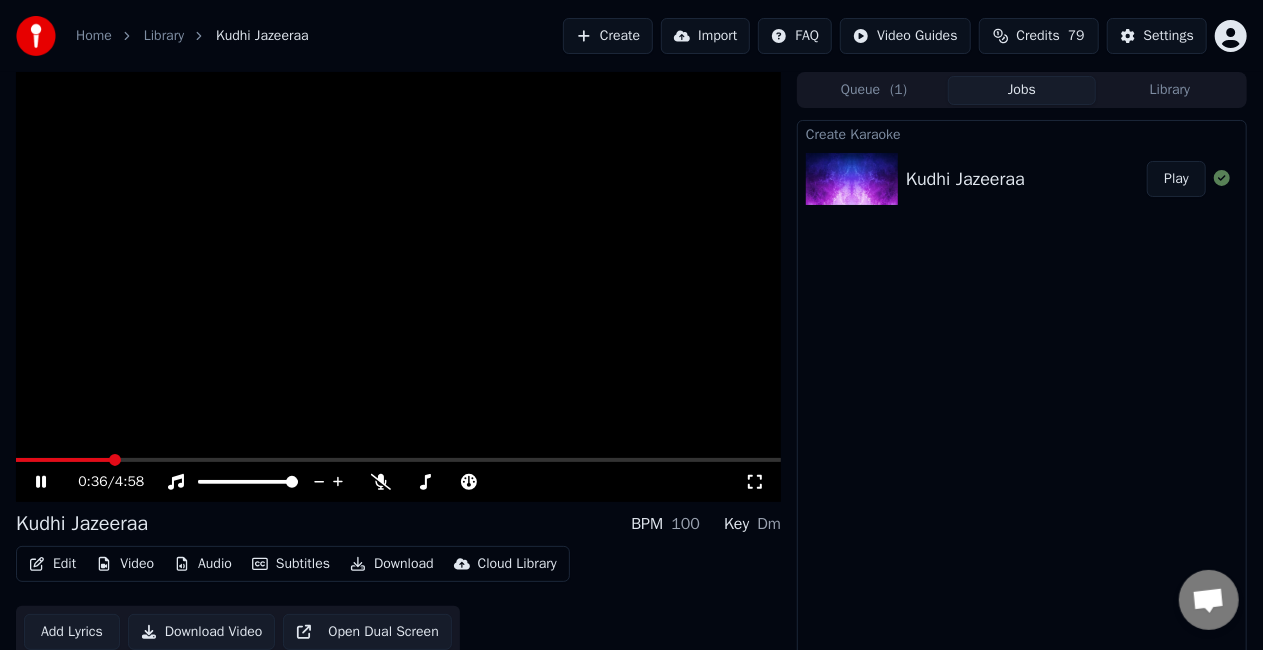 click at bounding box center (398, 460) 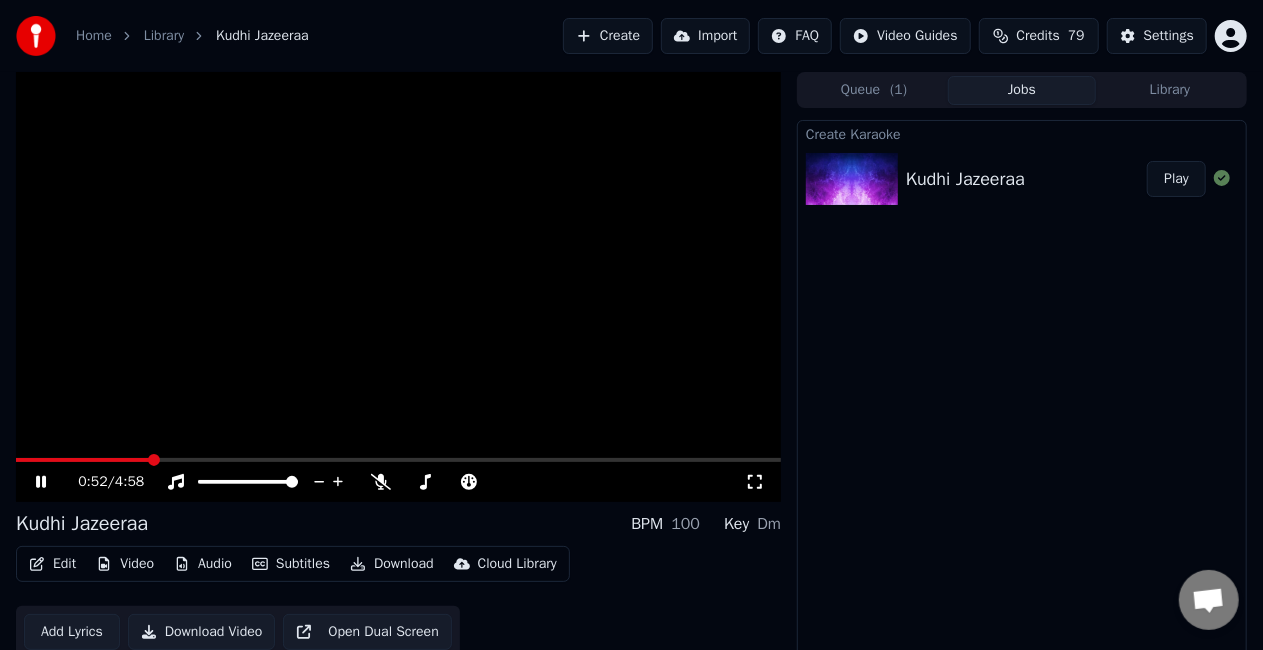 click 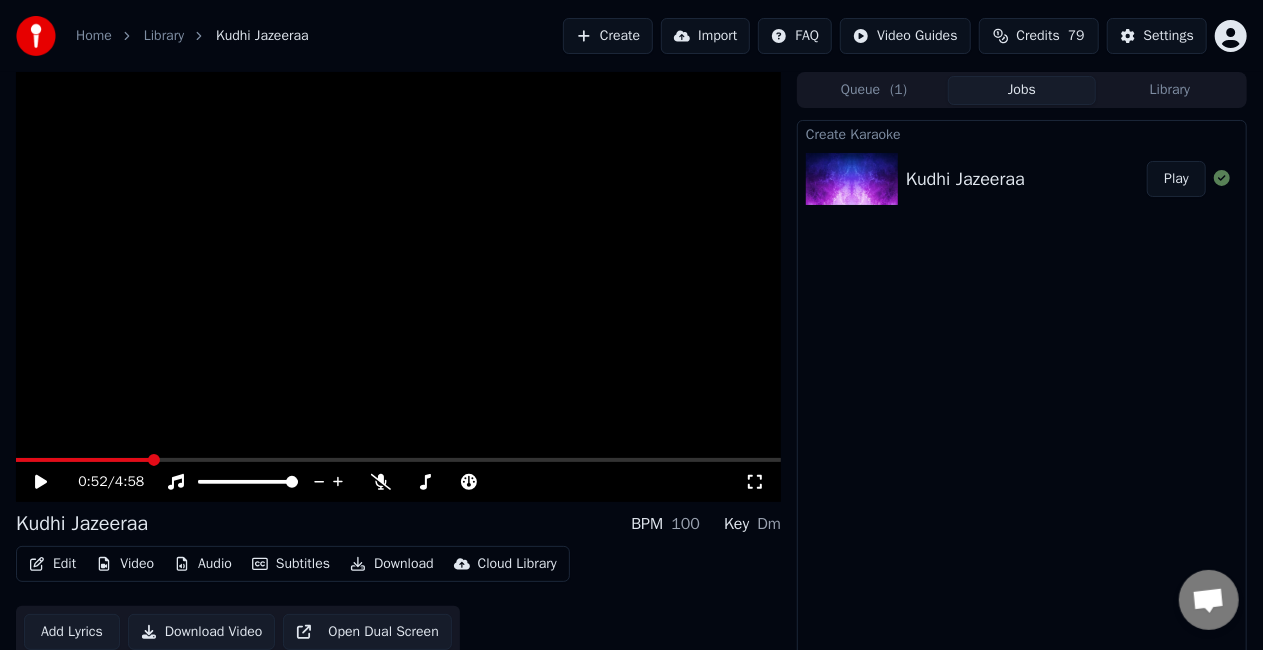 click 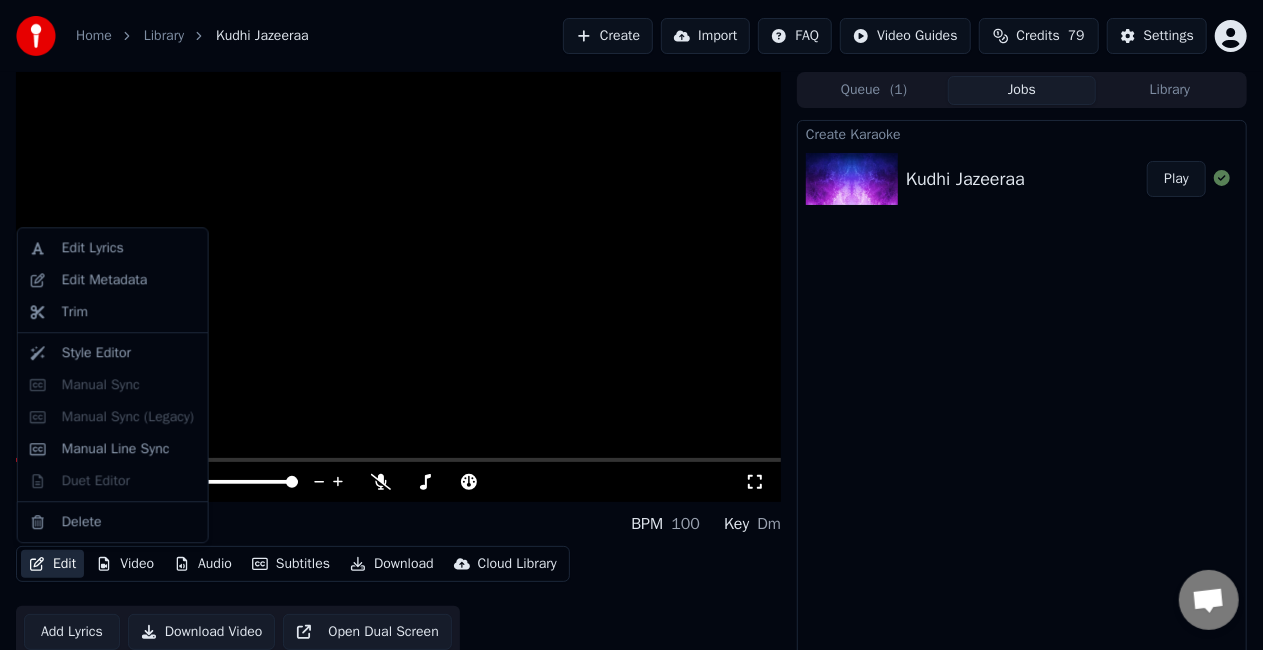 click on "Edit" at bounding box center (52, 564) 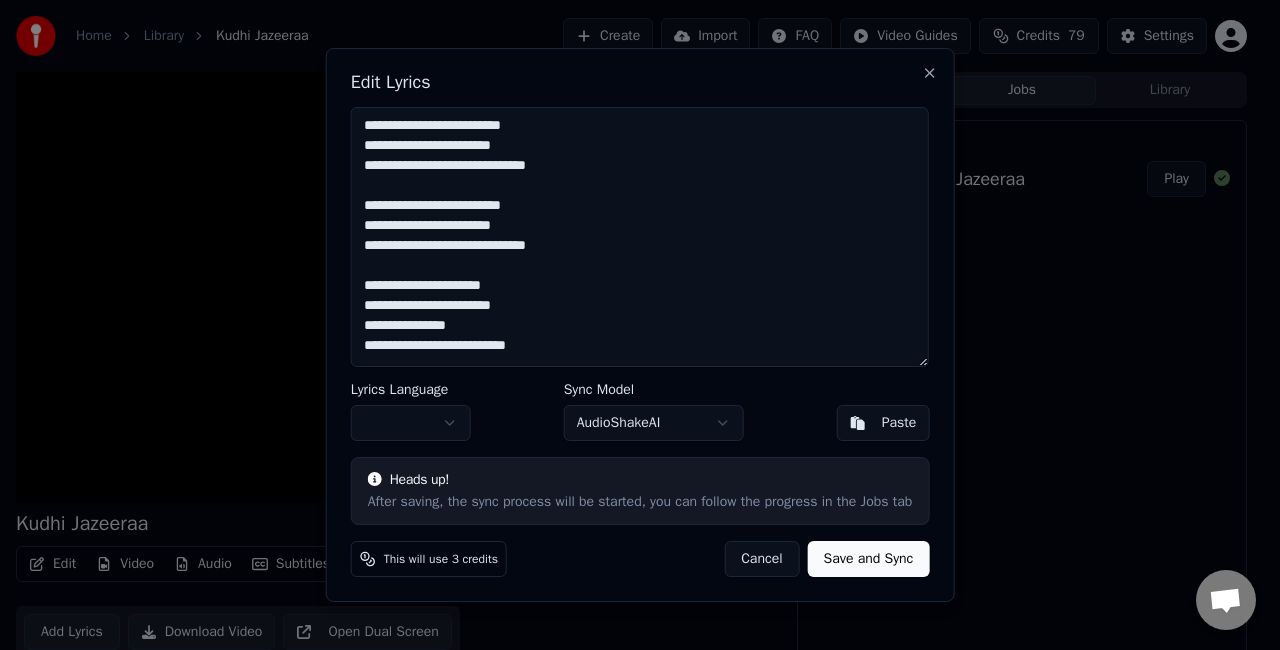 click on "Cancel" at bounding box center [761, 559] 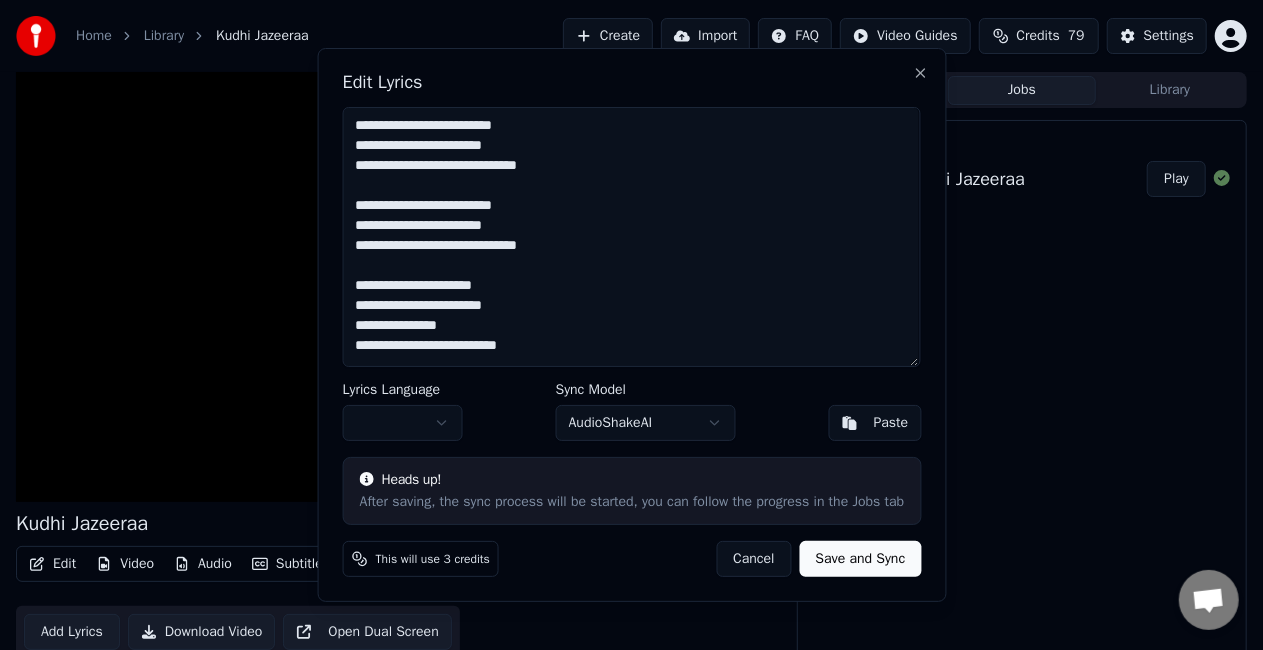 type on "**********" 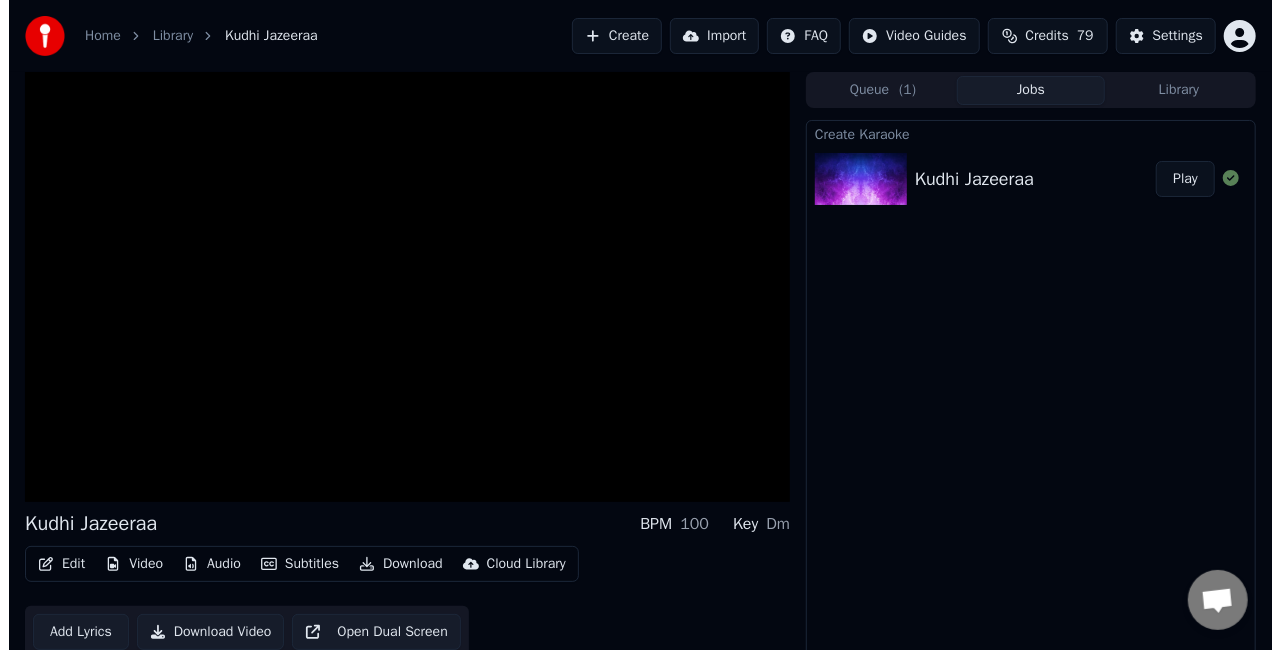 scroll, scrollTop: 22, scrollLeft: 0, axis: vertical 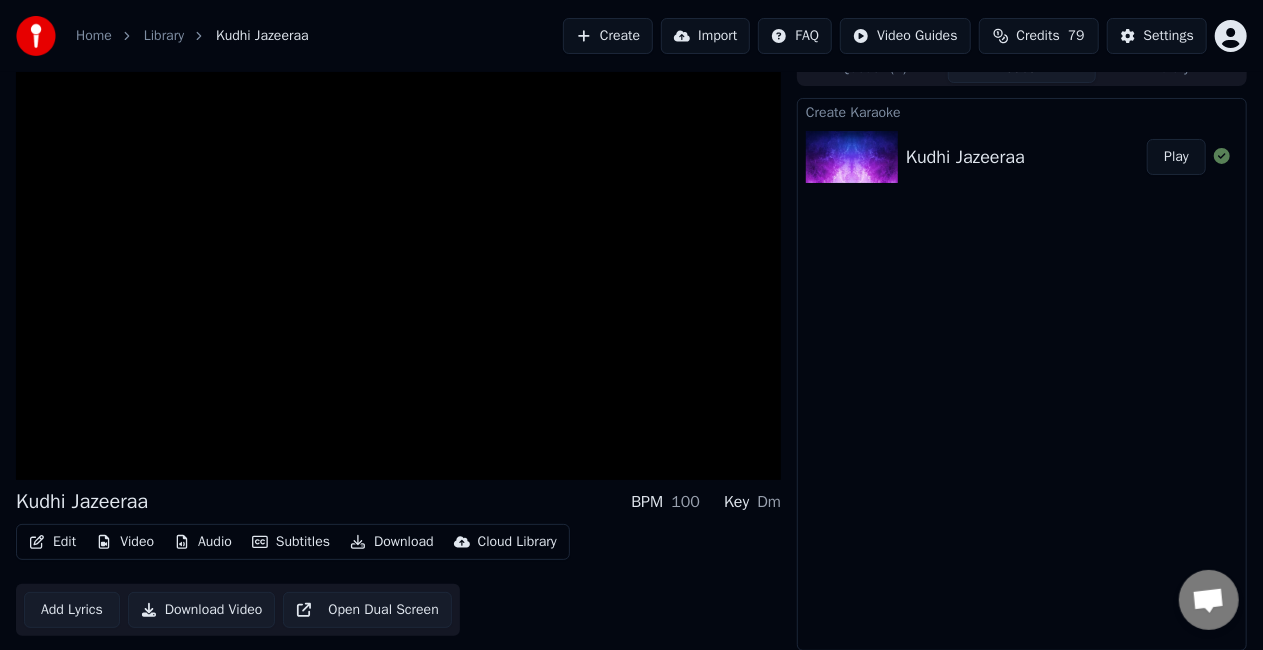 click on "Add Lyrics" at bounding box center (72, 610) 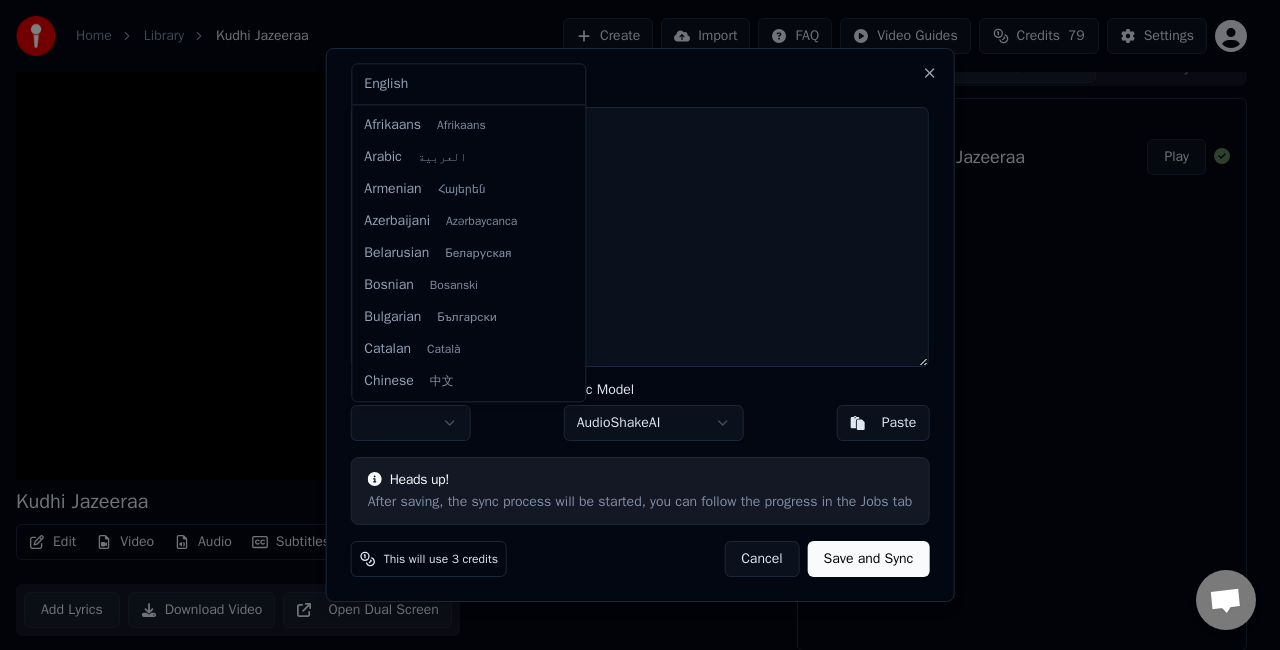 click on "Home Library Kudhi Jazeeraa Create Import FAQ Video Guides Credits 79 Settings Kudhi Jazeeraa BPM 100 Key Dm Edit Video Audio Subtitles Download Cloud Library Add Lyrics Download Video Open Dual Screen Queue ( 1 ) Jobs Library Create Karaoke Kudhi Jazeeraa Play Edit Lyrics Lyrics Language Sync Model AudioShakeAI Paste Heads up! After saving, the sync process will be started, you can follow the progress in the Jobs tab This will use 3 credits Cancel Save and Sync Close English Afrikaans Afrikaans Arabic العربية Armenian Հայերեն Azerbaijani Azərbaycanca Belarusian Беларуская Bosnian Bosanski Bulgarian Български Catalan Català Chinese 中文 Croatian Hrvatski Czech Čeština Danish Dansk Dutch Nederlands Estonian Eesti Filipino Filipino Finnish Suomi French Français Galician Galego German Deutsch Greek Ελληνικά Hebrew עברית Hindi हिन्दी Hungarian Magyar Icelandic Íslenska Indonesian Bahasa Indonesia Italian Italiano Japanese 日本語 Kannada Kazakh" at bounding box center [631, 303] 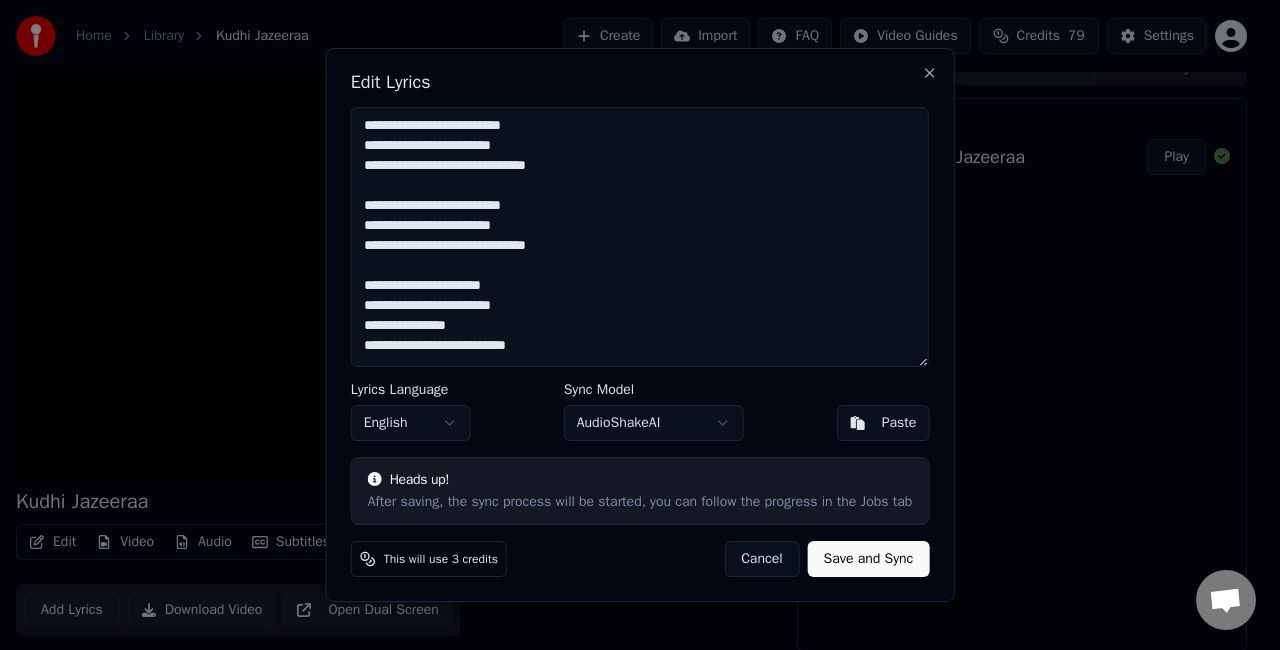 click on "Save and Sync" at bounding box center (869, 559) 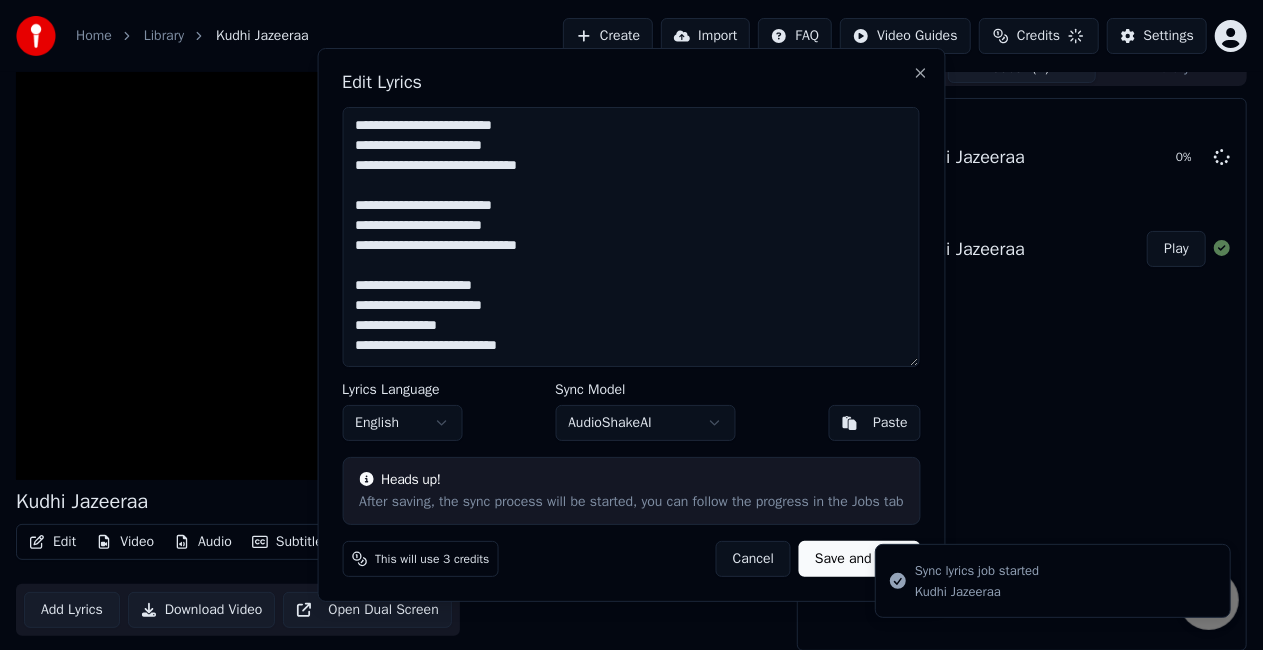 type on "**********" 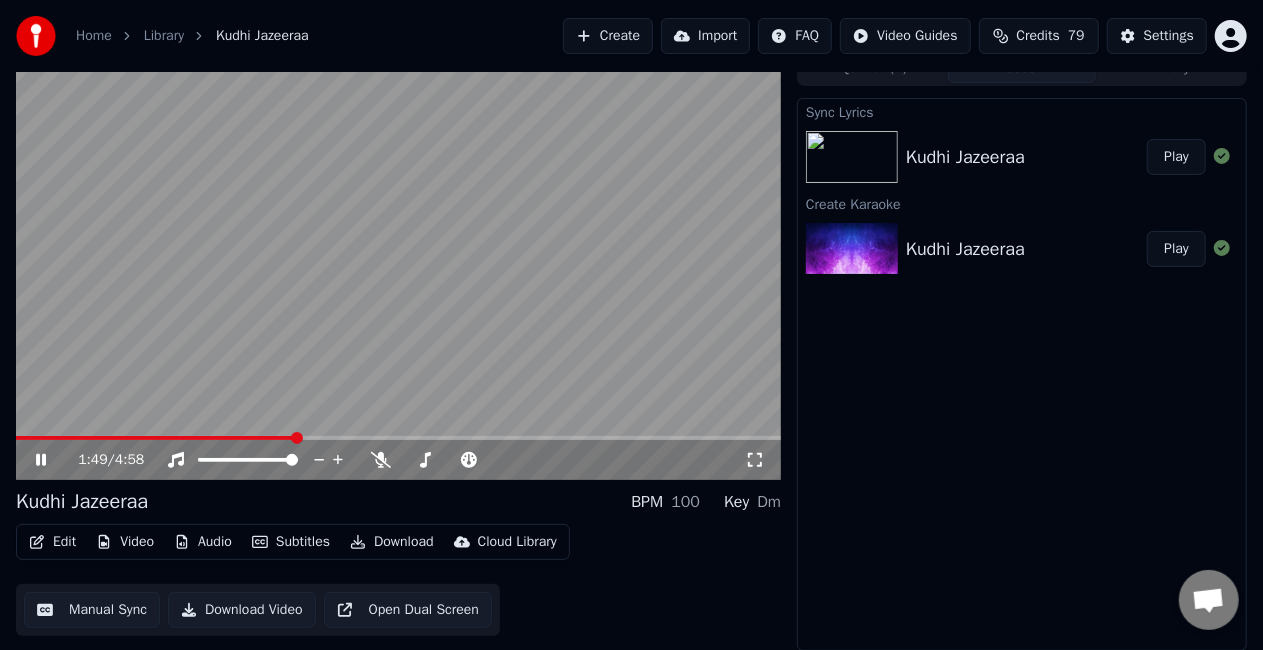 click 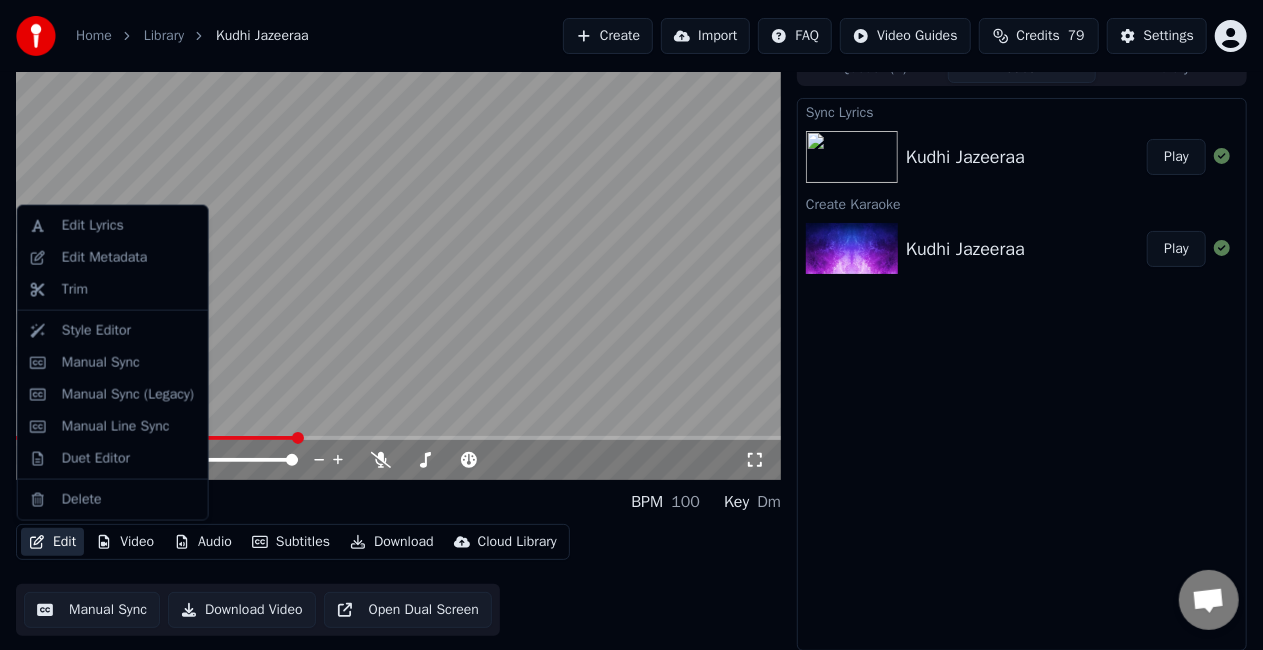 click on "Edit" at bounding box center (52, 542) 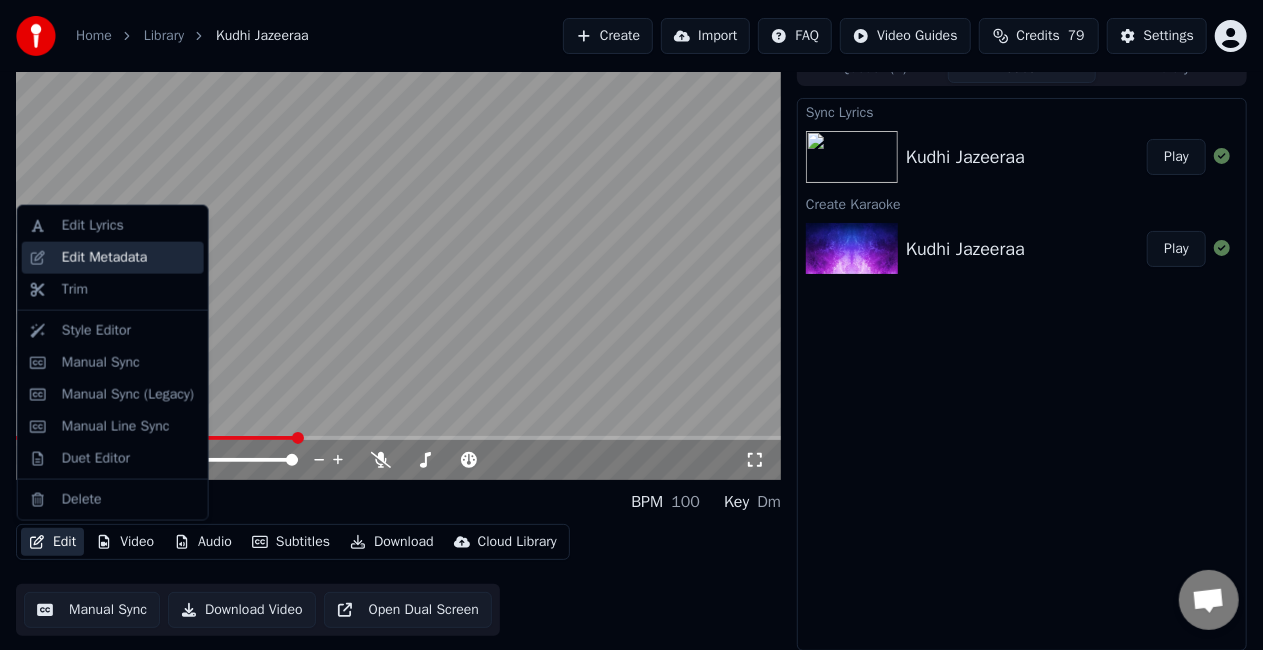 click on "Edit Metadata" at bounding box center (105, 258) 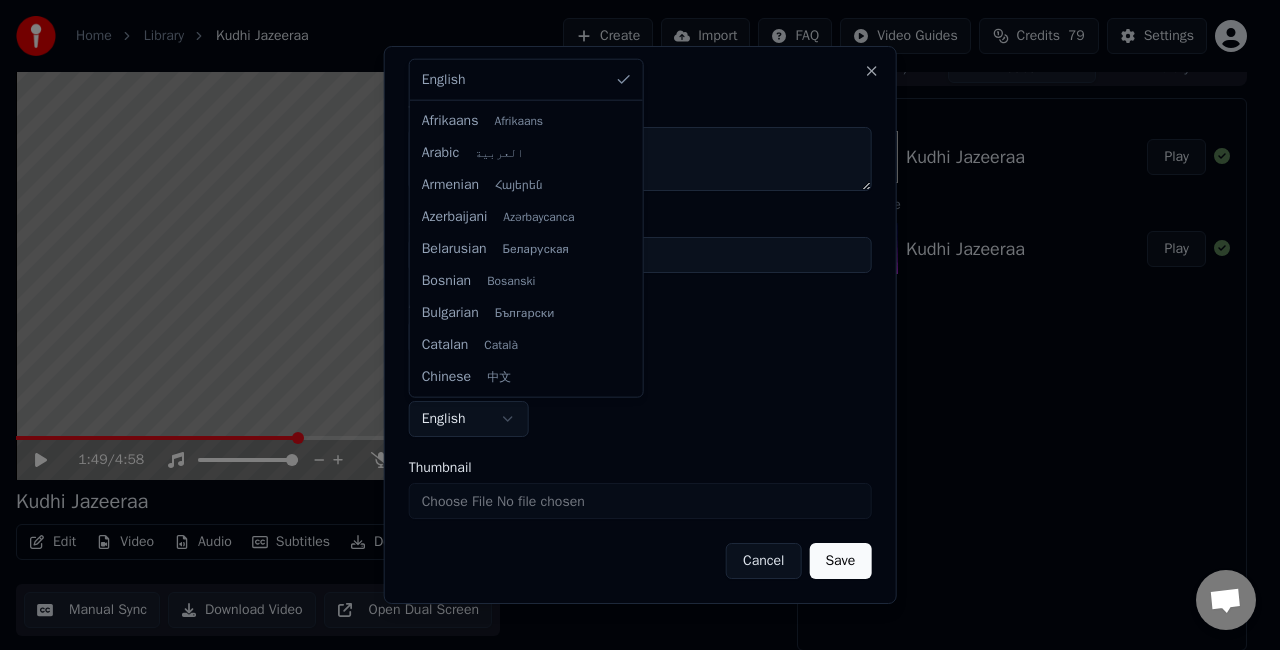 click on "**********" at bounding box center (631, 303) 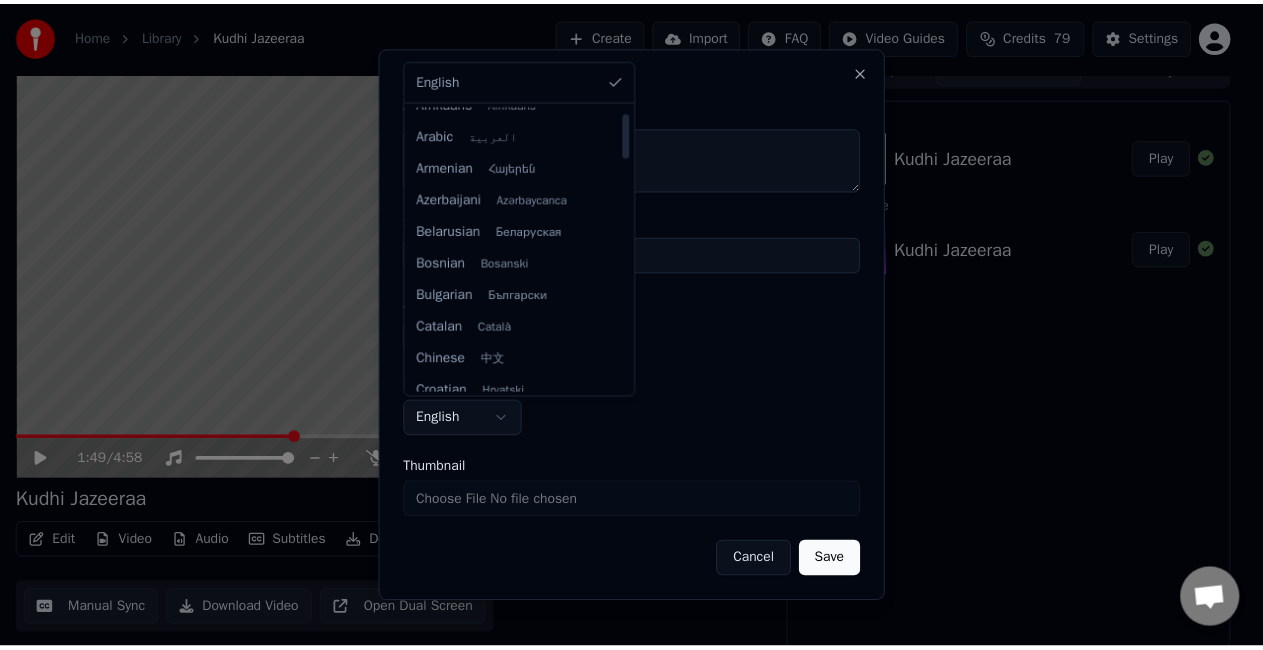 scroll, scrollTop: 0, scrollLeft: 0, axis: both 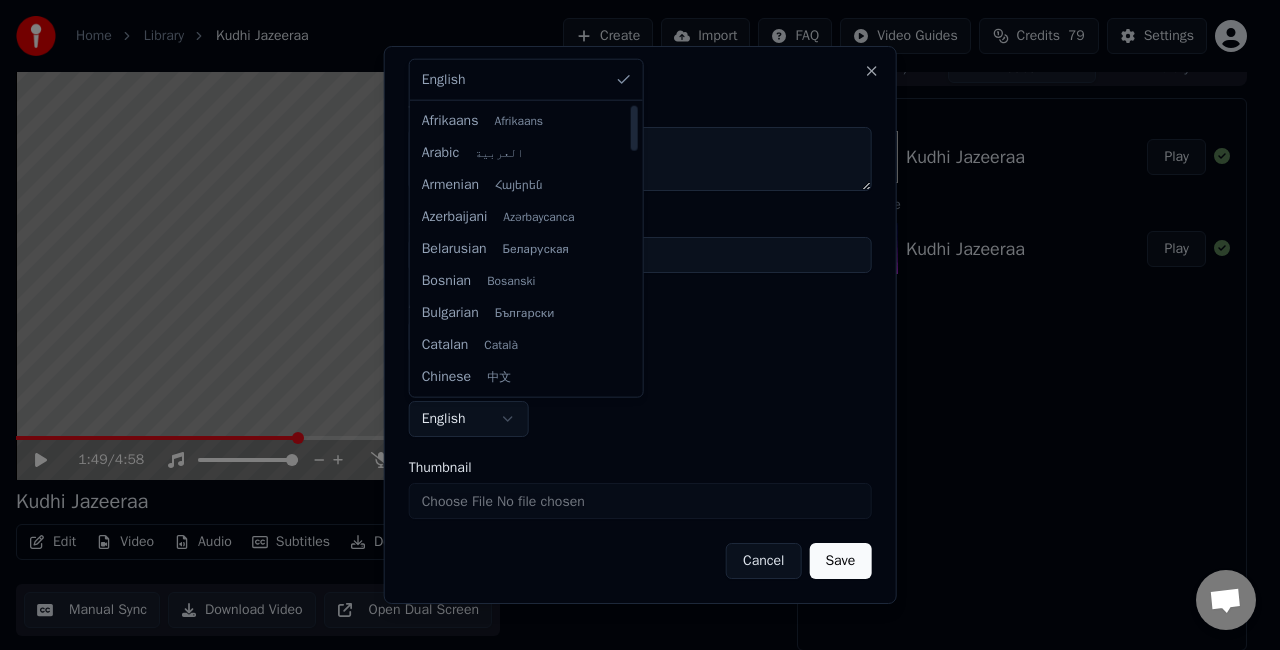 select on "**" 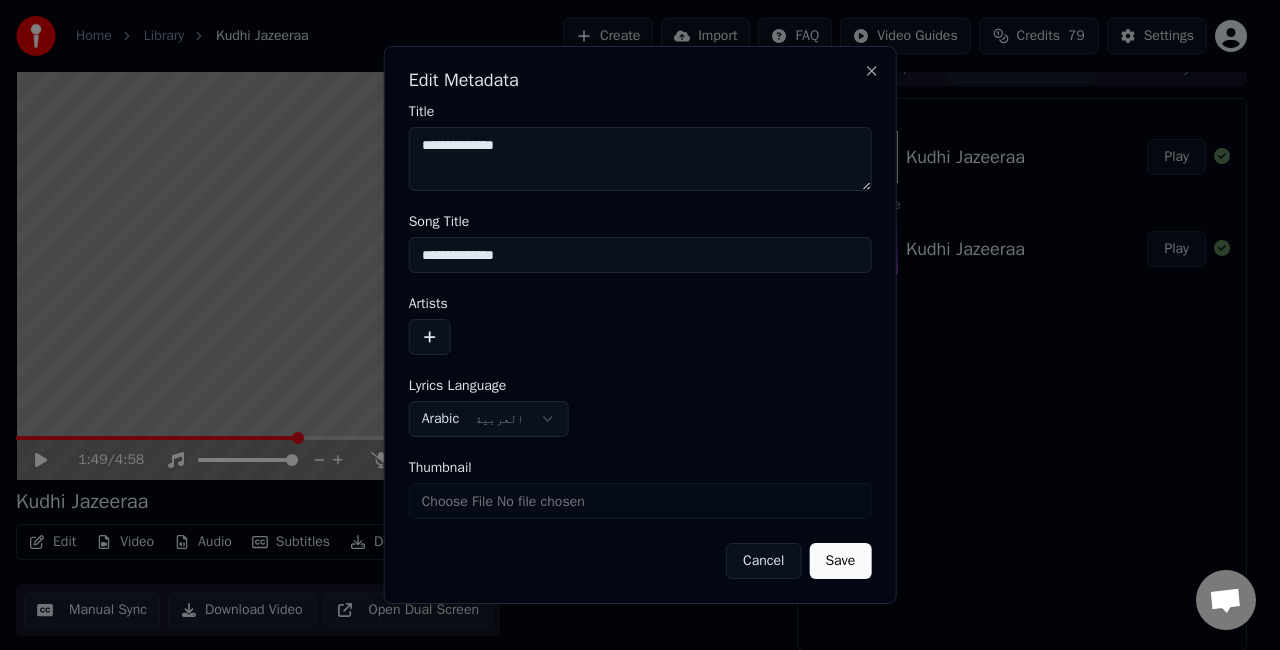 click on "Save" at bounding box center (840, 561) 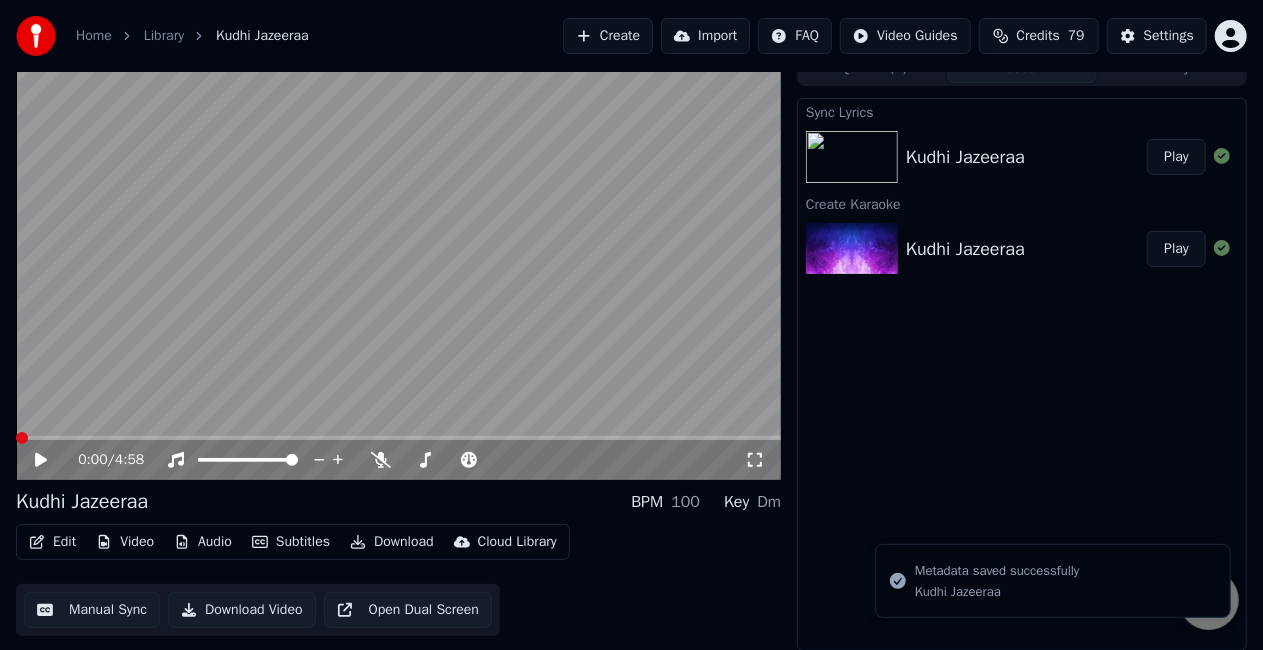 click 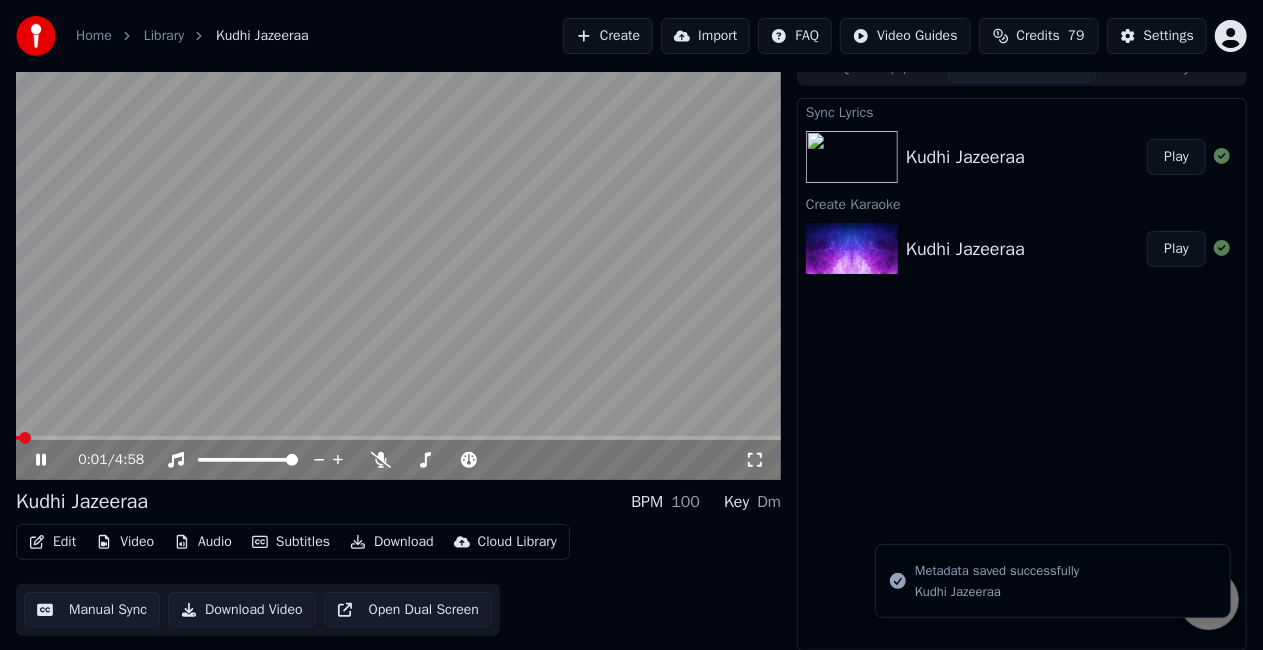 click at bounding box center (398, 438) 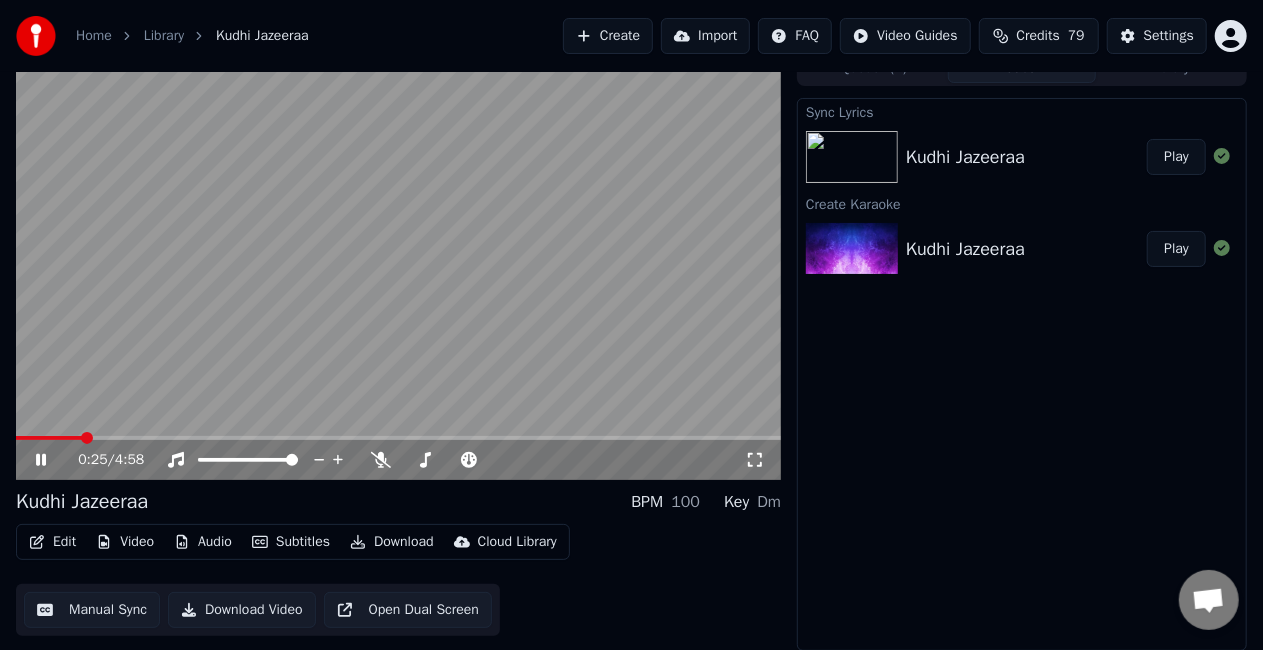 click on "0:25  /  4:58" at bounding box center [398, 460] 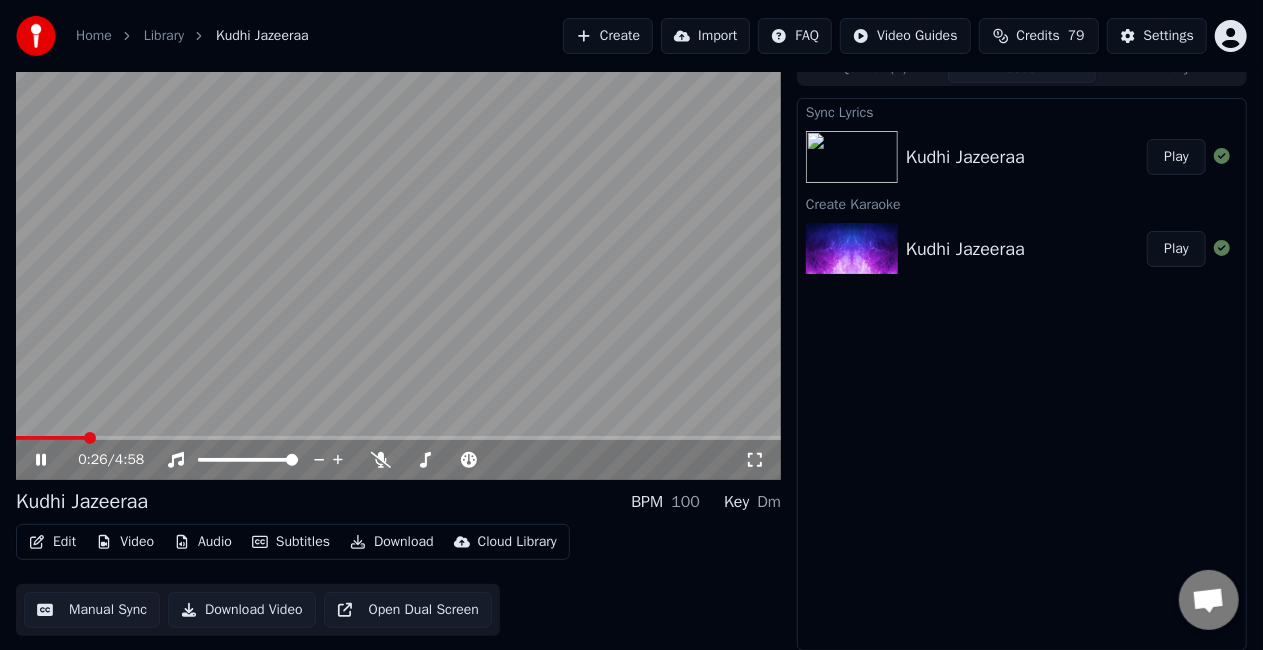 click on "0:26  /  4:58" at bounding box center [398, 265] 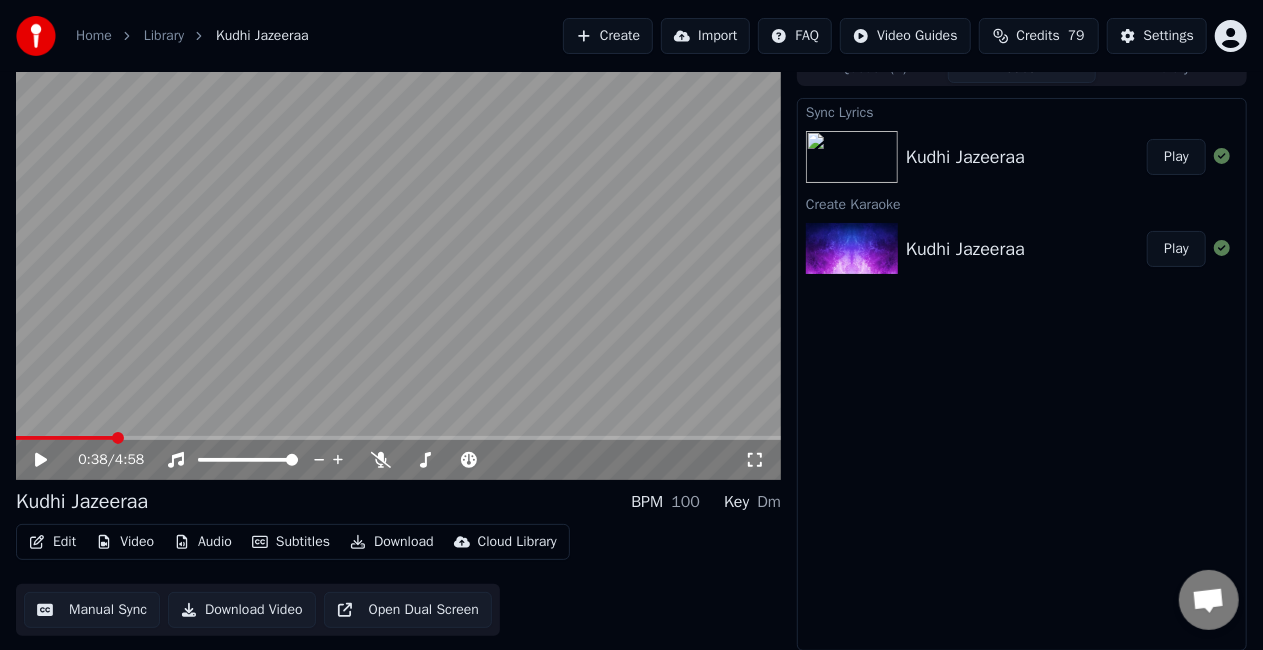 click at bounding box center (398, 438) 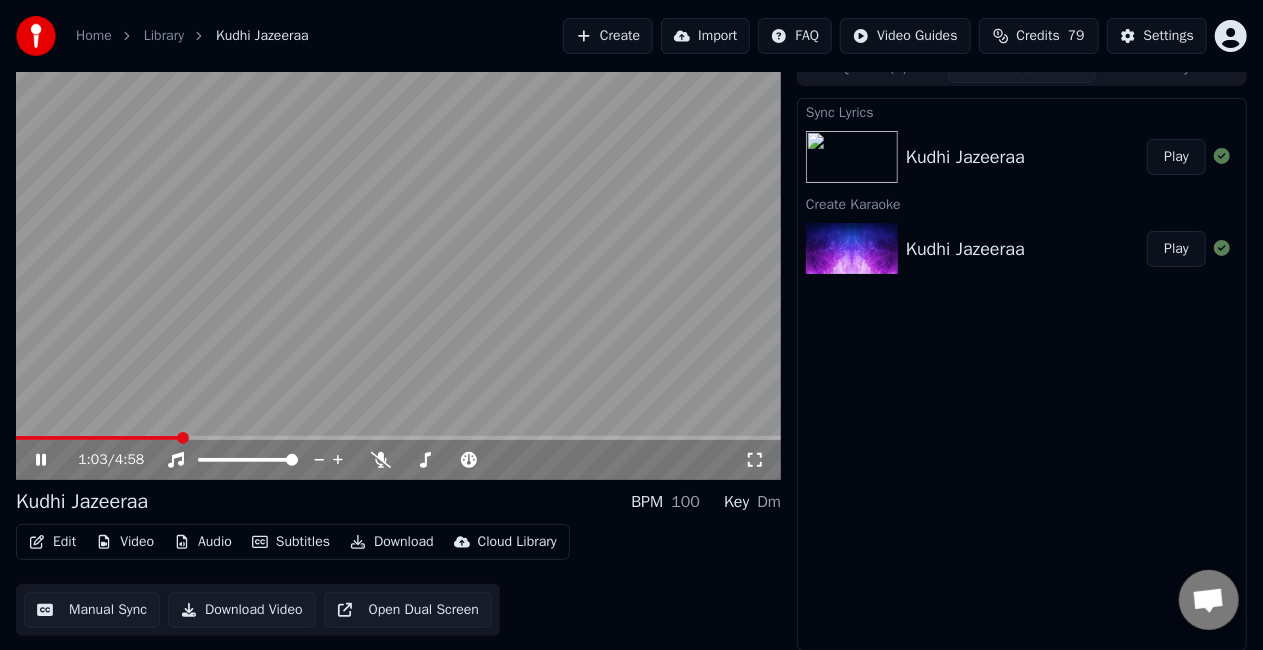 click at bounding box center (97, 438) 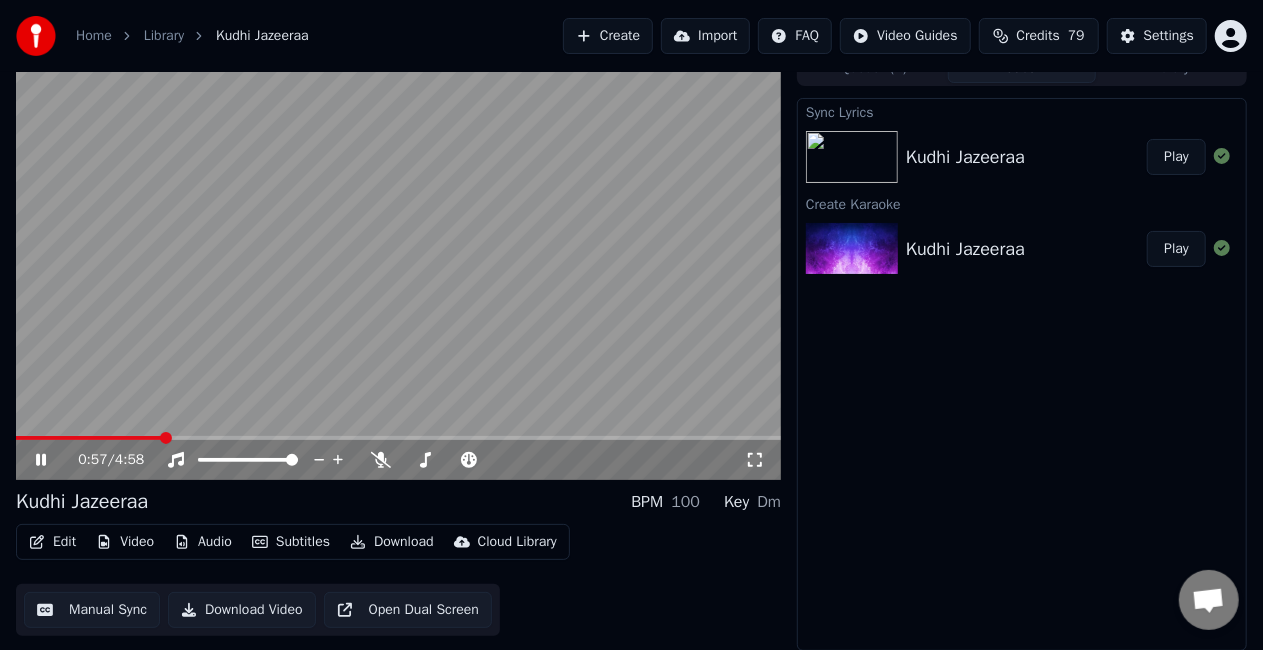 click at bounding box center [398, 265] 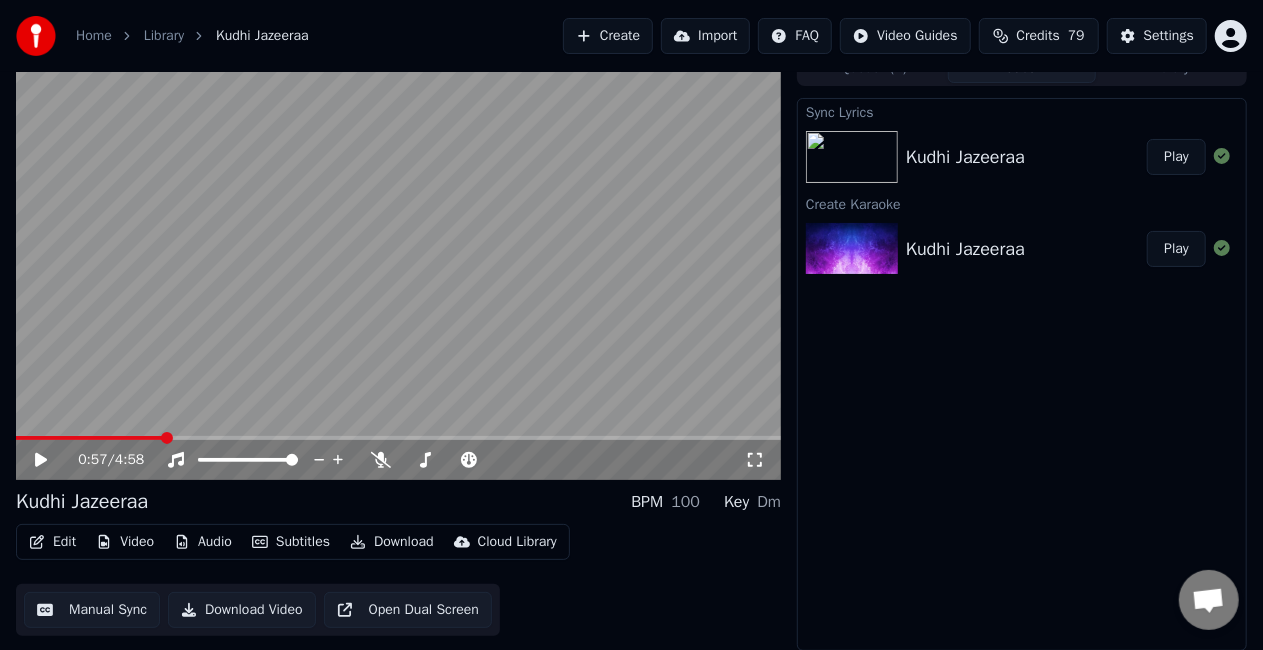 click at bounding box center [398, 265] 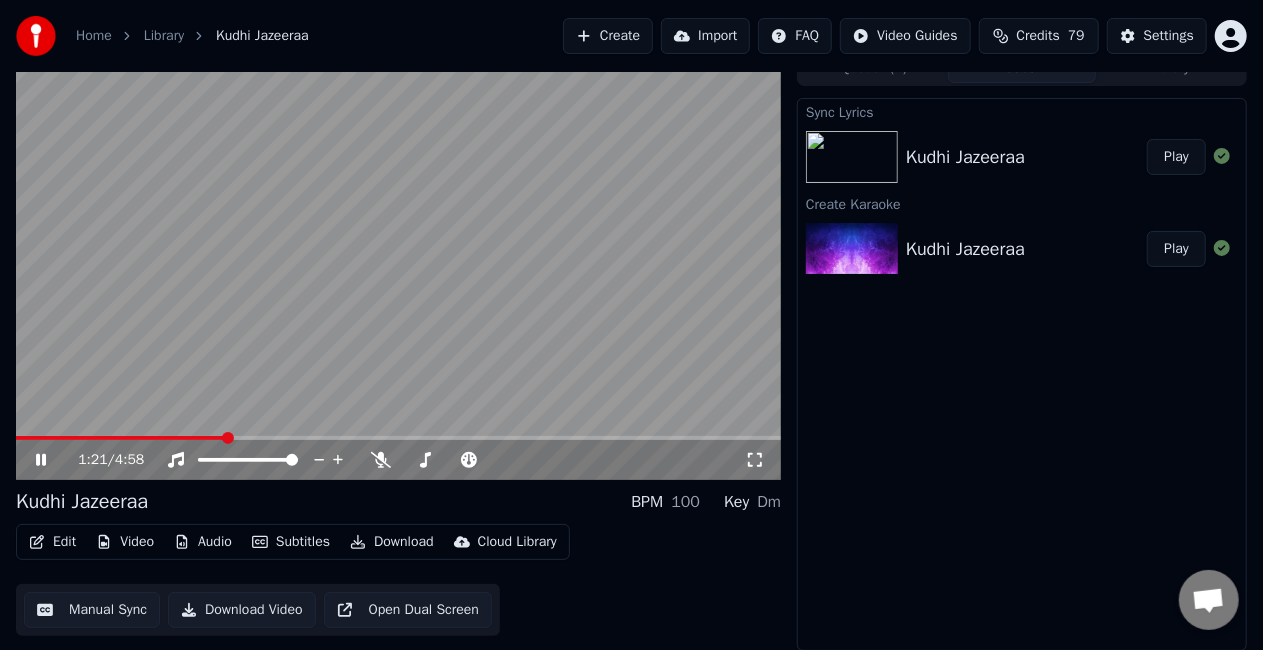 scroll, scrollTop: 0, scrollLeft: 0, axis: both 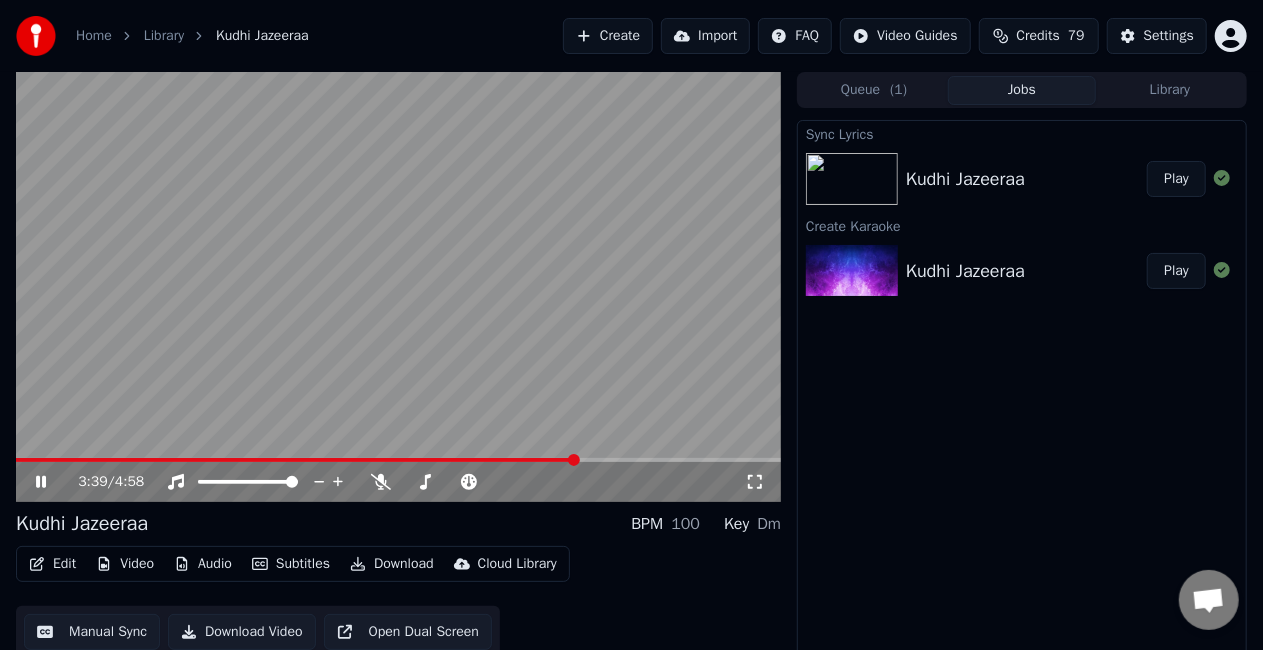 click at bounding box center (398, 287) 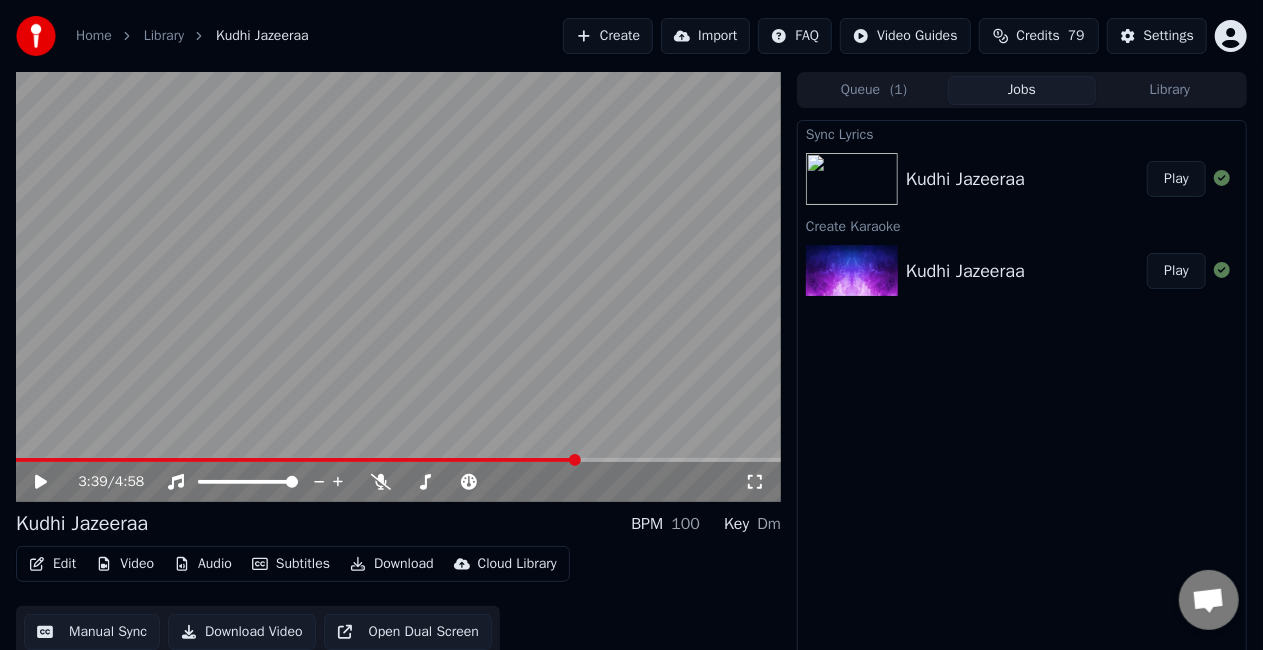 click at bounding box center (398, 287) 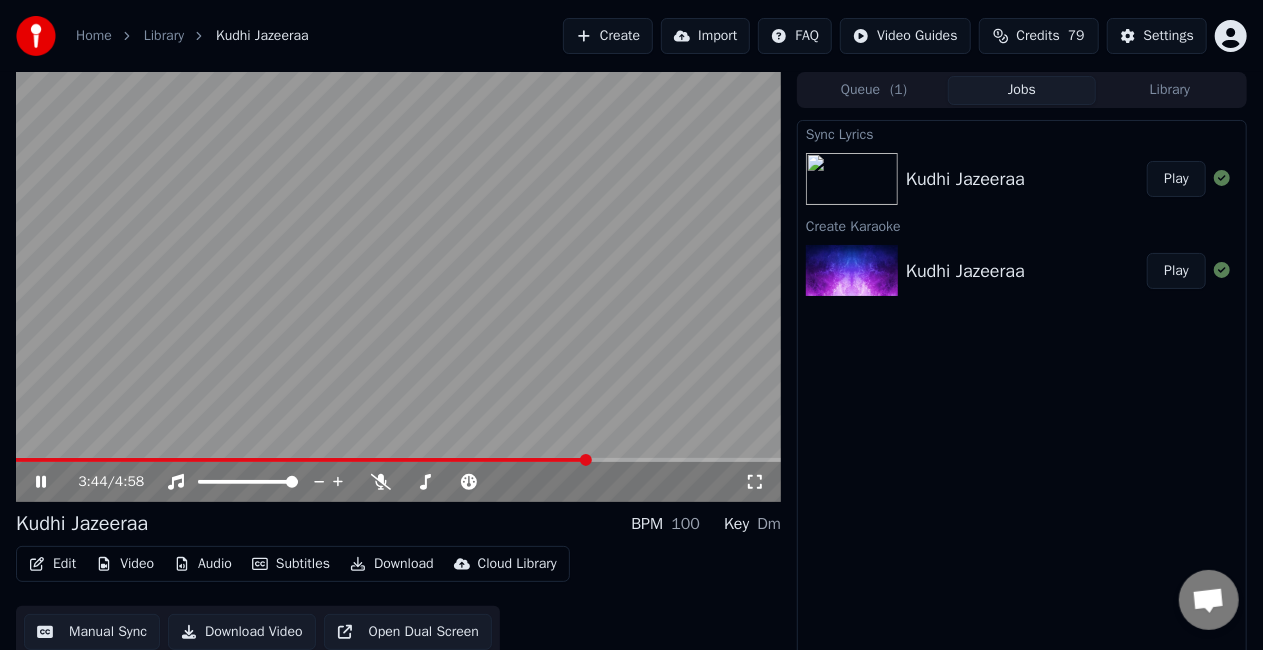 click at bounding box center [398, 460] 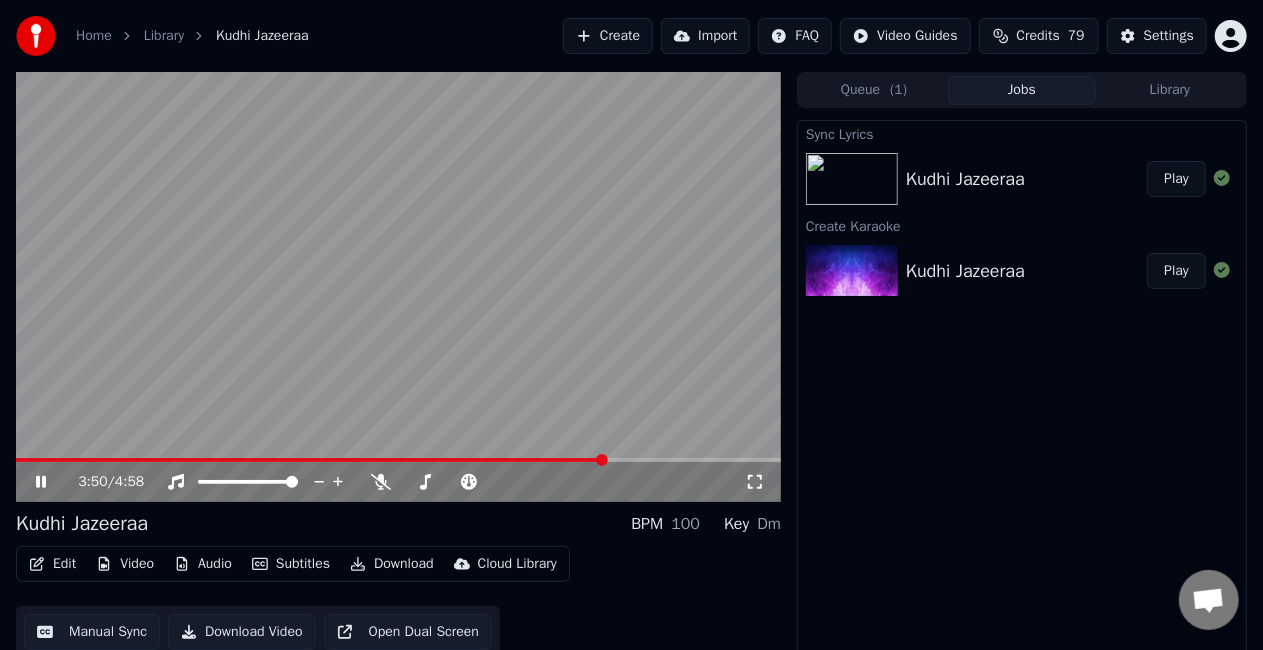 click at bounding box center (398, 460) 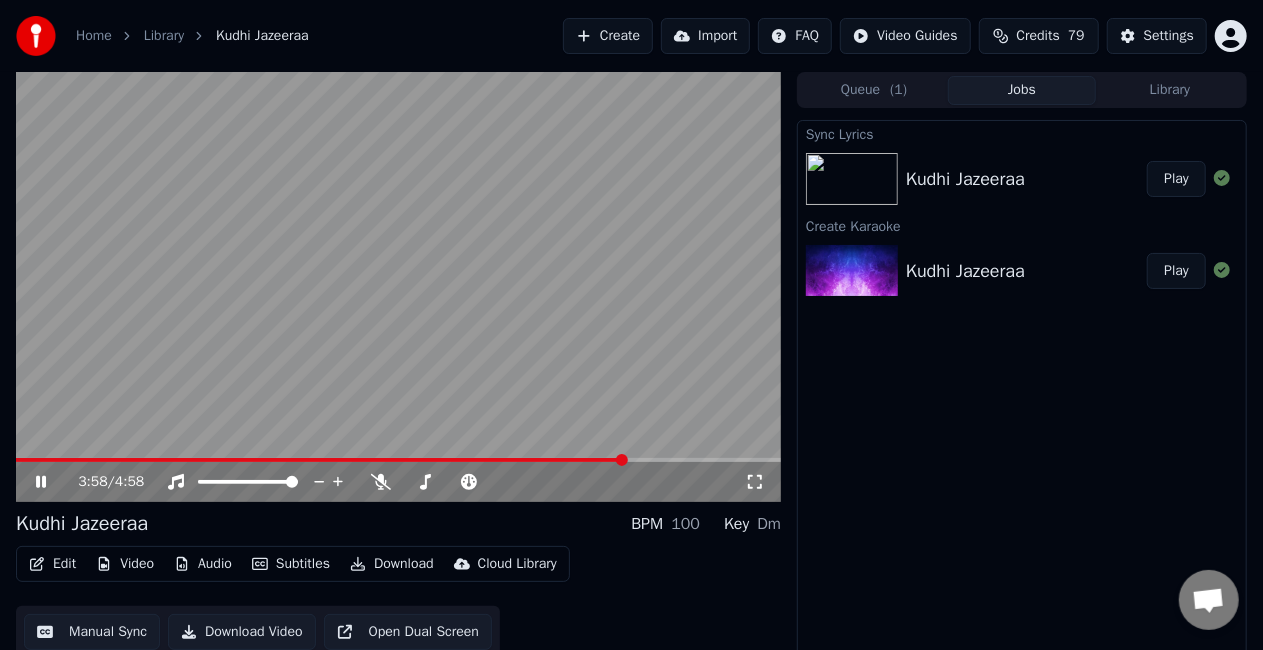 click at bounding box center [398, 460] 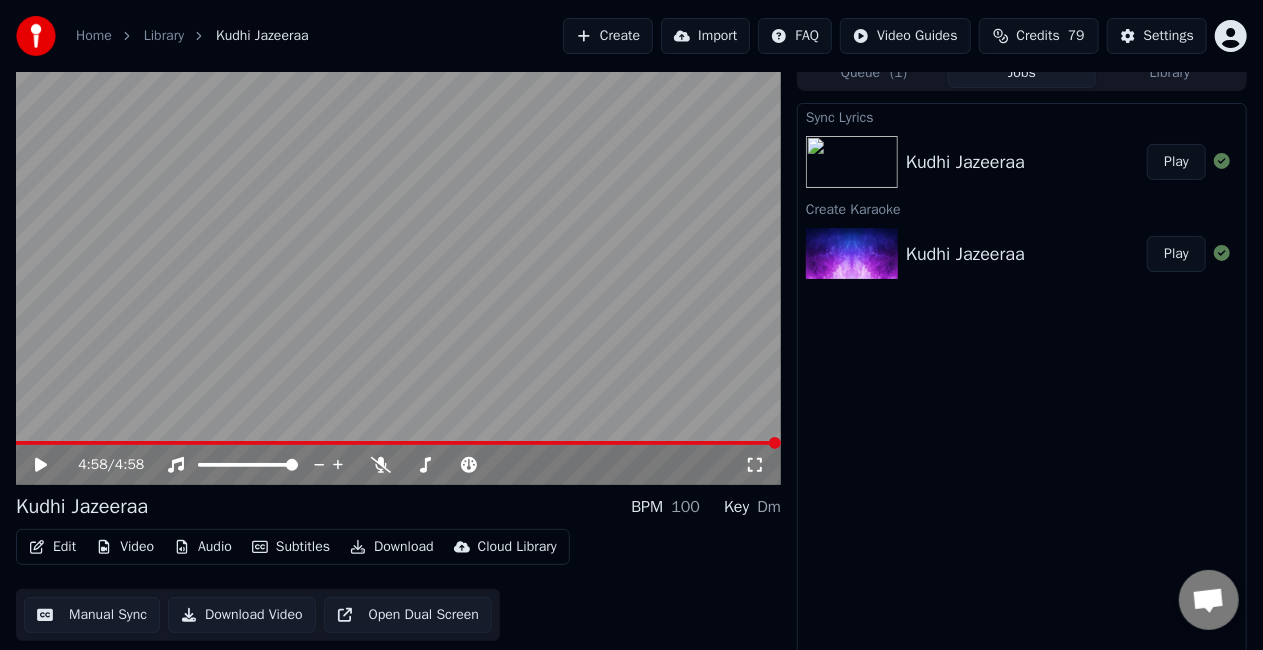 scroll, scrollTop: 22, scrollLeft: 0, axis: vertical 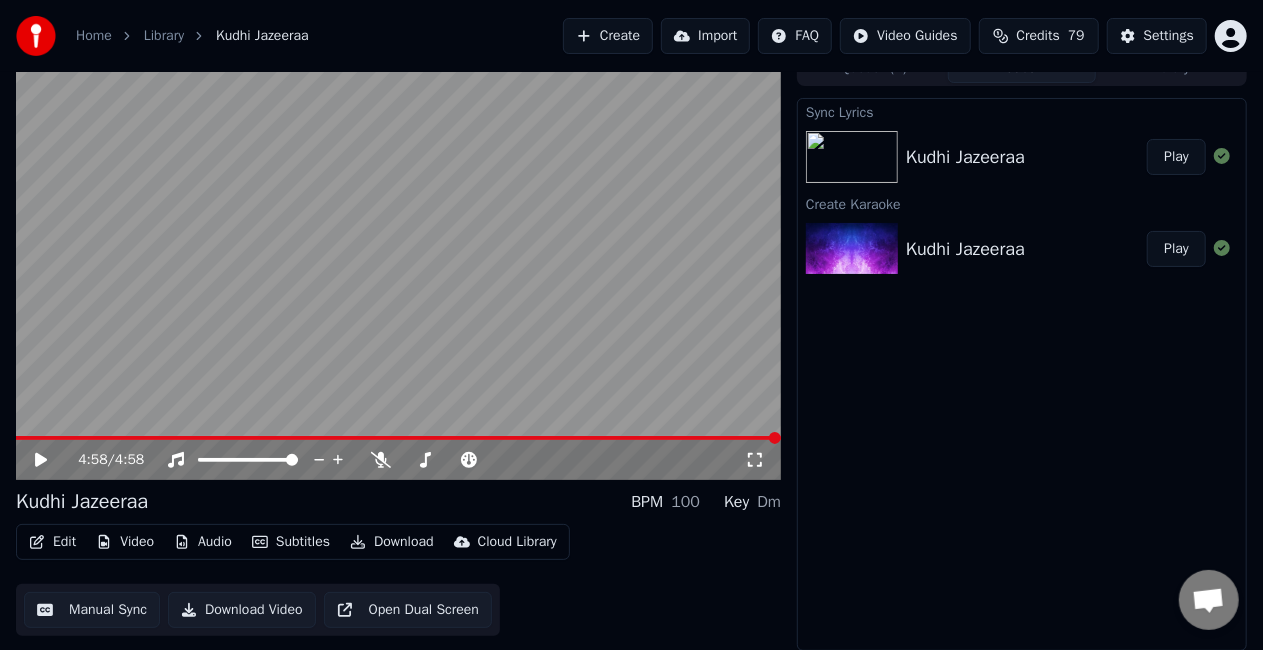 click on "Manual Sync" at bounding box center [92, 610] 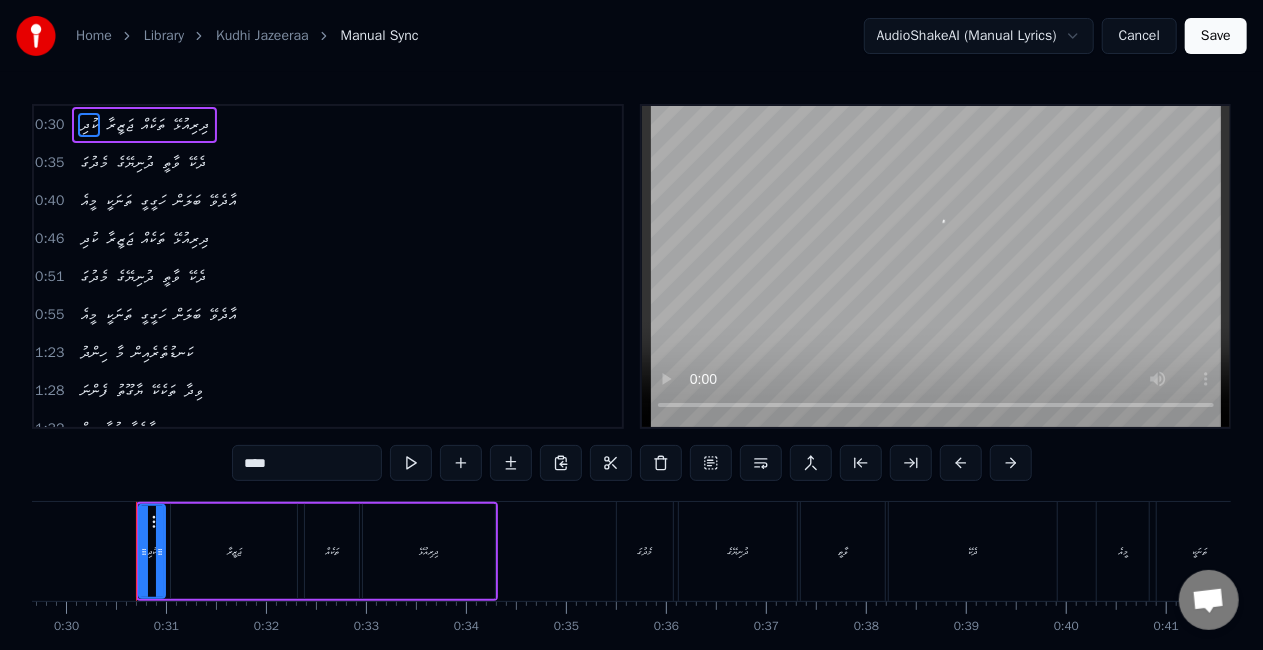 scroll, scrollTop: 0, scrollLeft: 2970, axis: horizontal 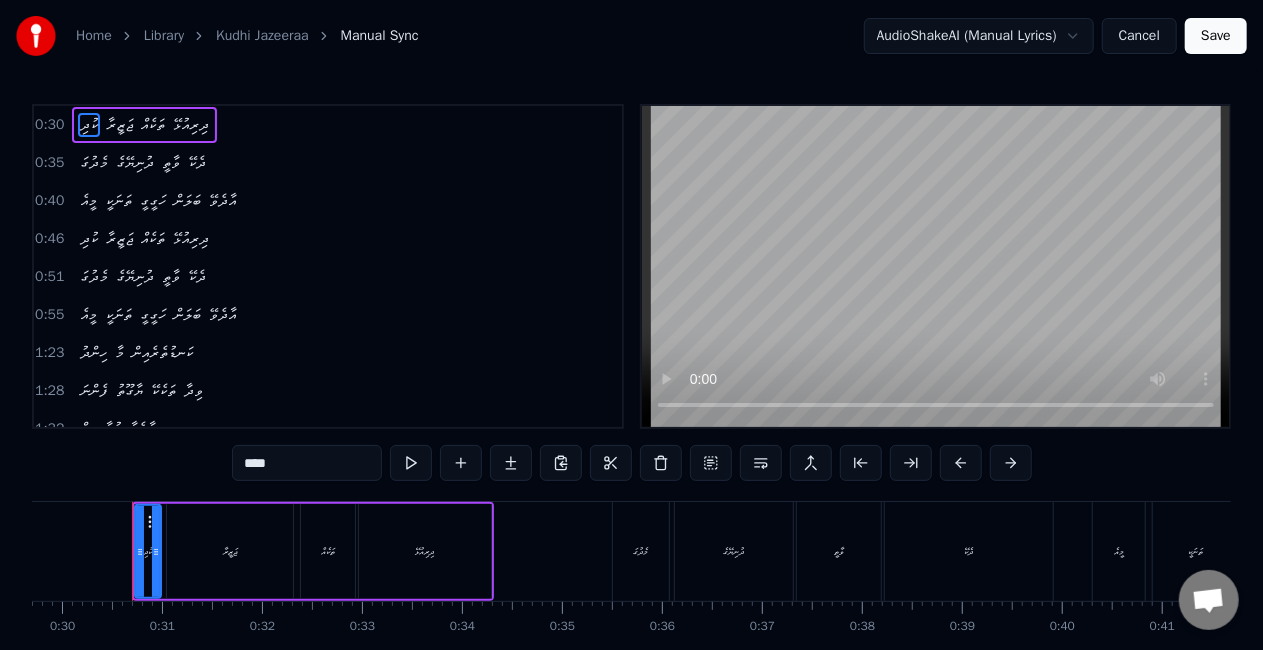 type 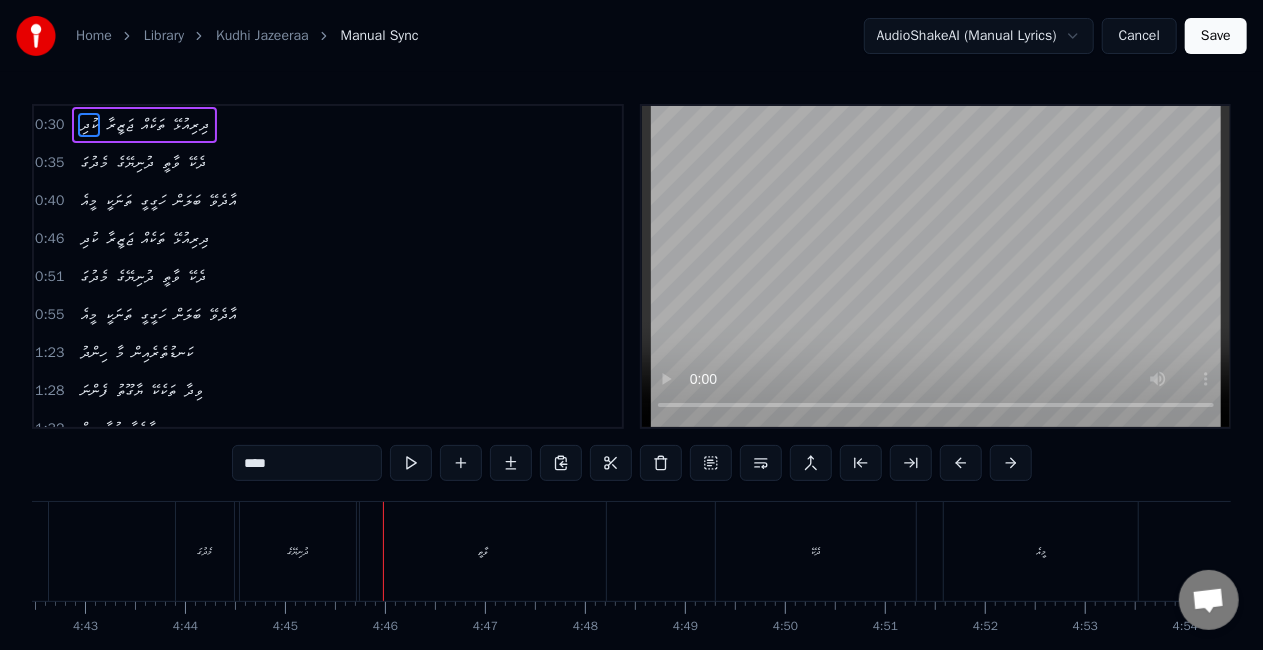scroll, scrollTop: 0, scrollLeft: 28497, axis: horizontal 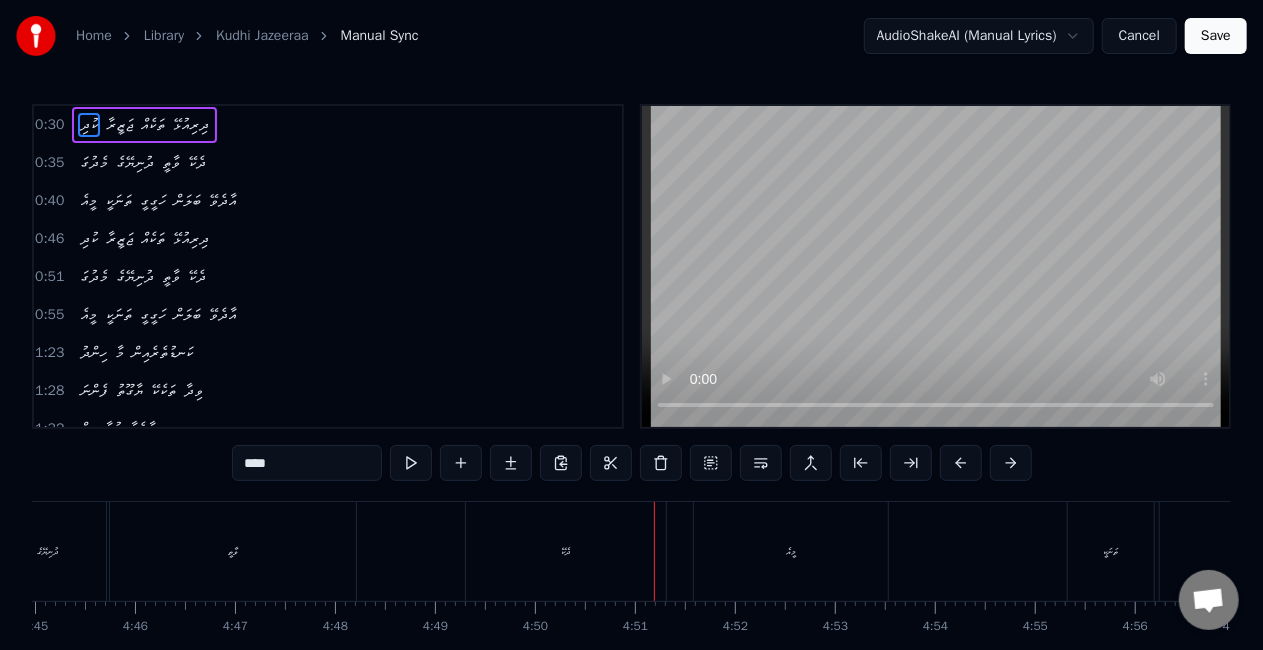 click on "ވާތީ" at bounding box center (233, 551) 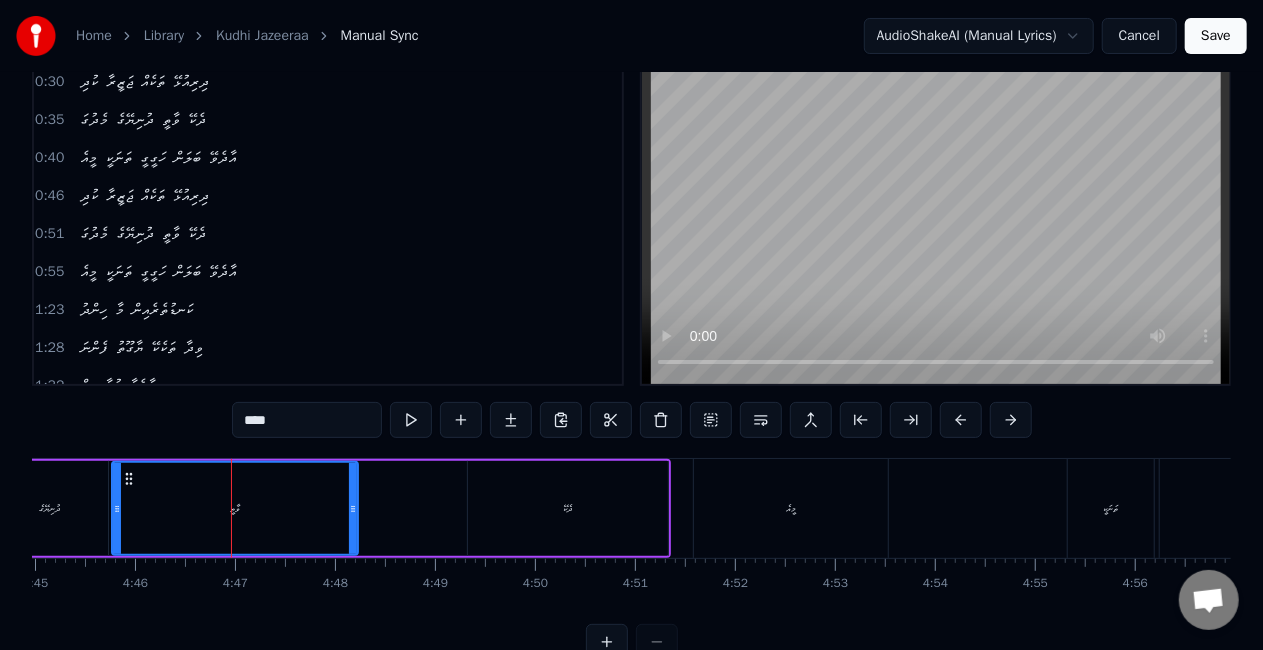 scroll, scrollTop: 46, scrollLeft: 0, axis: vertical 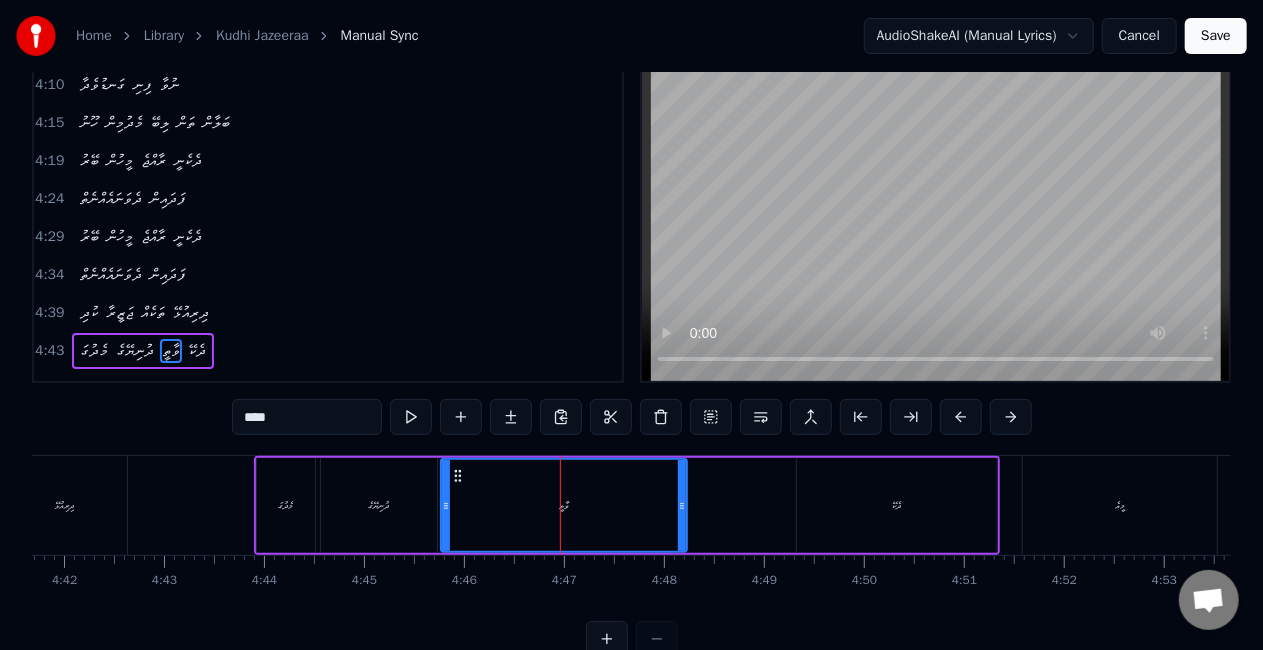 click on "މެދުގަ ދުނިޔޭގެ ވާތީ ދެކޭ" at bounding box center (627, 505) 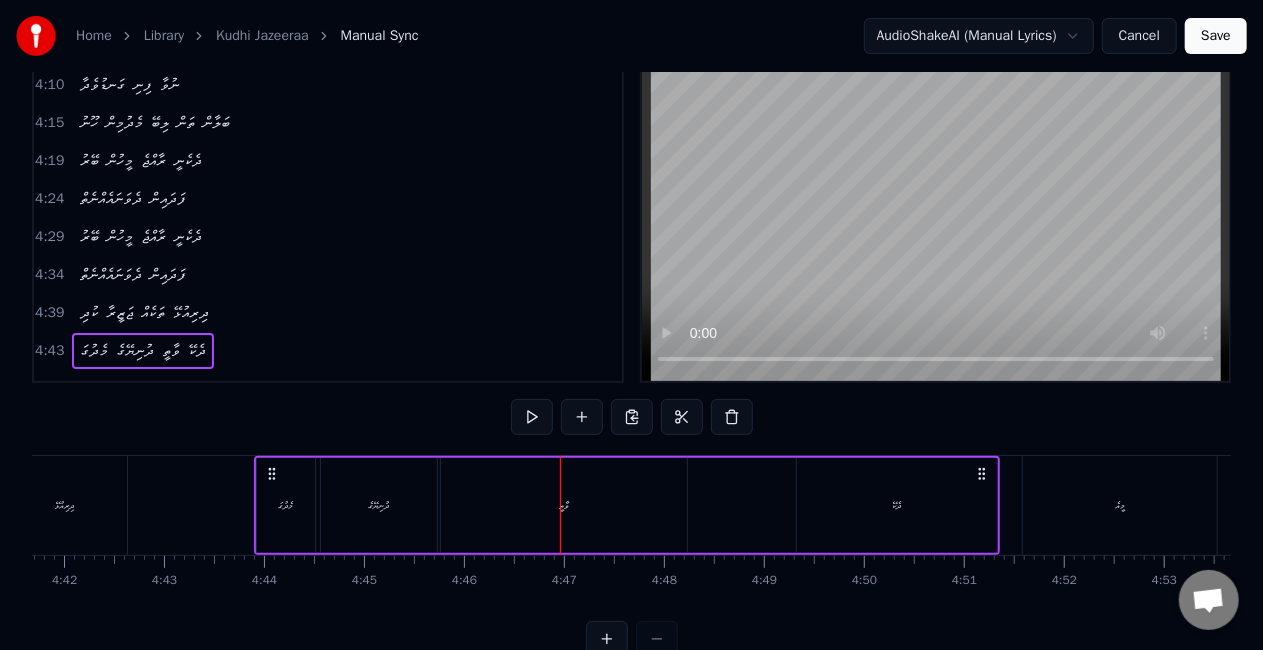 click on "މެދުގަ" at bounding box center (286, 505) 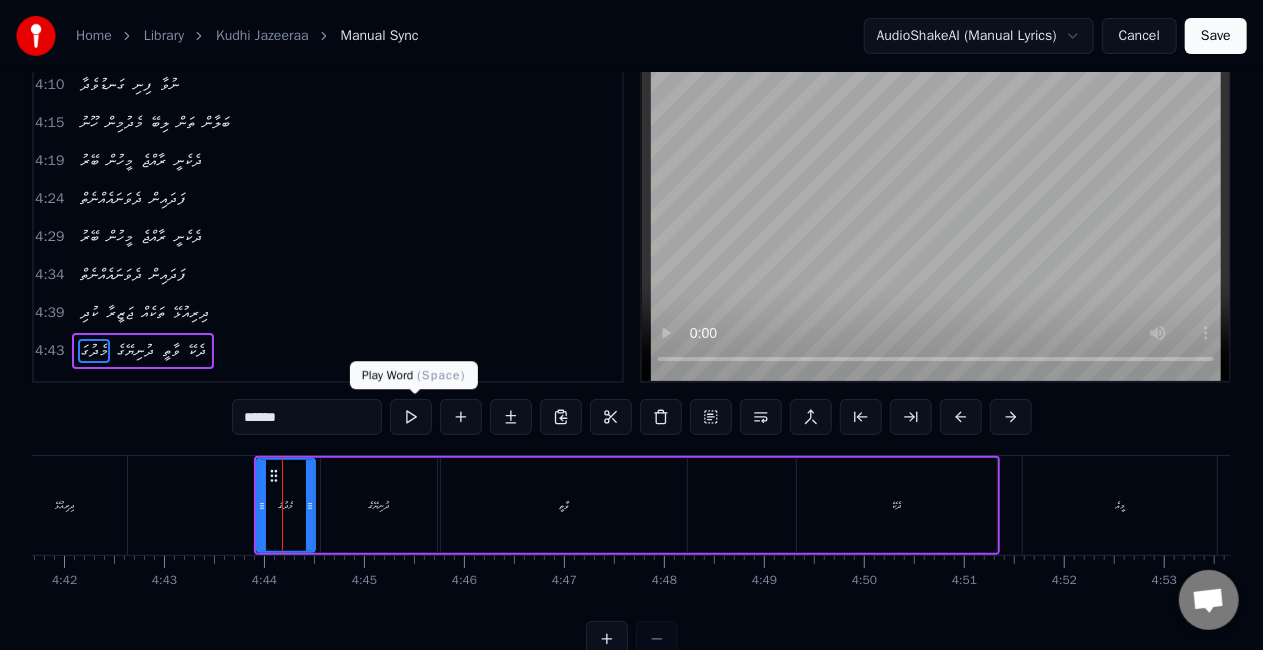 click at bounding box center [411, 417] 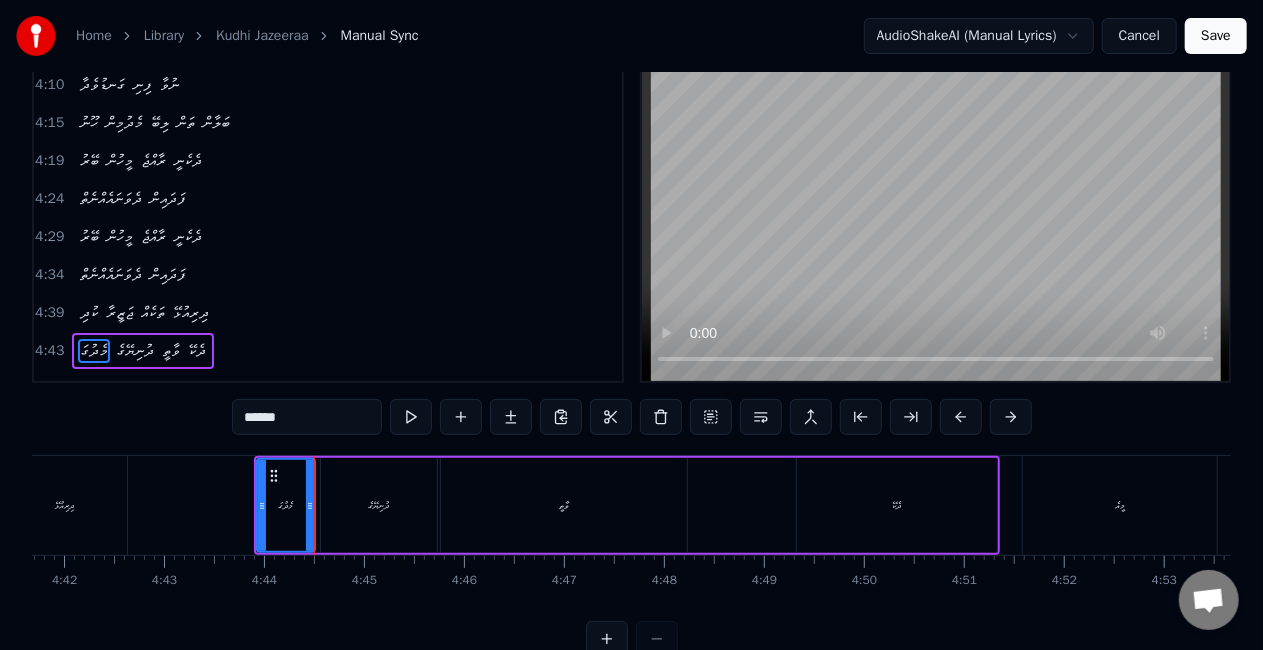 click on "ދުނިޔޭގެ" at bounding box center [379, 505] 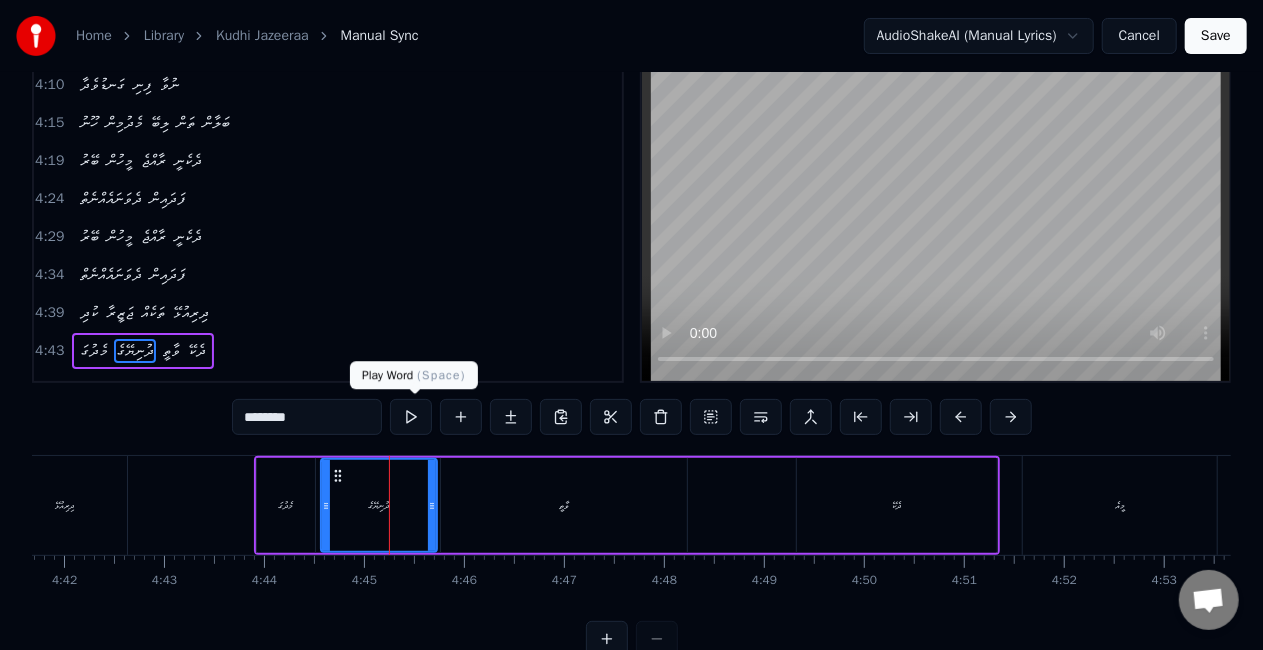 click at bounding box center (411, 417) 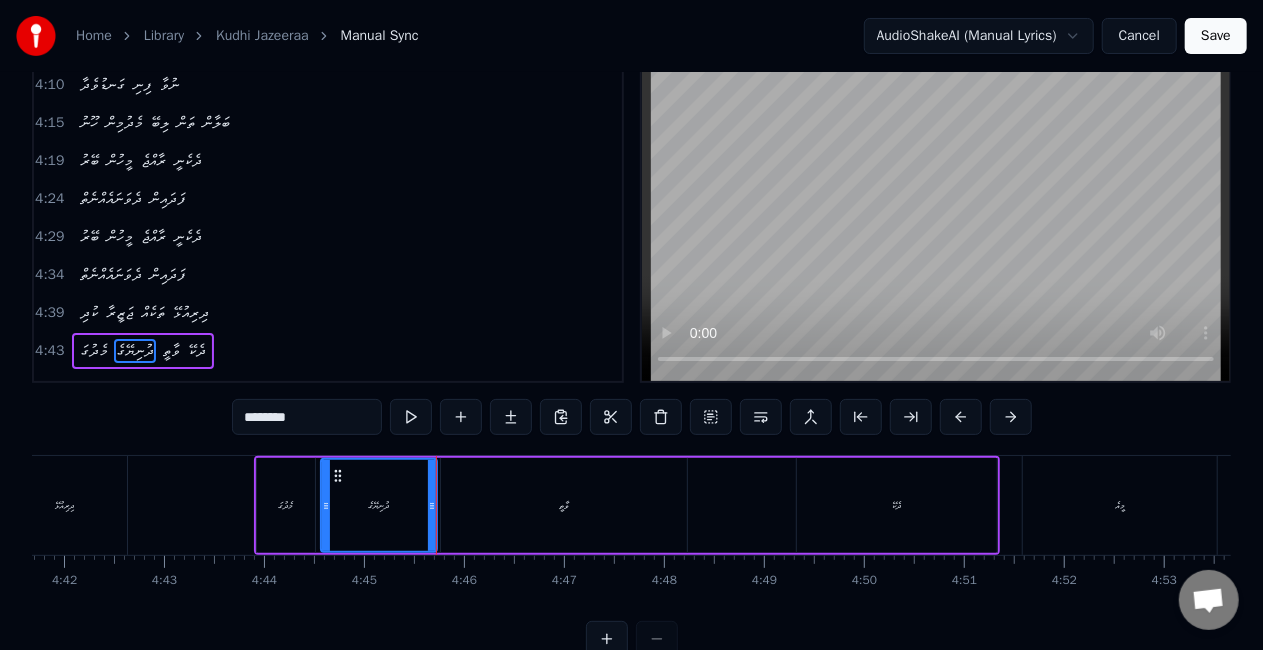 click on "ވާތީ" at bounding box center (564, 505) 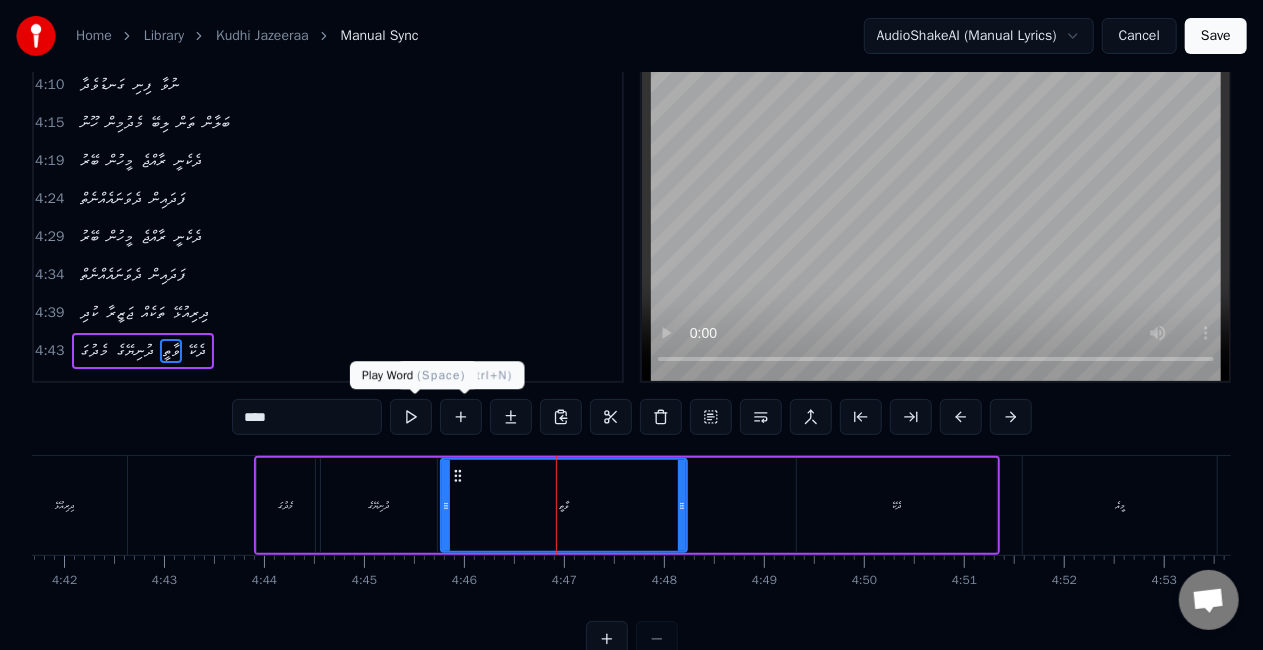 click at bounding box center [411, 417] 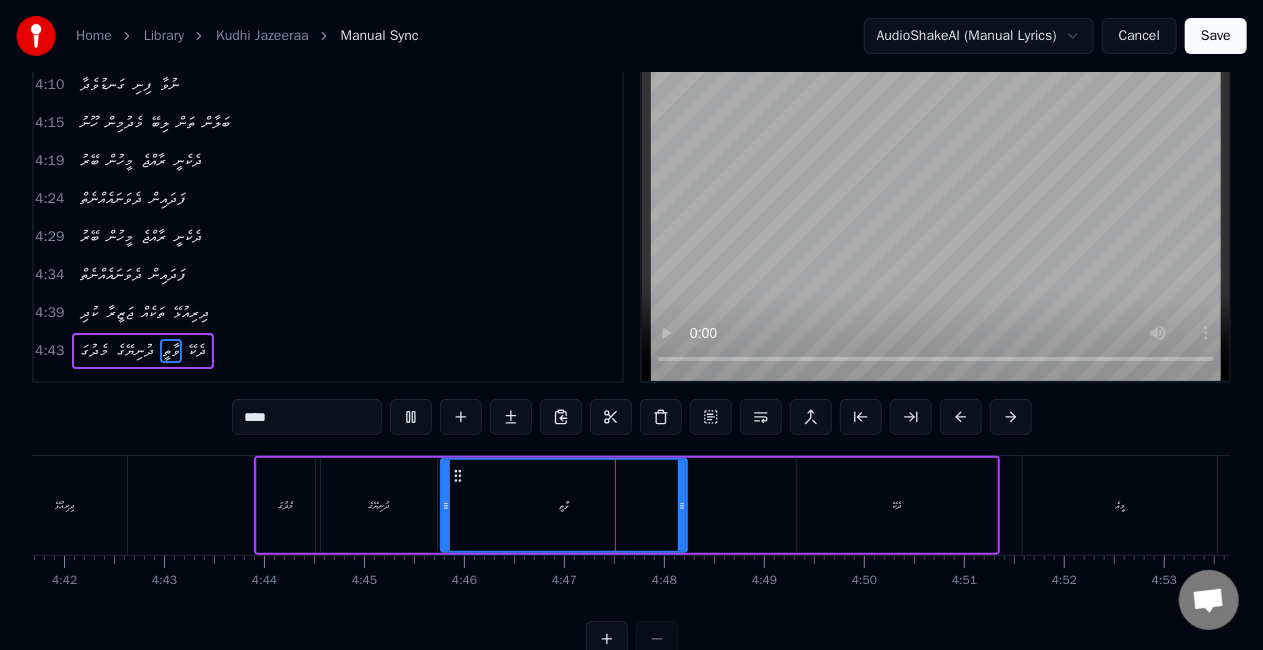 click at bounding box center [411, 417] 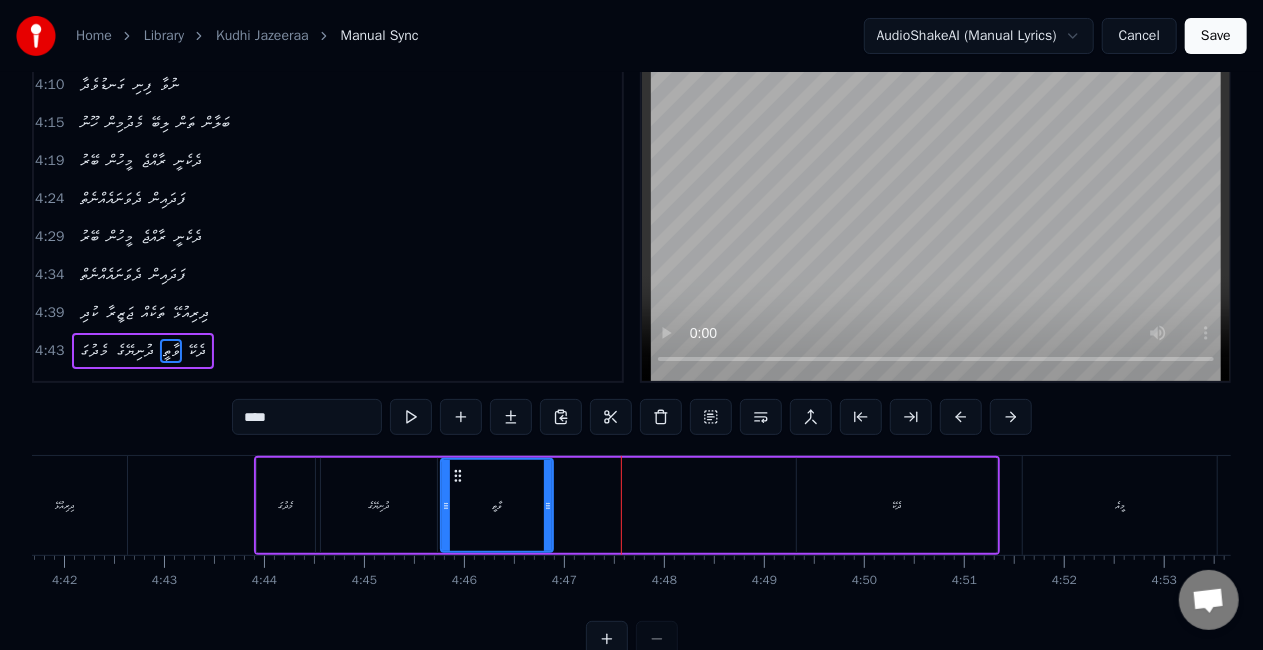 drag, startPoint x: 684, startPoint y: 503, endPoint x: 550, endPoint y: 501, distance: 134.01492 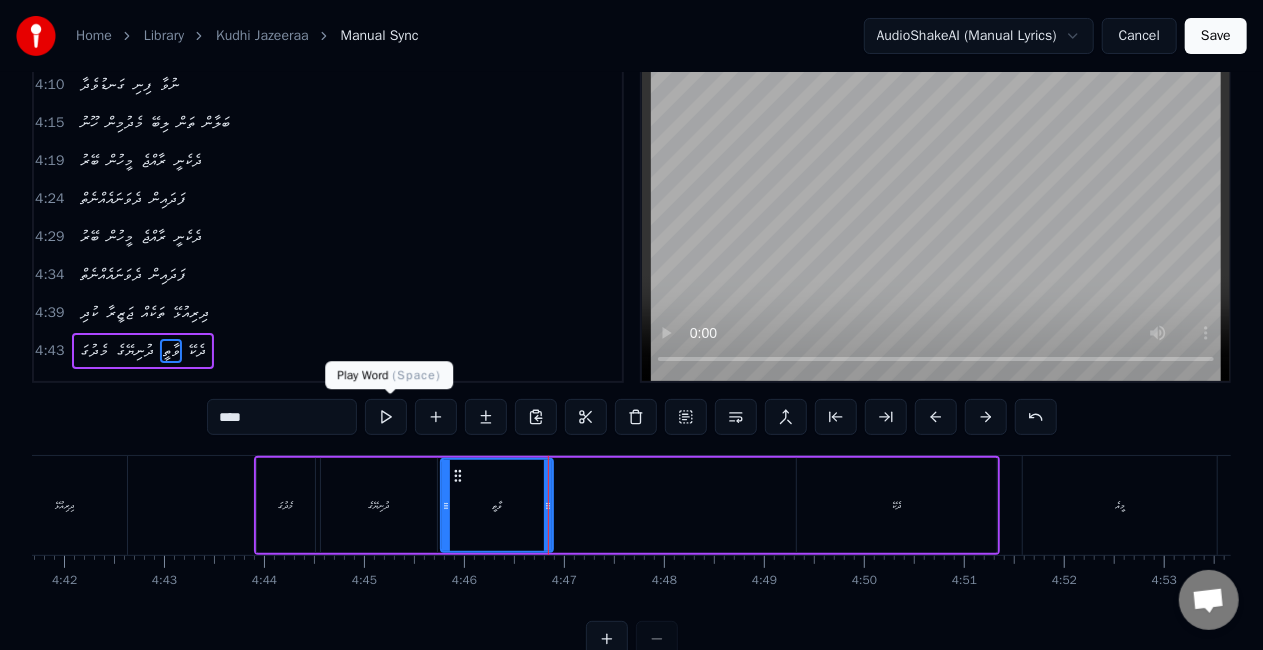 click at bounding box center (386, 417) 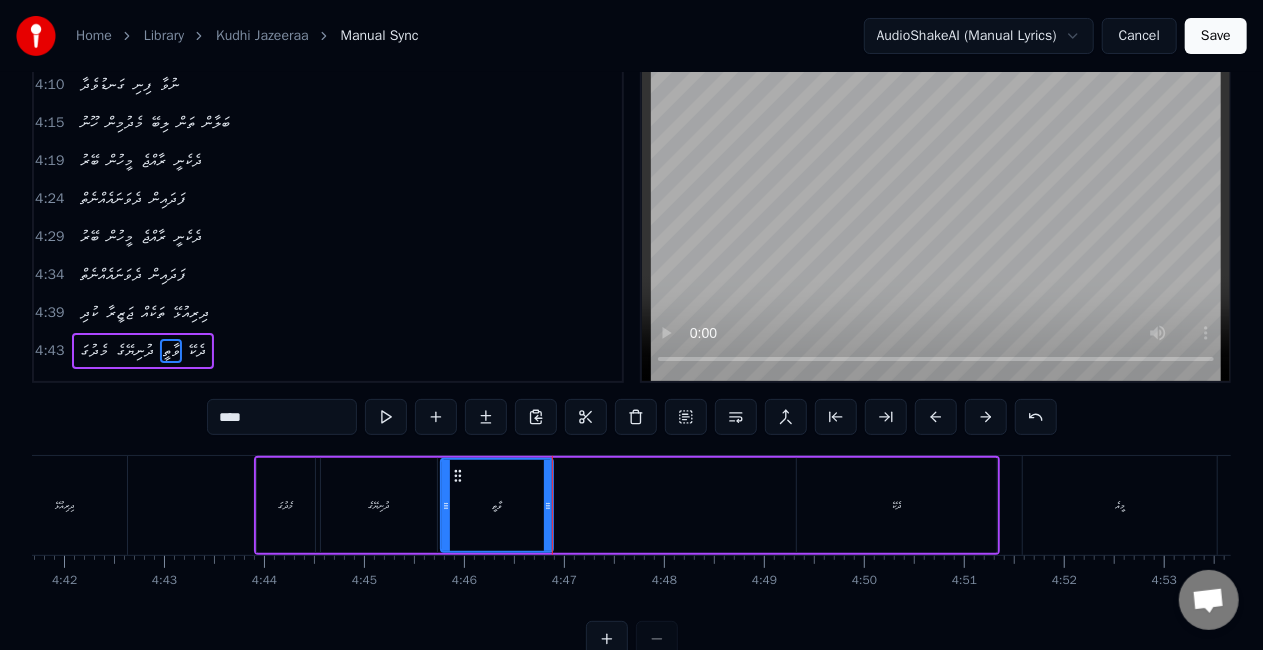 click on "ދެކޭ" at bounding box center (897, 505) 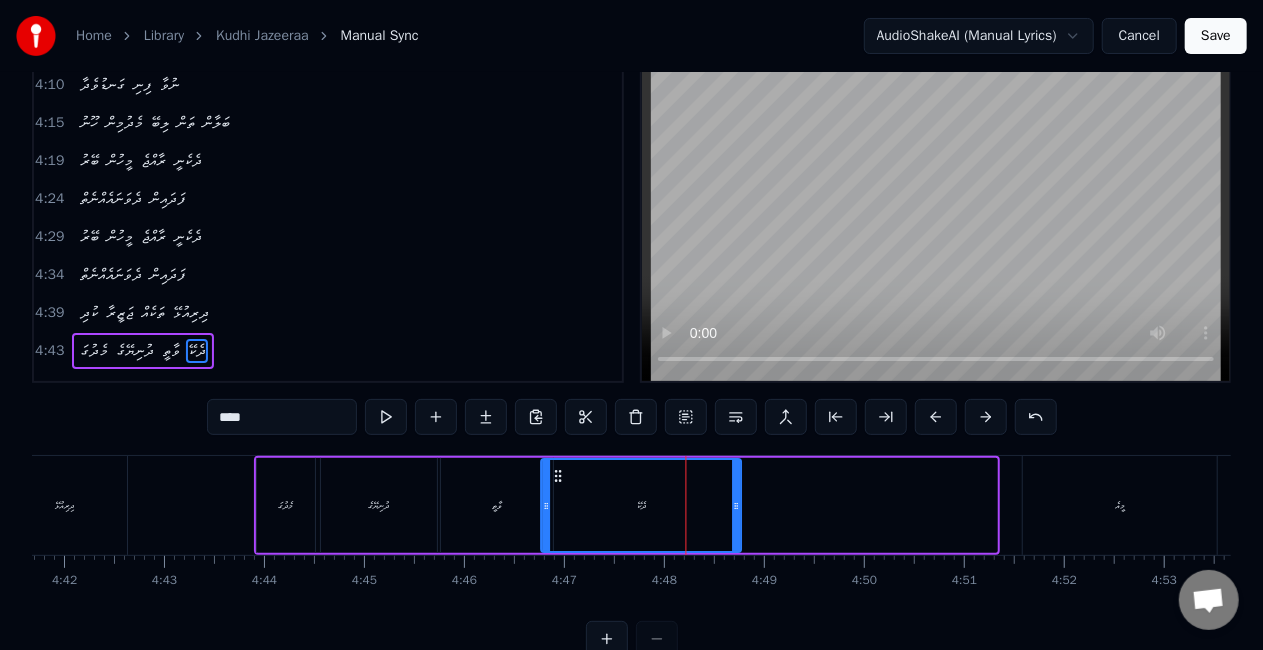 drag, startPoint x: 812, startPoint y: 478, endPoint x: 556, endPoint y: 494, distance: 256.4995 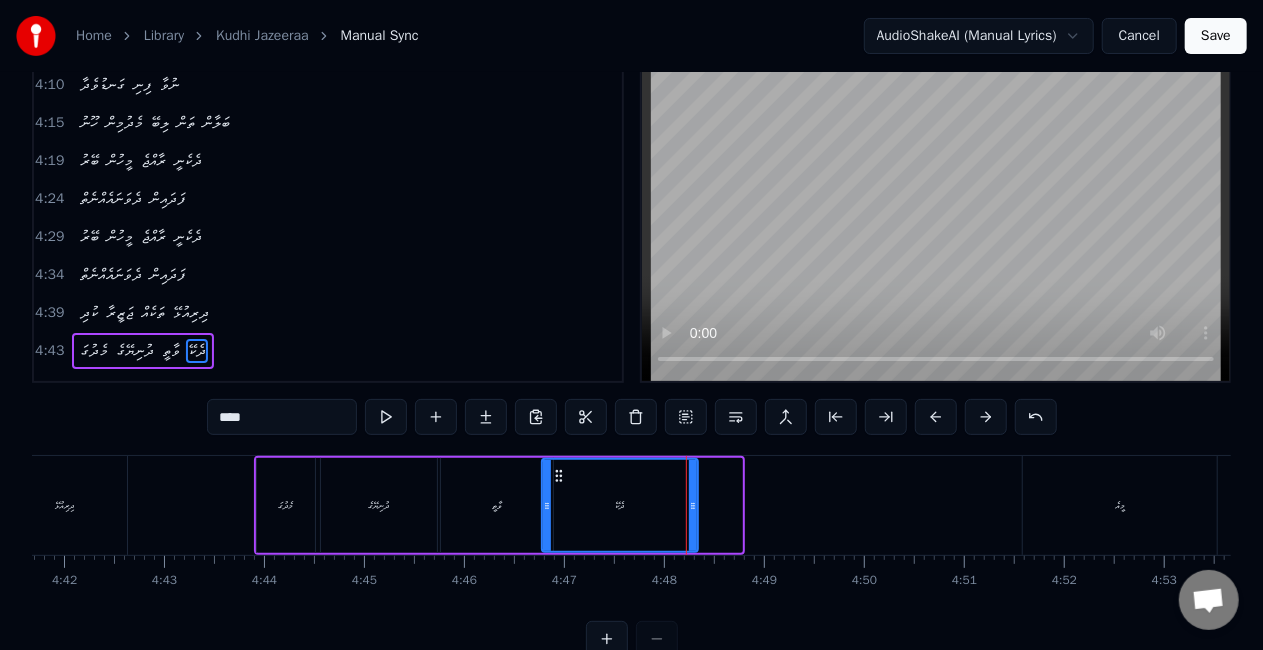 drag, startPoint x: 734, startPoint y: 506, endPoint x: 690, endPoint y: 504, distance: 44.04543 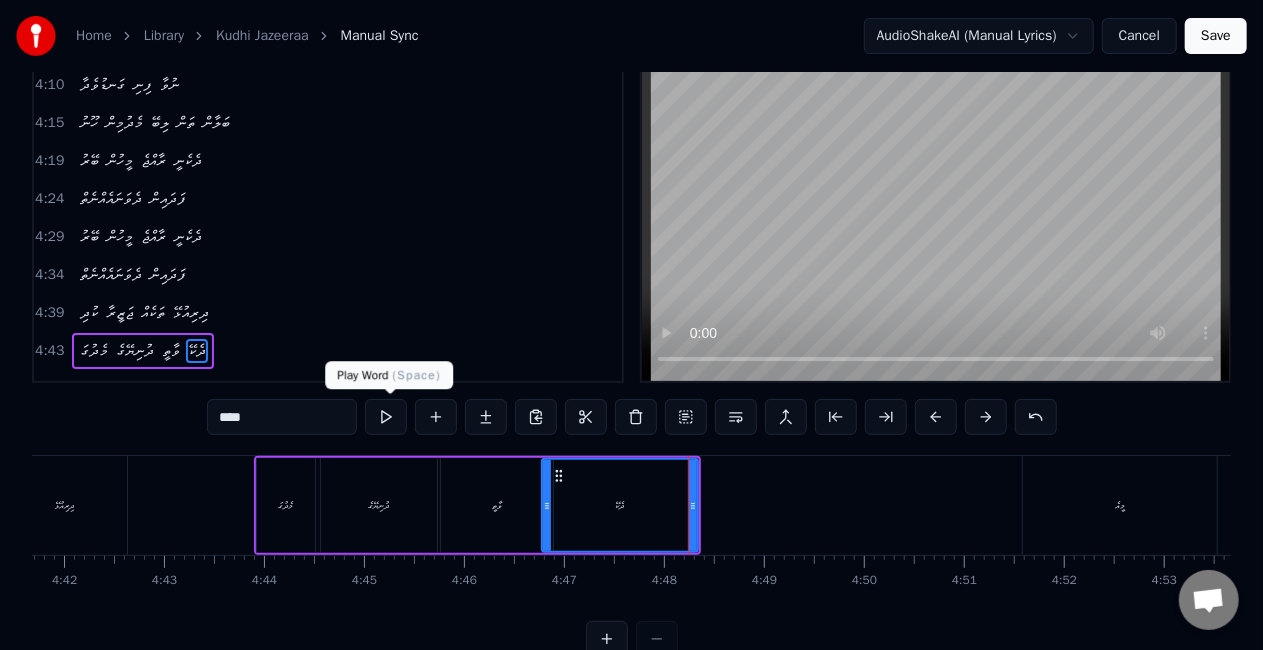click at bounding box center (386, 417) 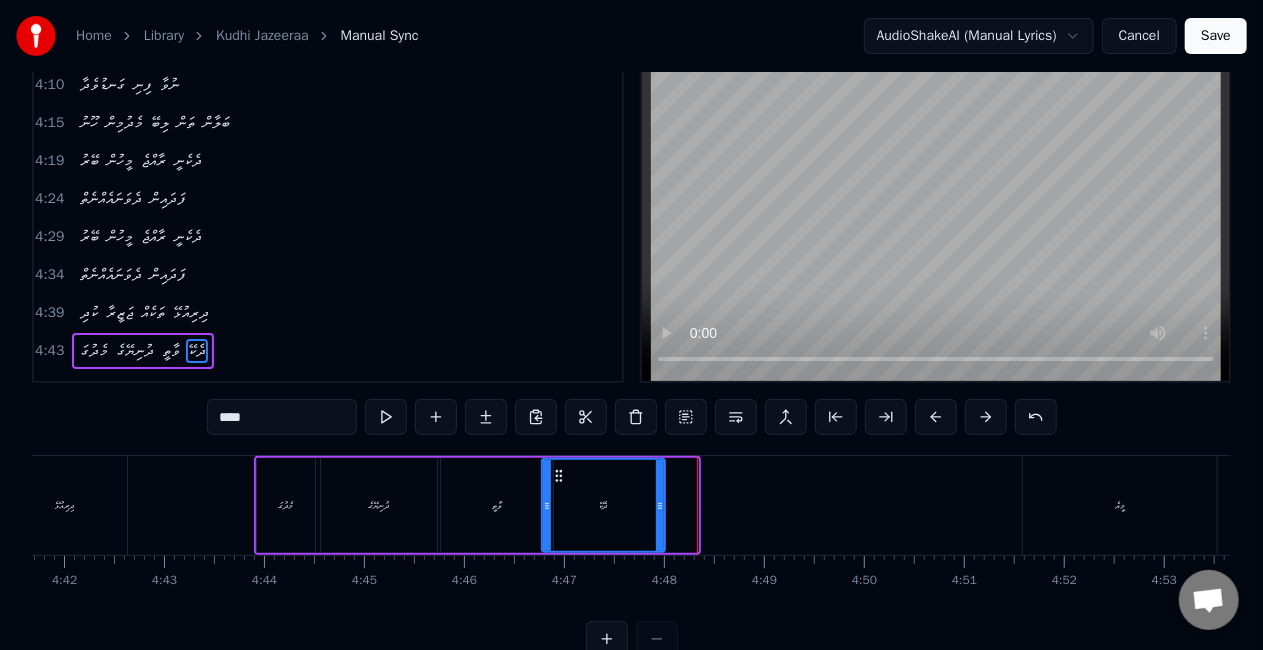 drag, startPoint x: 690, startPoint y: 516, endPoint x: 656, endPoint y: 516, distance: 34 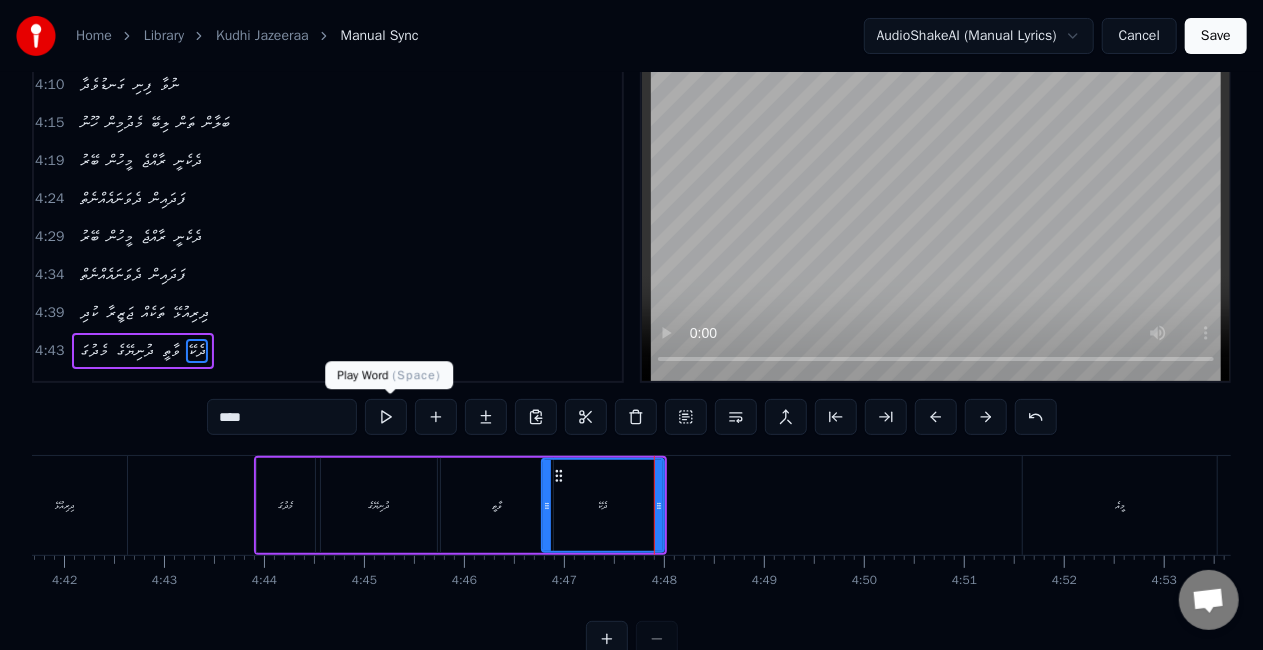 click at bounding box center (386, 417) 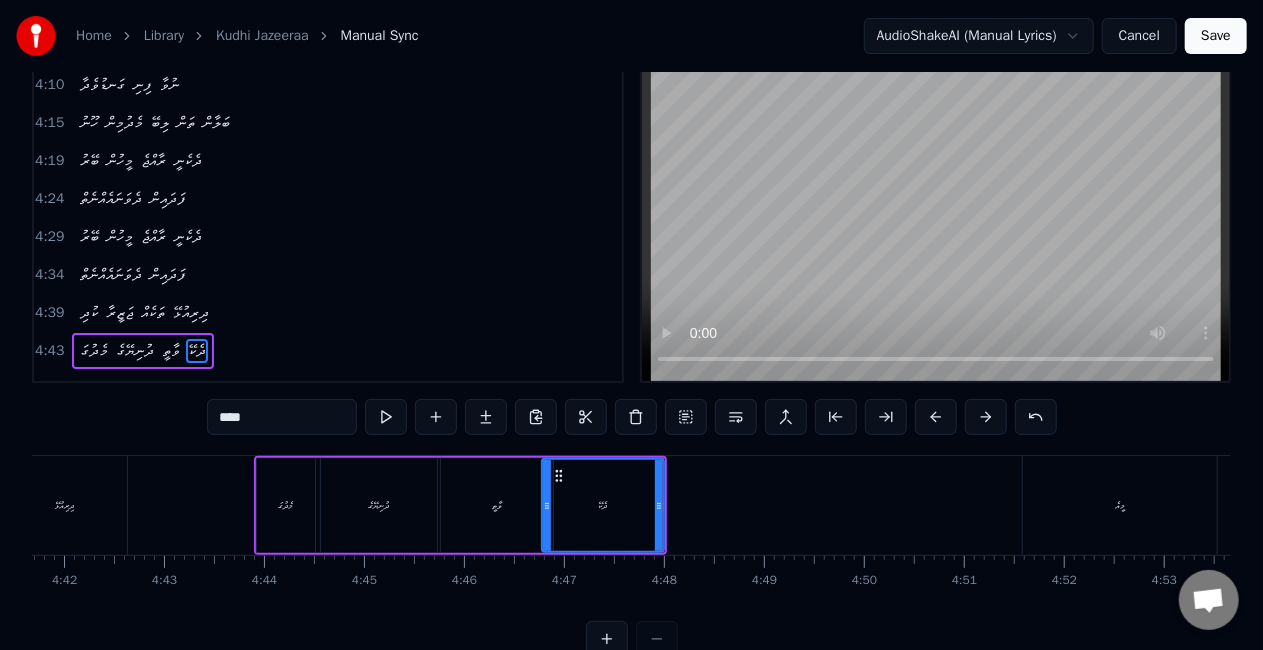 drag, startPoint x: 1109, startPoint y: 502, endPoint x: 1064, endPoint y: 502, distance: 45 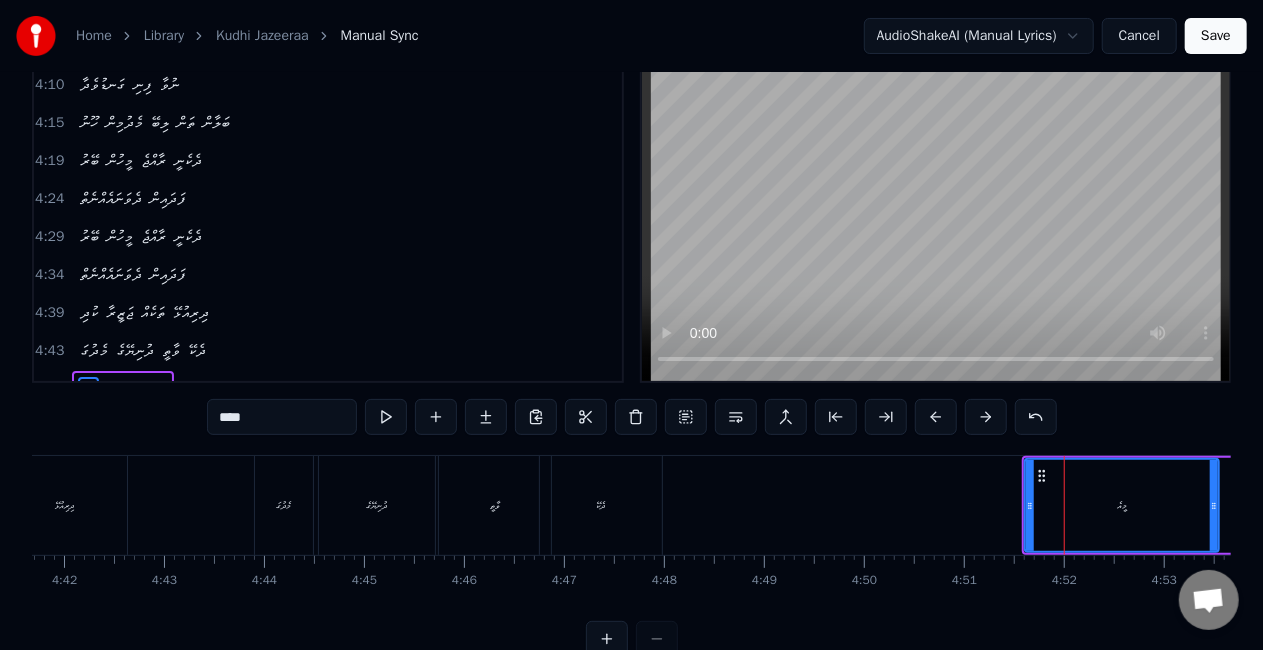 scroll, scrollTop: 83, scrollLeft: 0, axis: vertical 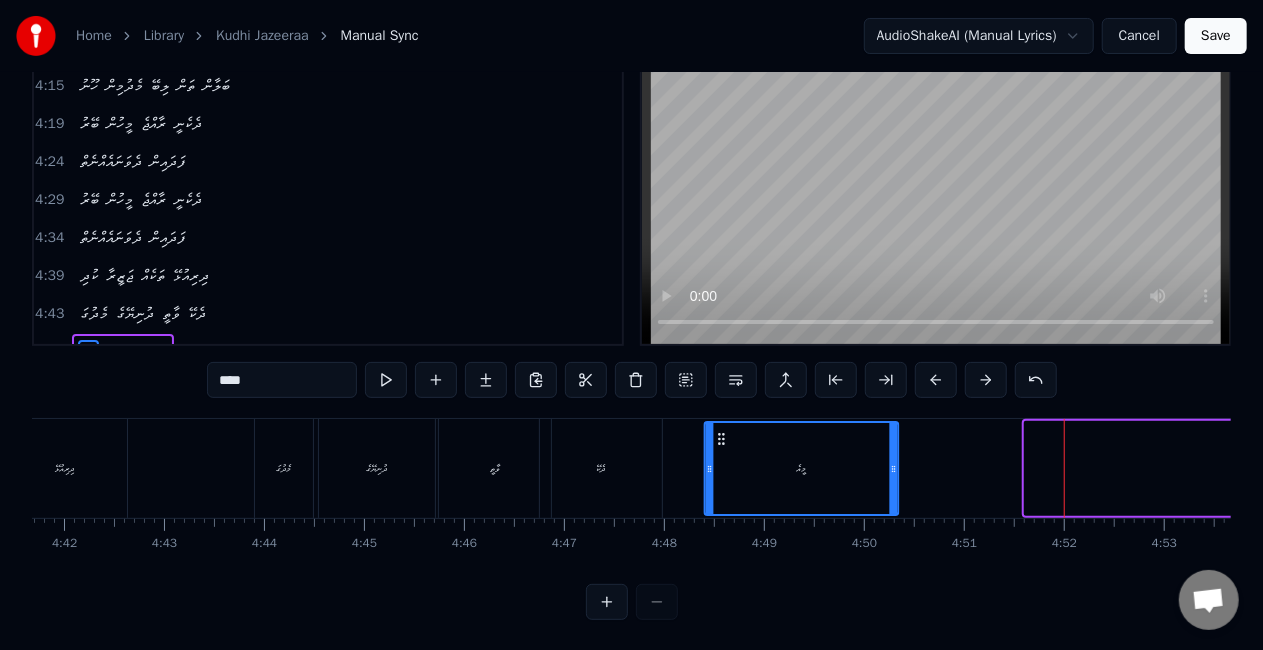 drag, startPoint x: 1037, startPoint y: 440, endPoint x: 717, endPoint y: 468, distance: 321.22266 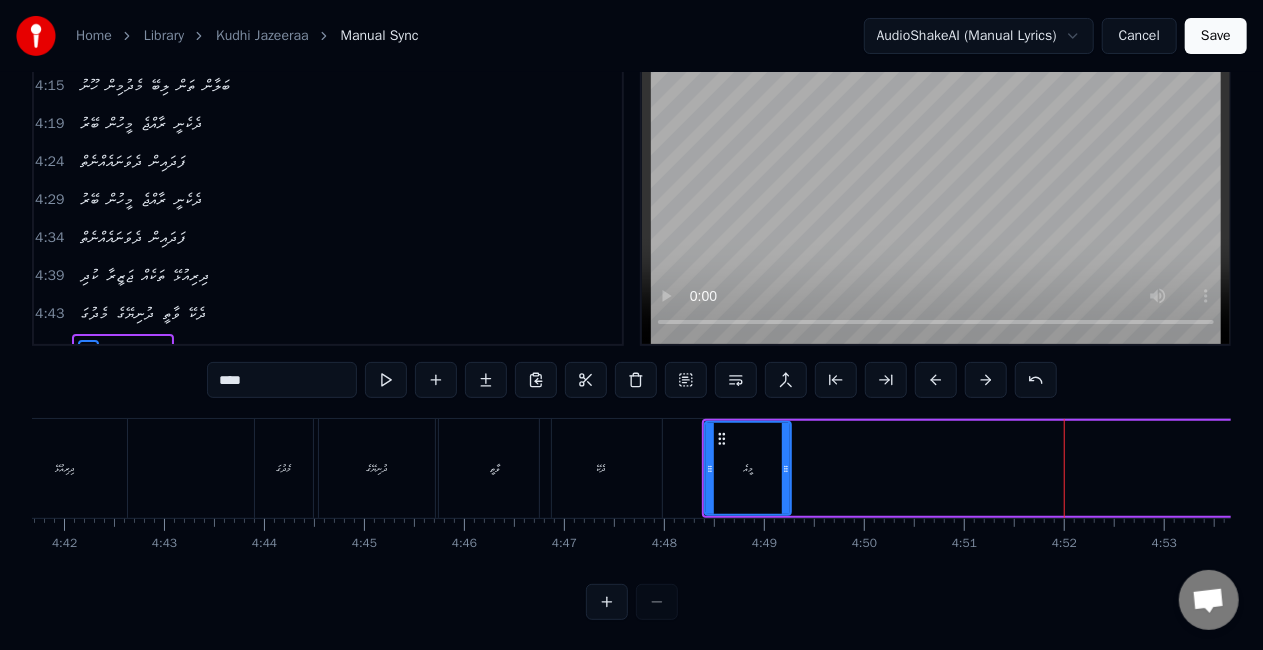 drag, startPoint x: 894, startPoint y: 463, endPoint x: 786, endPoint y: 472, distance: 108.37435 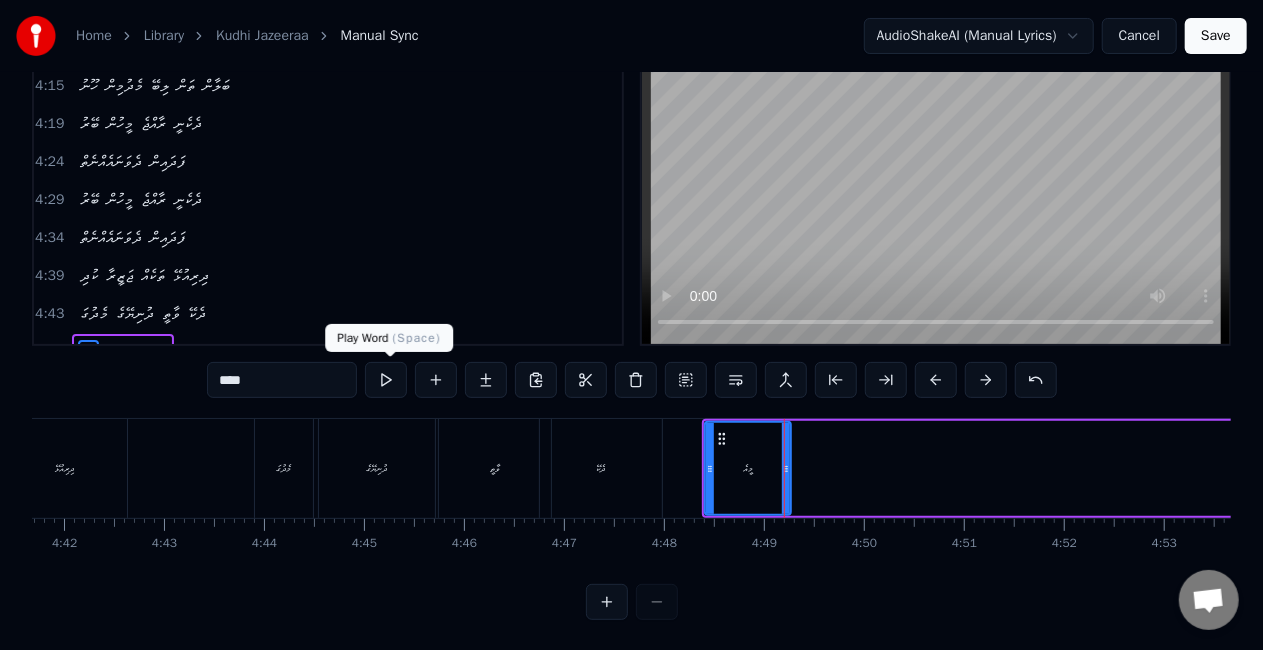 click at bounding box center [386, 380] 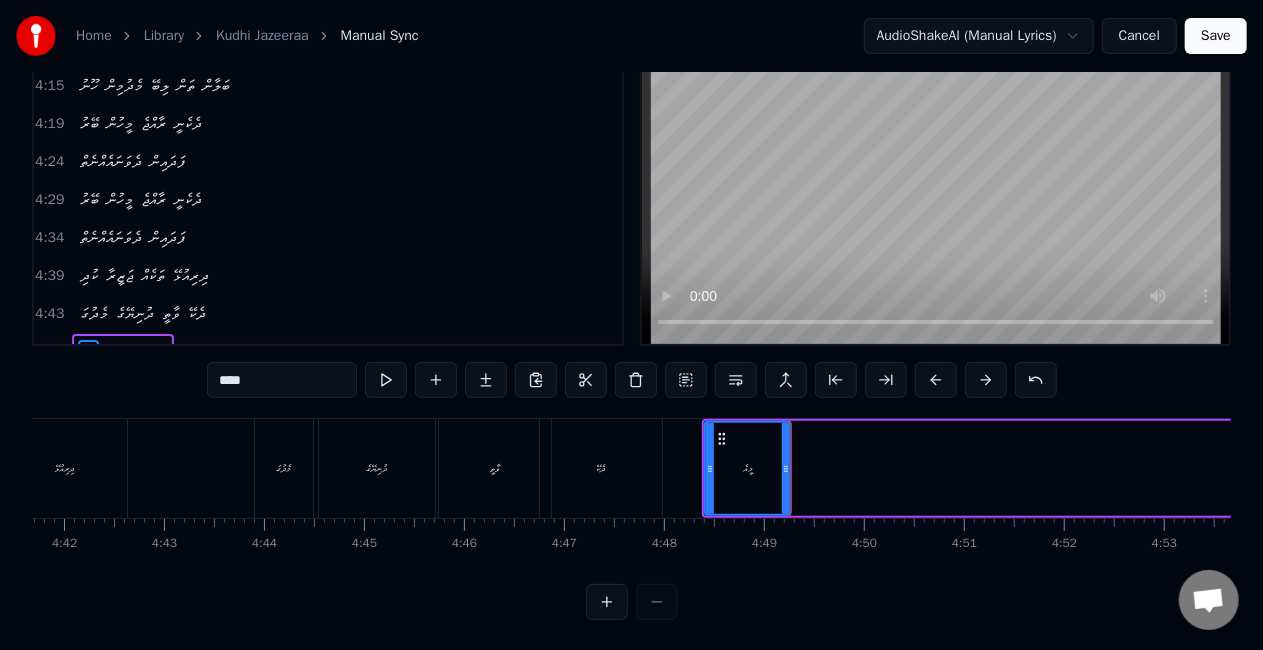 scroll, scrollTop: 102, scrollLeft: 0, axis: vertical 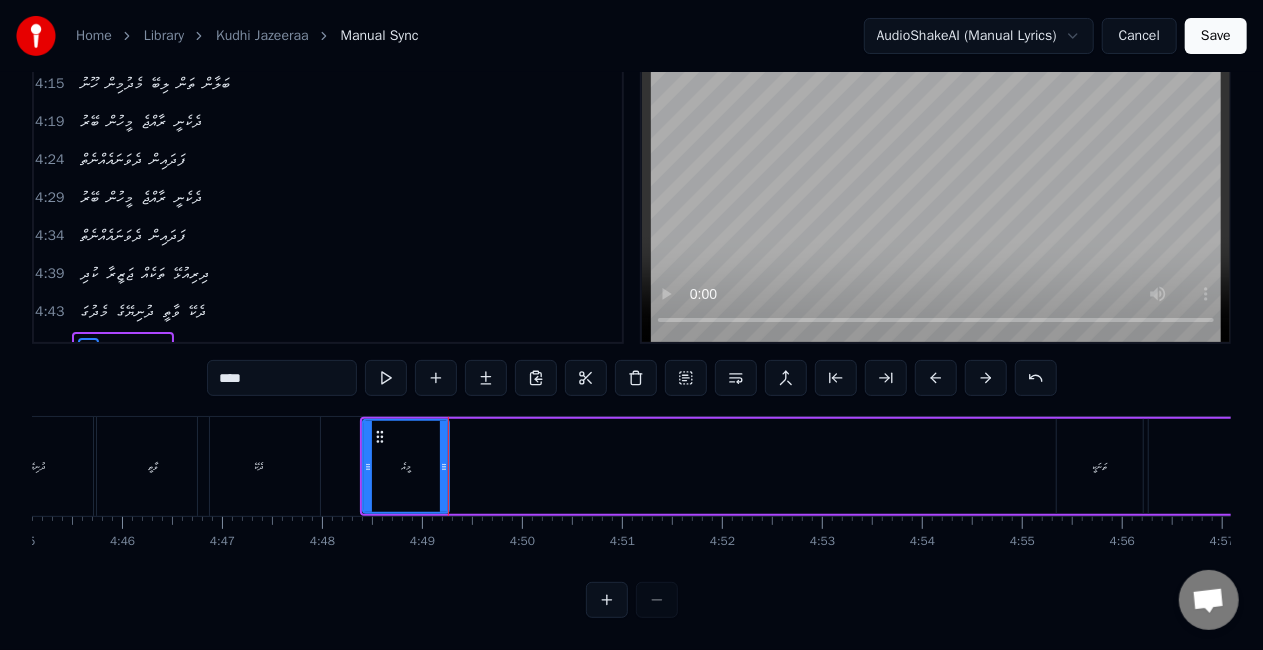 click on "ތަނަކީ" at bounding box center (1100, 466) 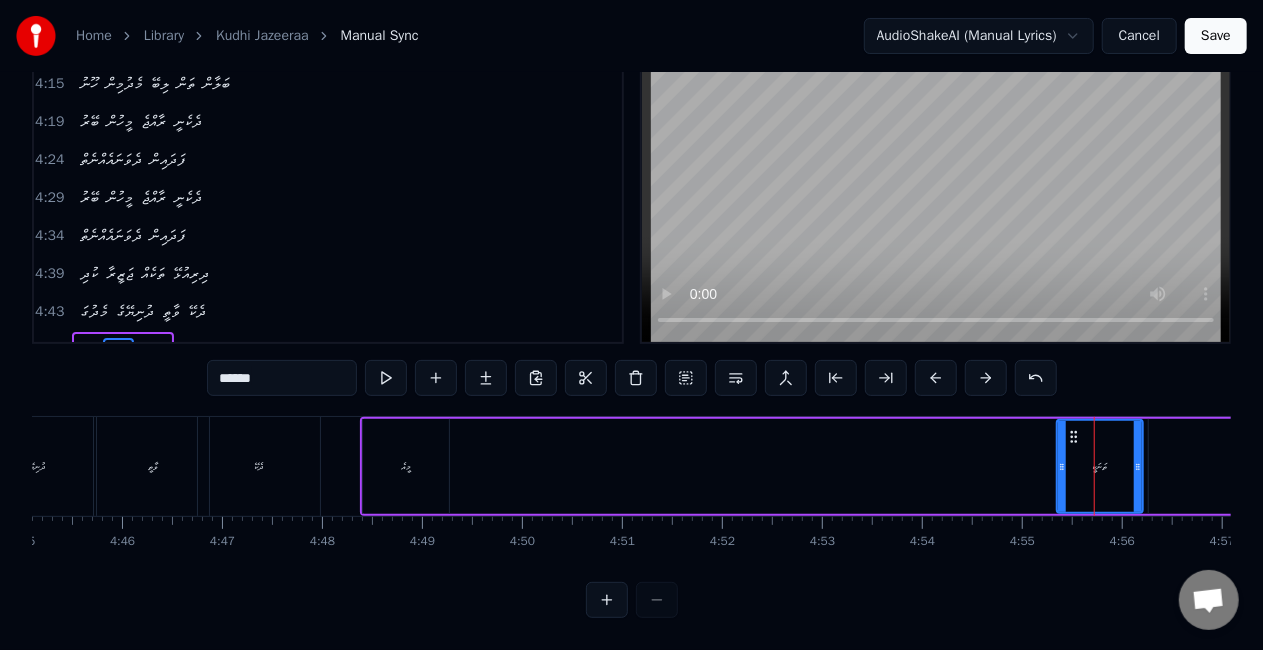 scroll, scrollTop: 83, scrollLeft: 0, axis: vertical 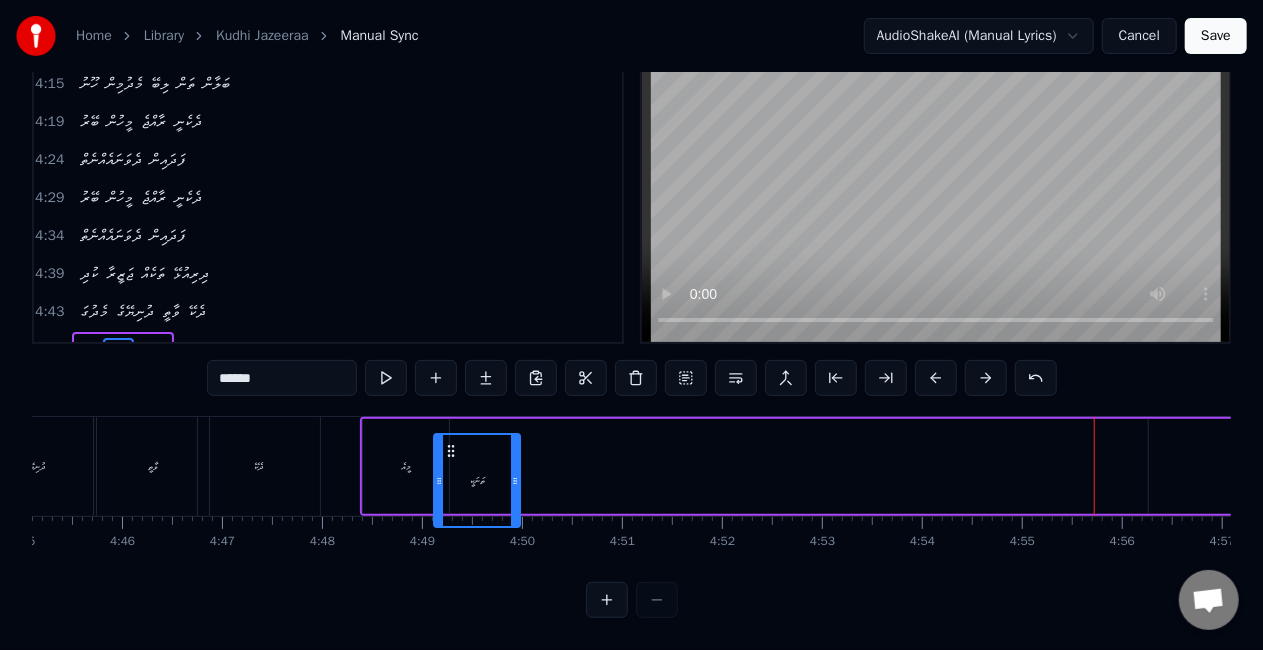 drag, startPoint x: 1071, startPoint y: 442, endPoint x: 448, endPoint y: 447, distance: 623.0201 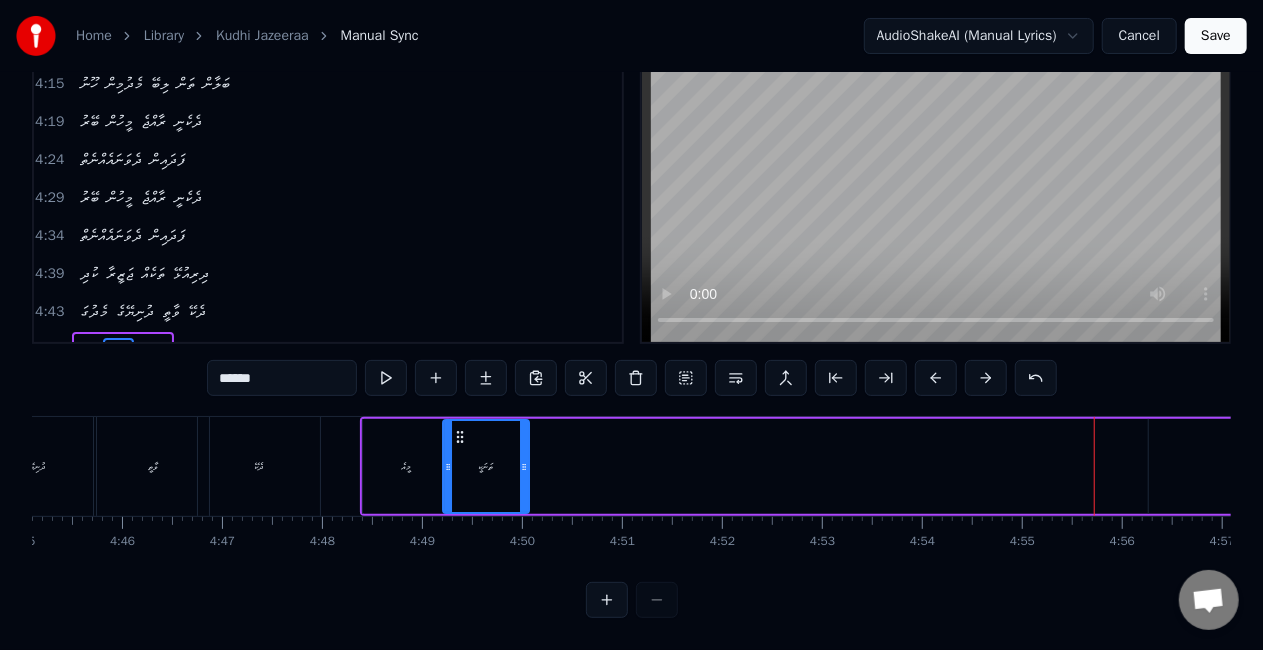 click 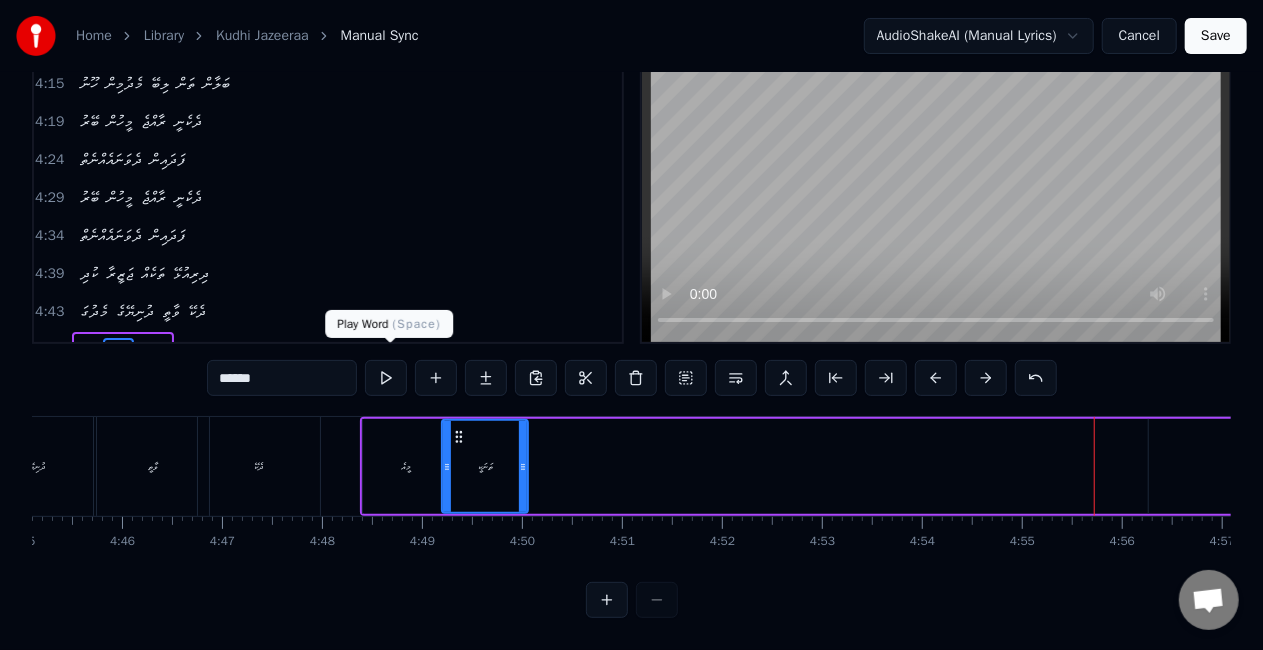 click at bounding box center [386, 378] 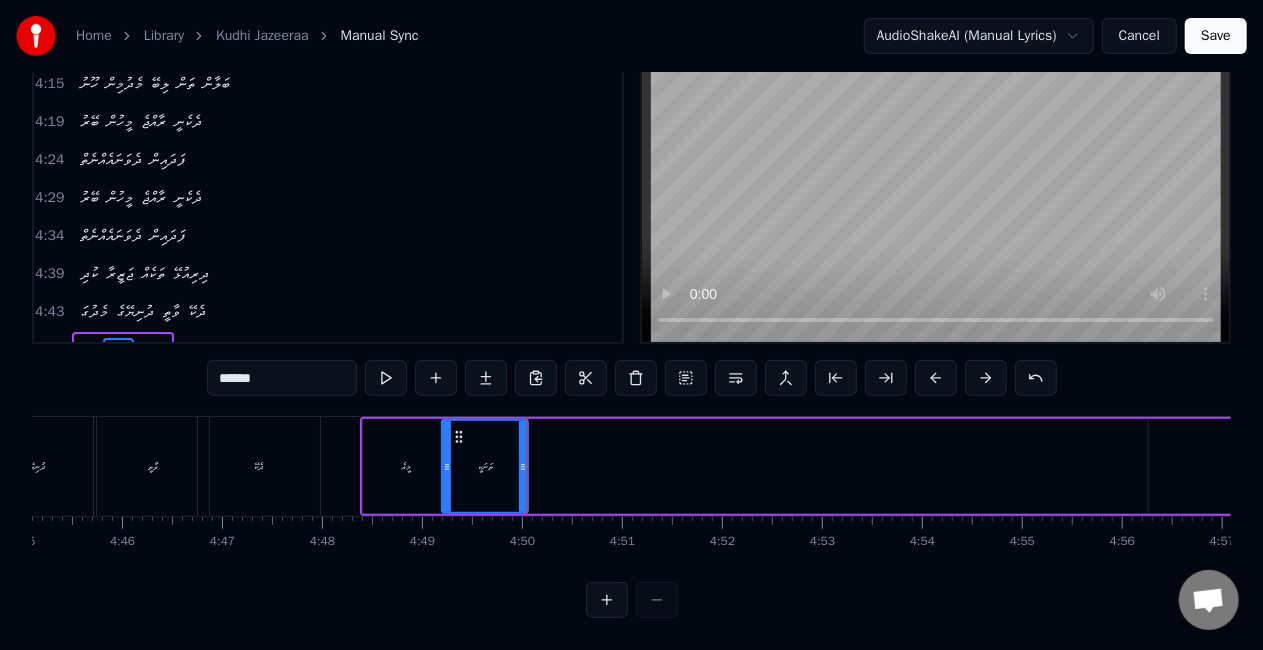 scroll, scrollTop: 102, scrollLeft: 0, axis: vertical 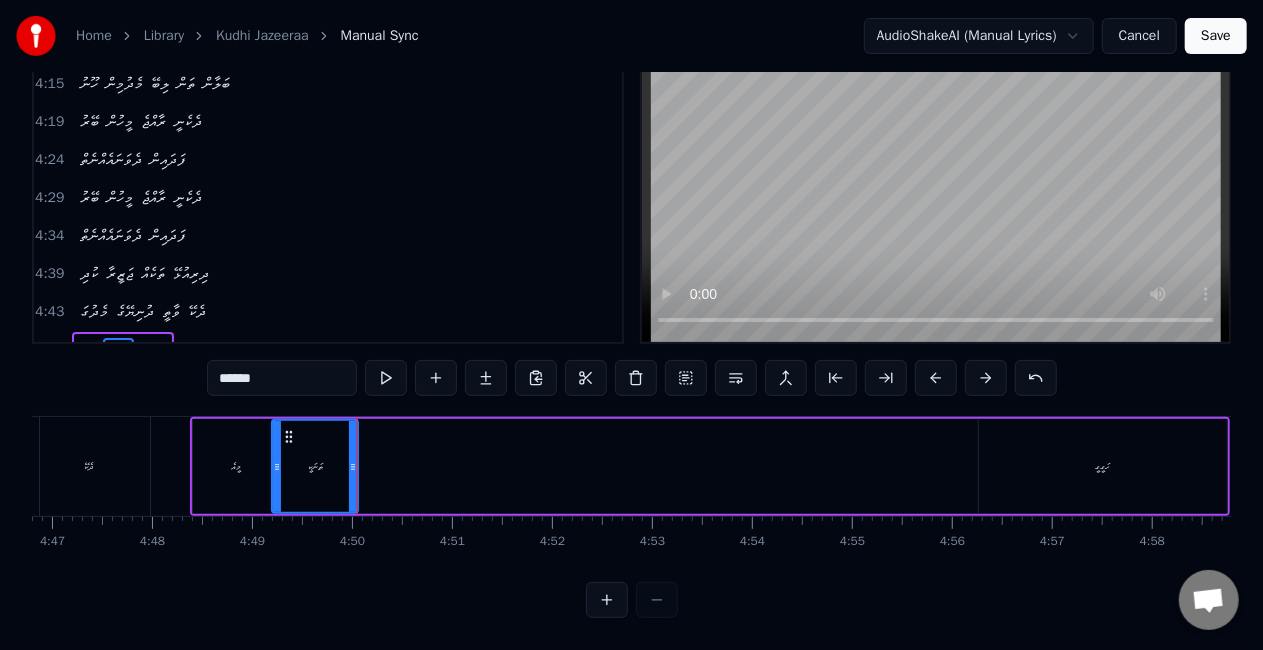 click on "ހަގީގީ" at bounding box center (1103, 466) 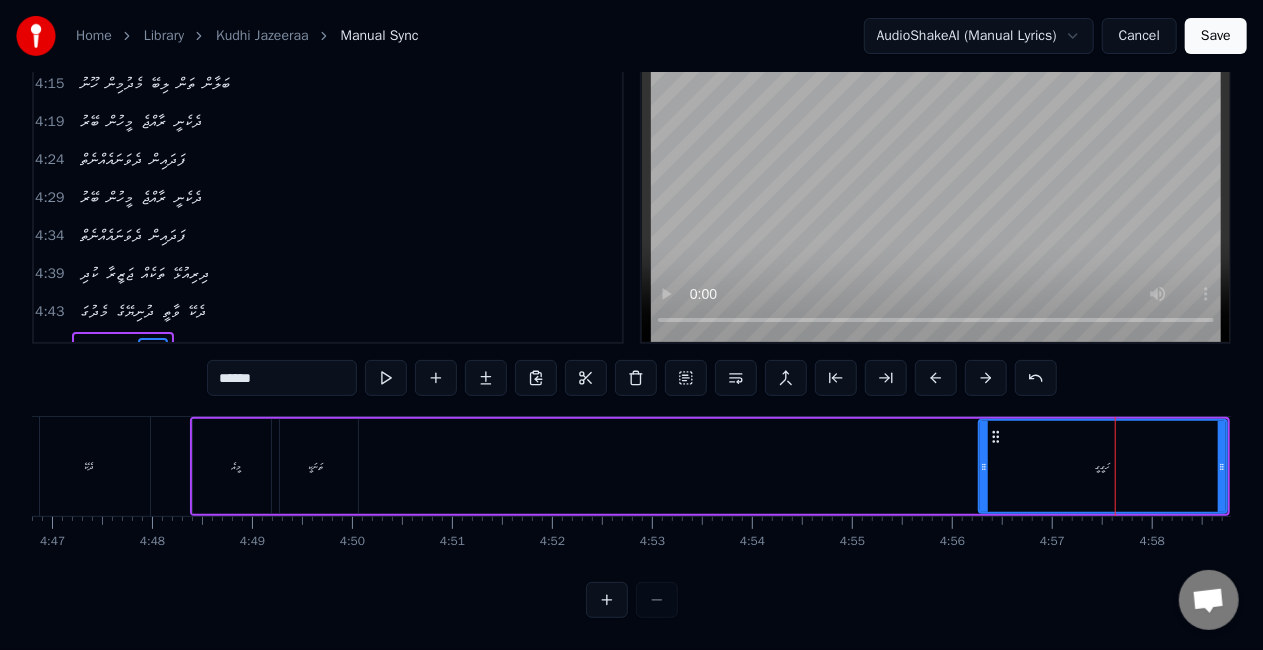 scroll, scrollTop: 83, scrollLeft: 0, axis: vertical 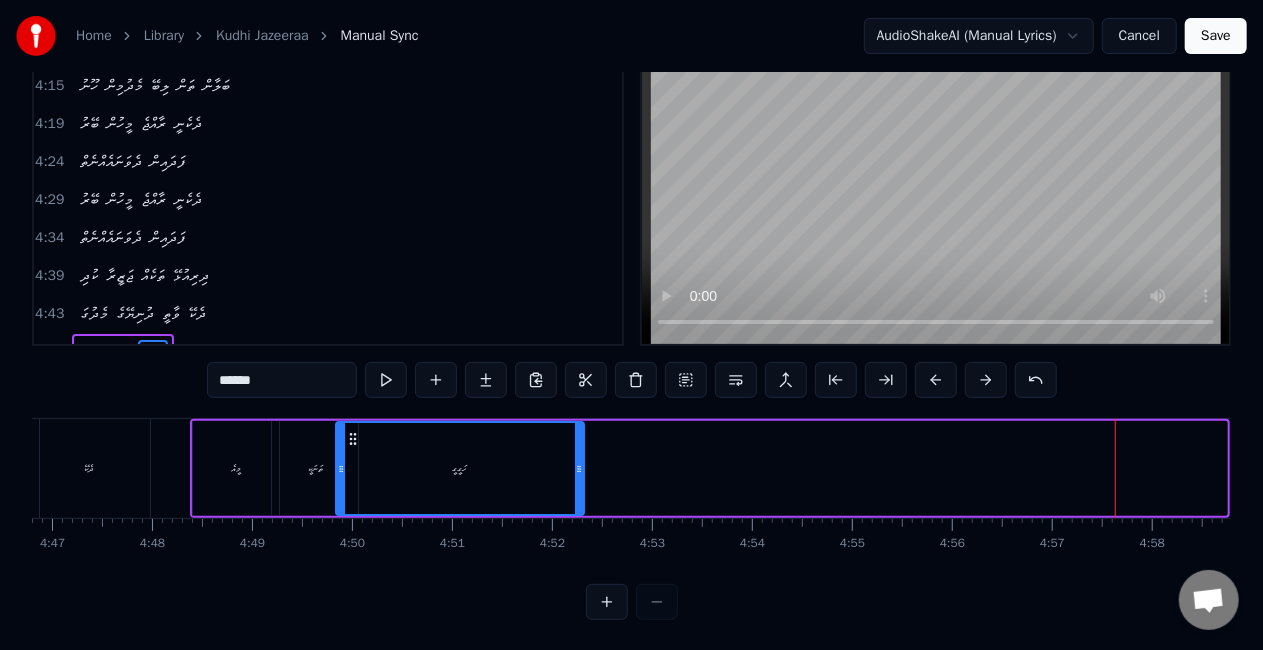 drag, startPoint x: 996, startPoint y: 434, endPoint x: 352, endPoint y: 444, distance: 644.07764 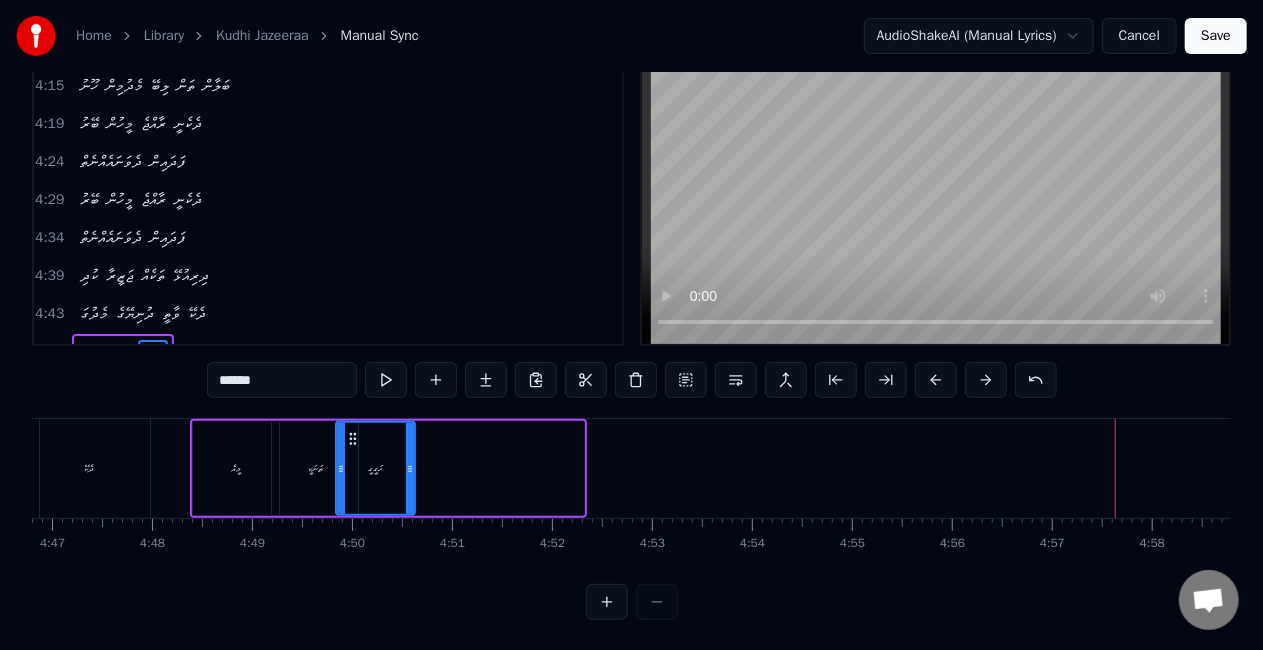 drag, startPoint x: 580, startPoint y: 475, endPoint x: 411, endPoint y: 470, distance: 169.07394 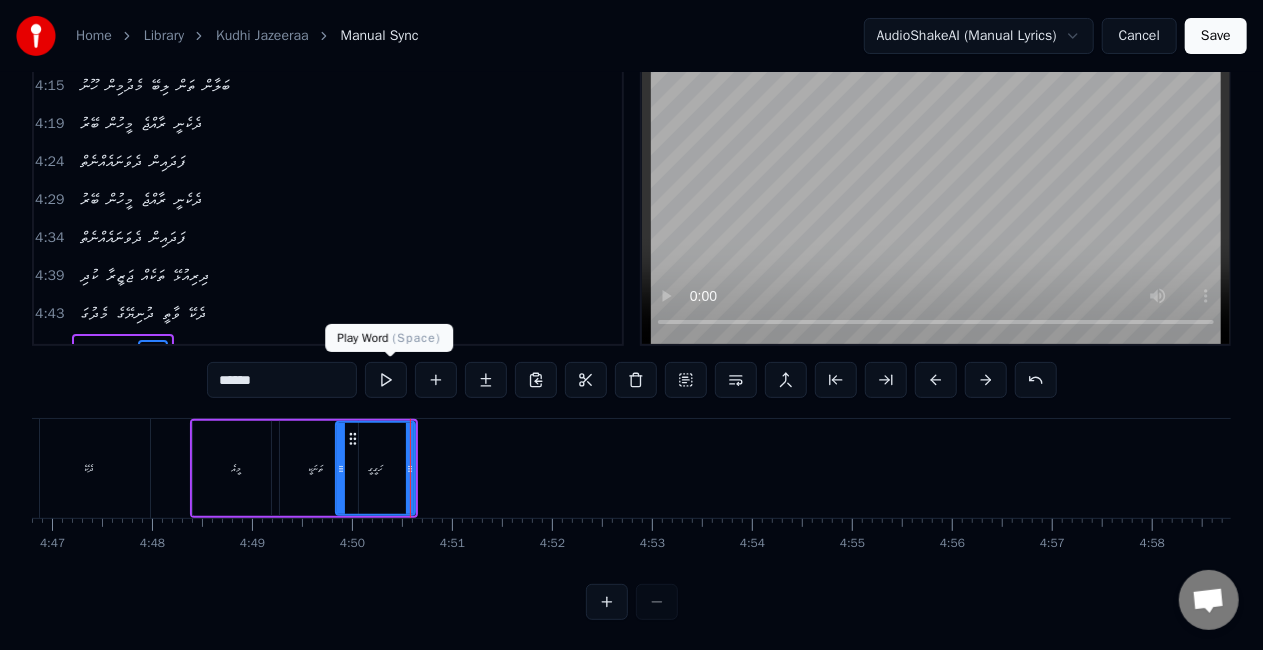 click at bounding box center [386, 380] 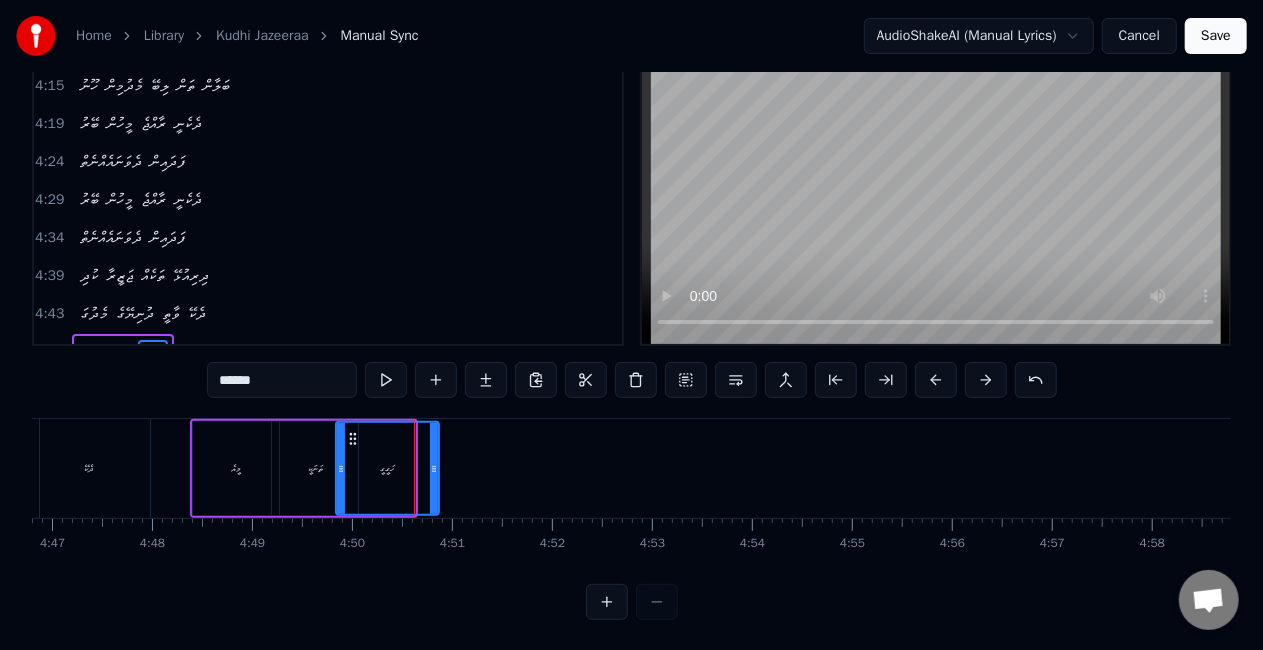 drag, startPoint x: 409, startPoint y: 461, endPoint x: 433, endPoint y: 464, distance: 24.186773 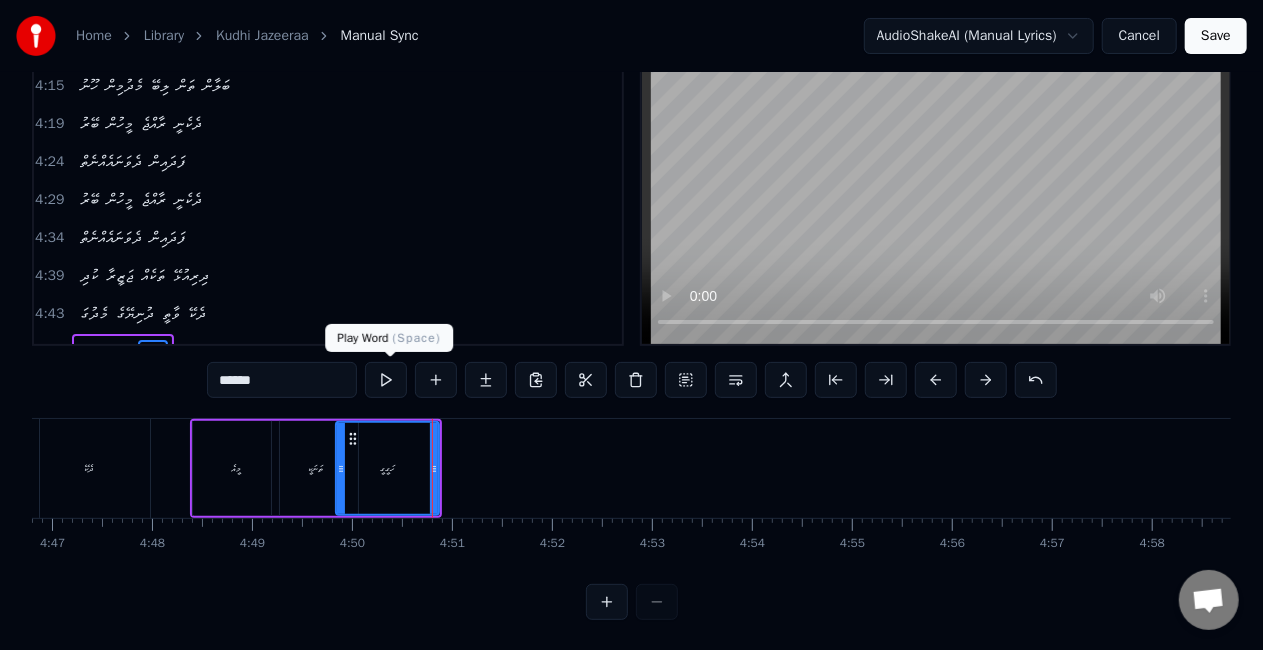 click at bounding box center (386, 380) 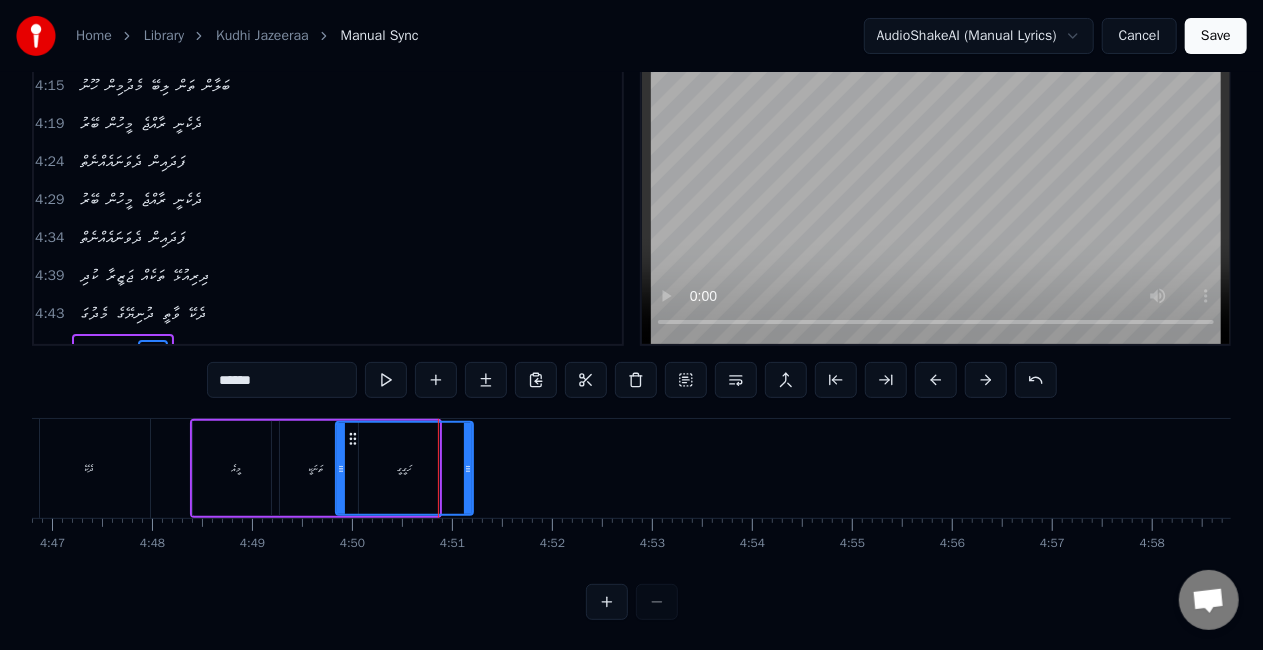 drag, startPoint x: 432, startPoint y: 470, endPoint x: 466, endPoint y: 472, distance: 34.058773 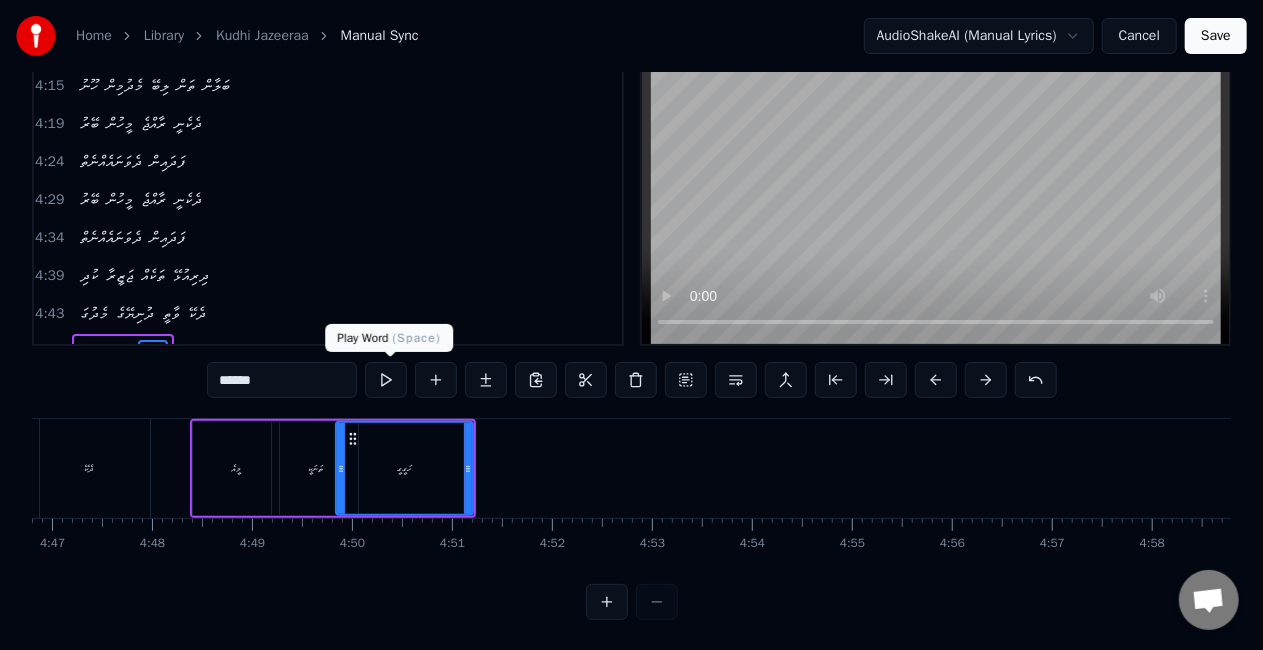 click at bounding box center (386, 380) 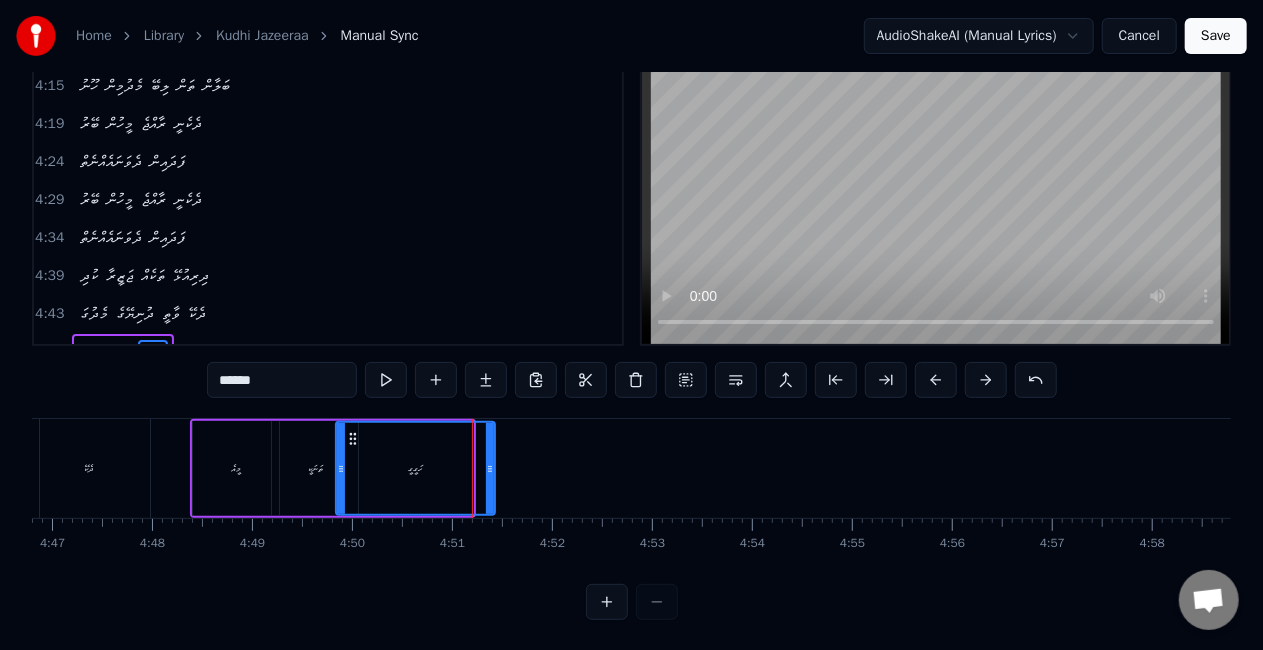 drag, startPoint x: 468, startPoint y: 474, endPoint x: 490, endPoint y: 478, distance: 22.36068 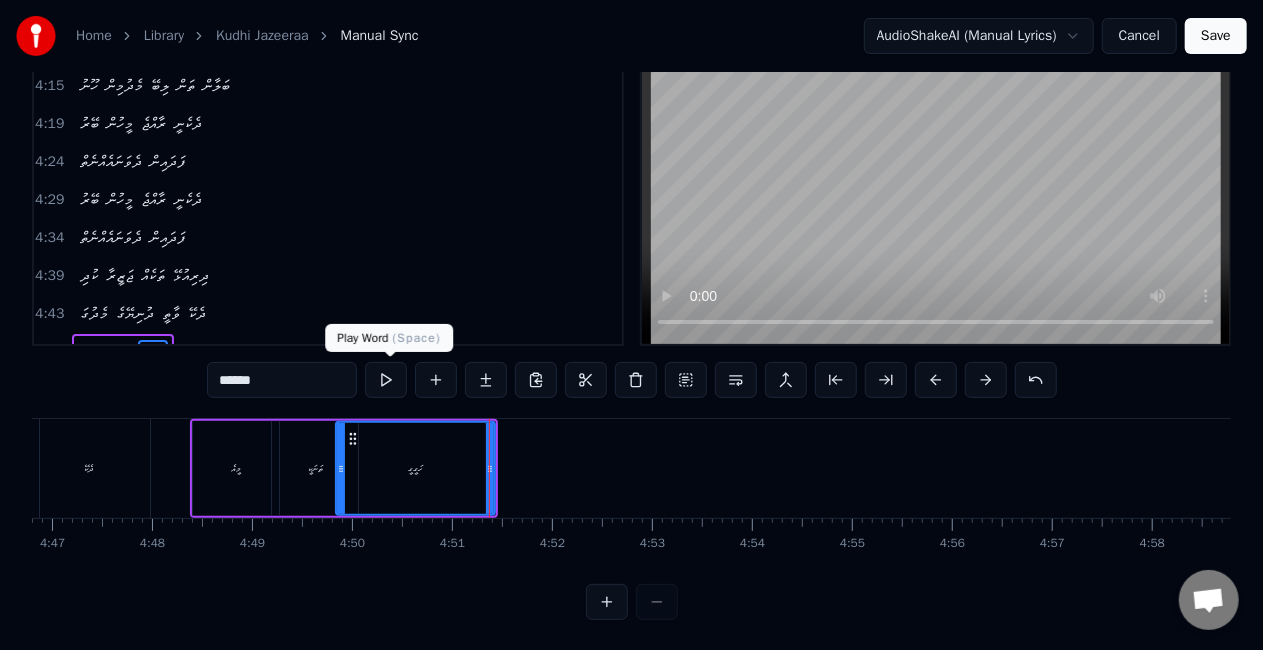 click at bounding box center [386, 380] 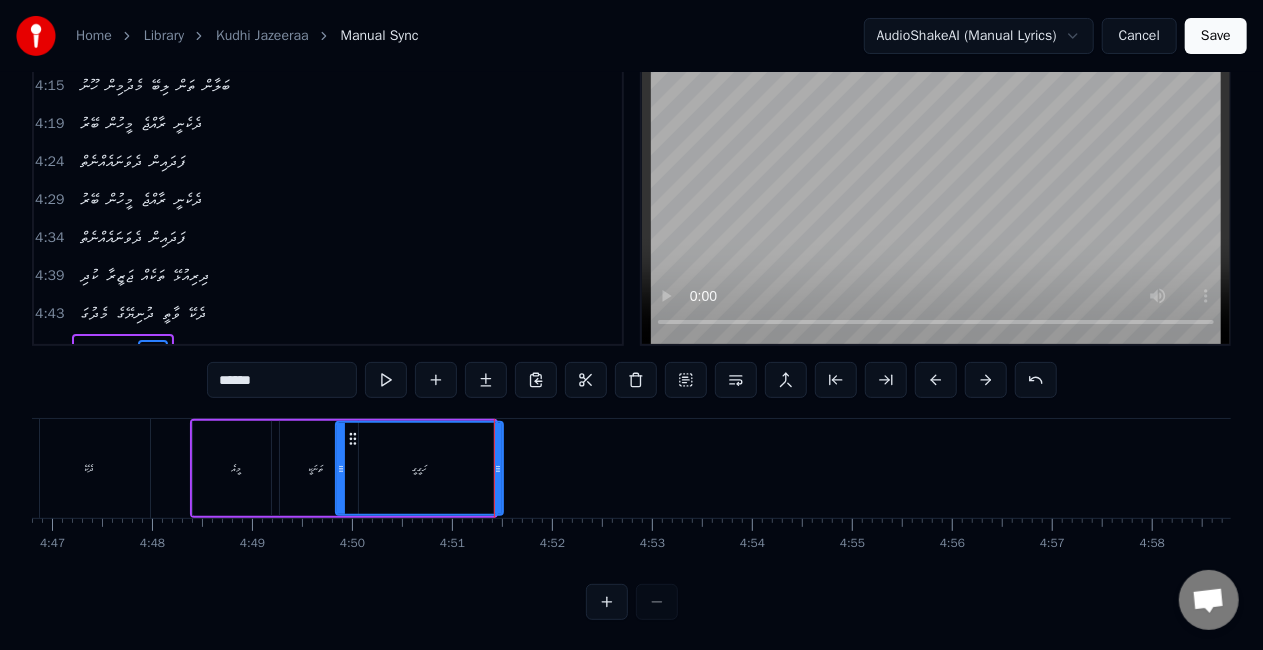 click 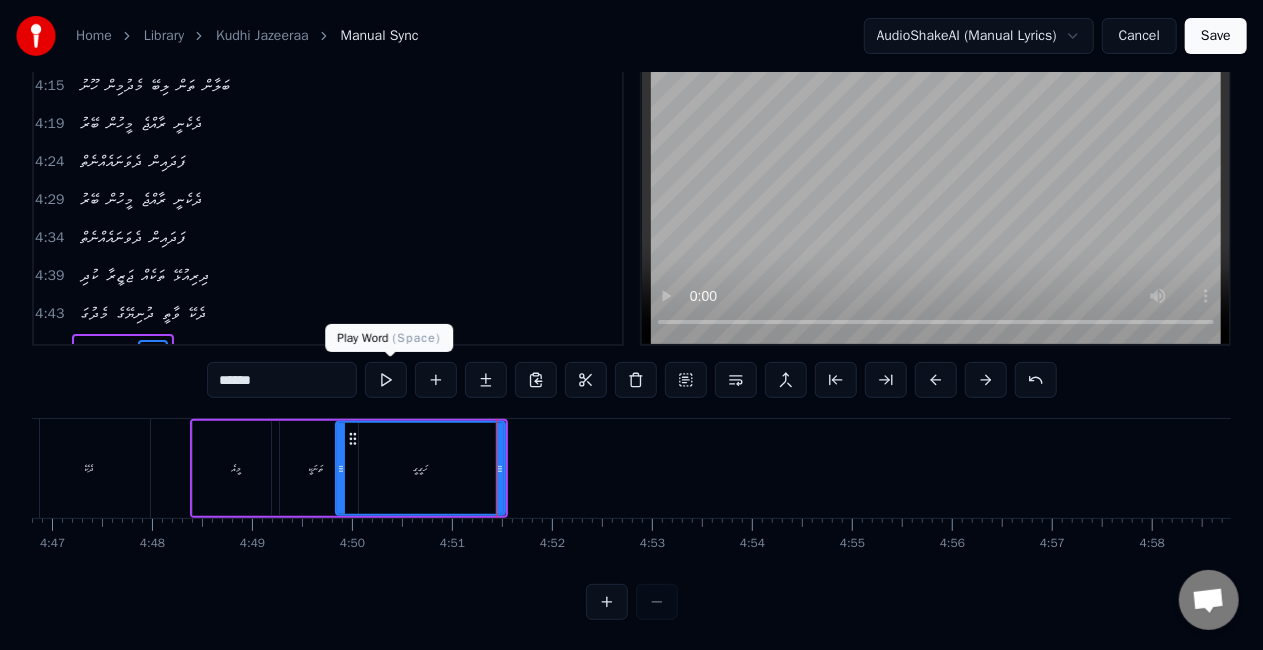 click at bounding box center (386, 380) 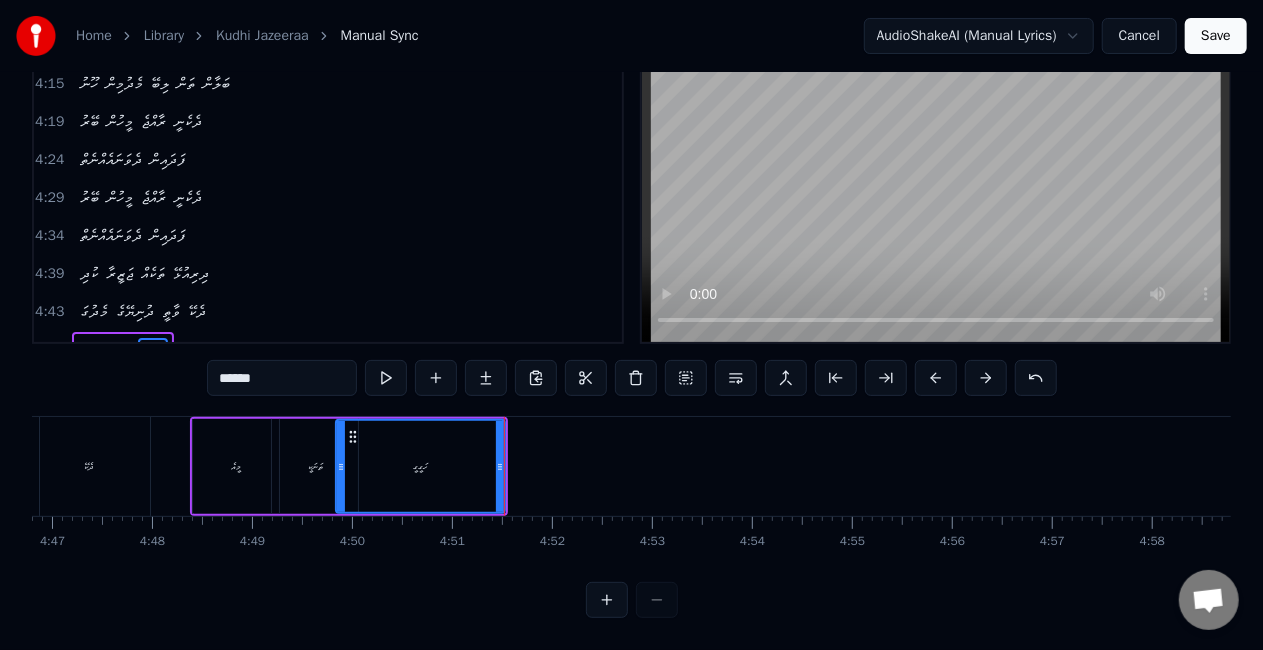 scroll, scrollTop: 102, scrollLeft: 0, axis: vertical 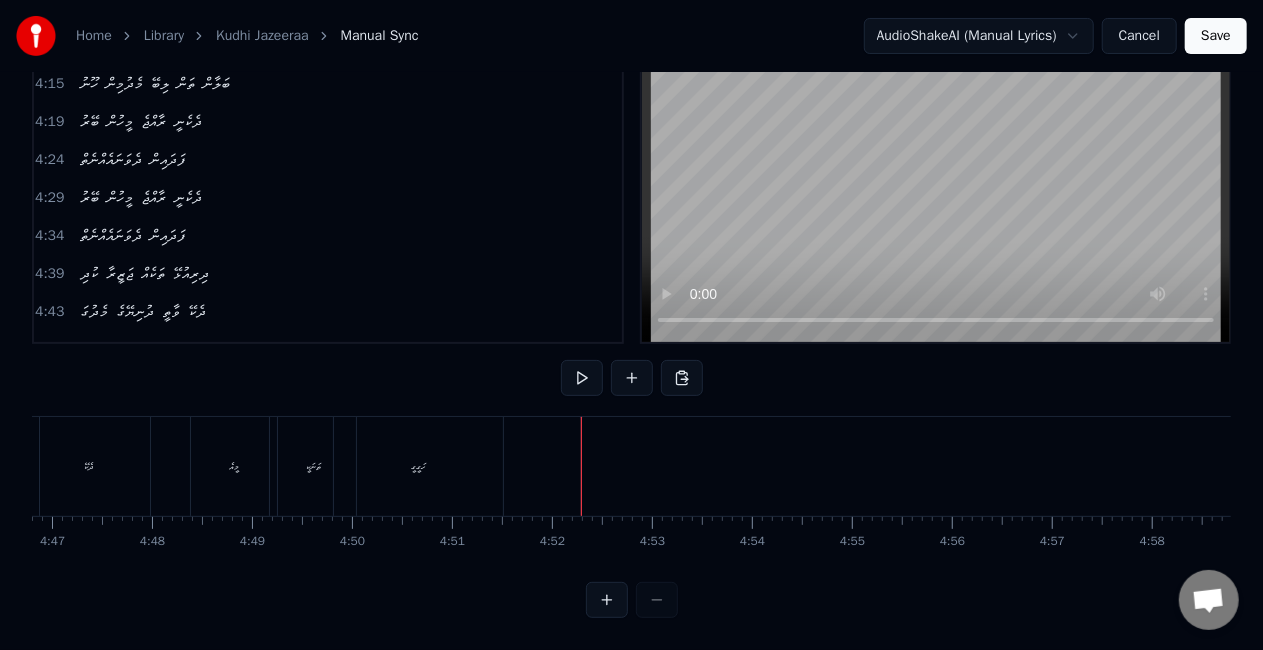 click at bounding box center (-13708, 466) 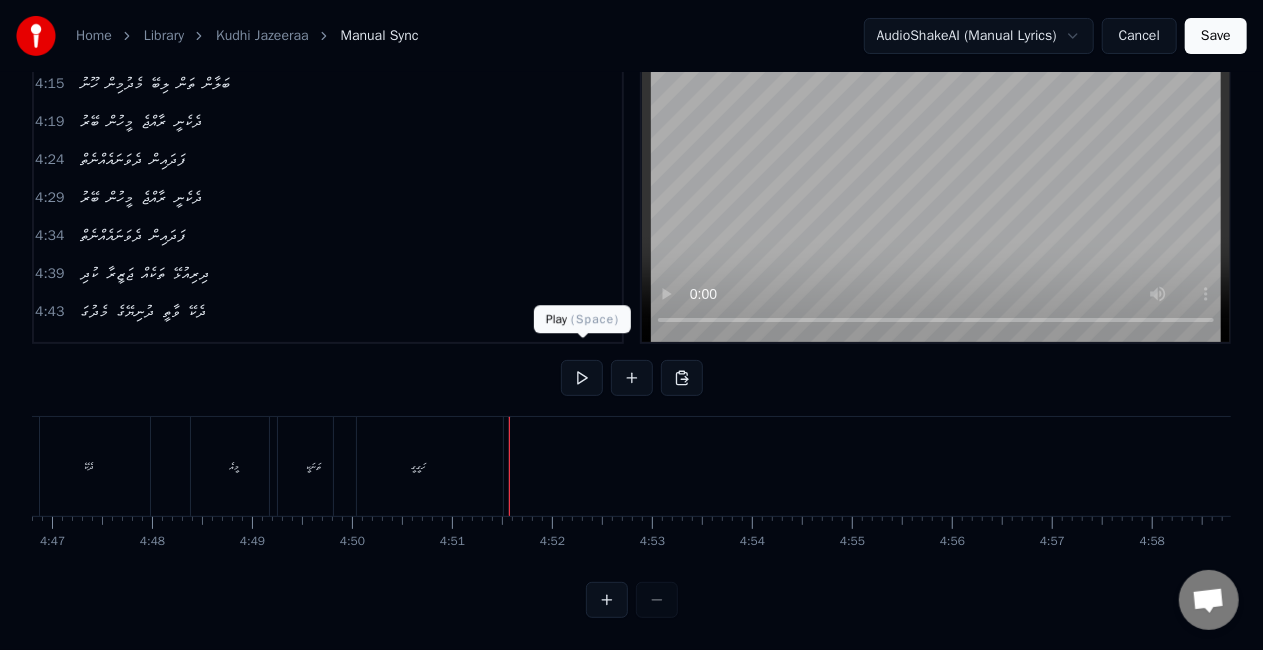 click at bounding box center (582, 378) 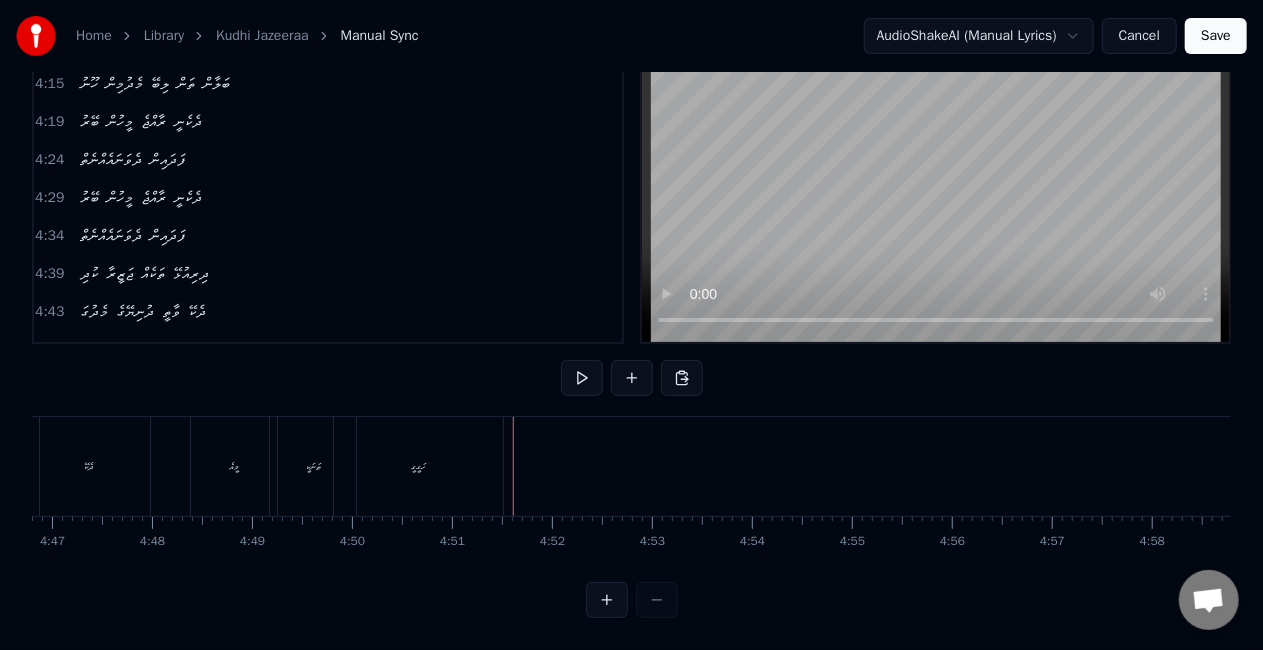 click on "މީއެ ތަނަކީ ހަގީގީ" at bounding box center [349, 466] 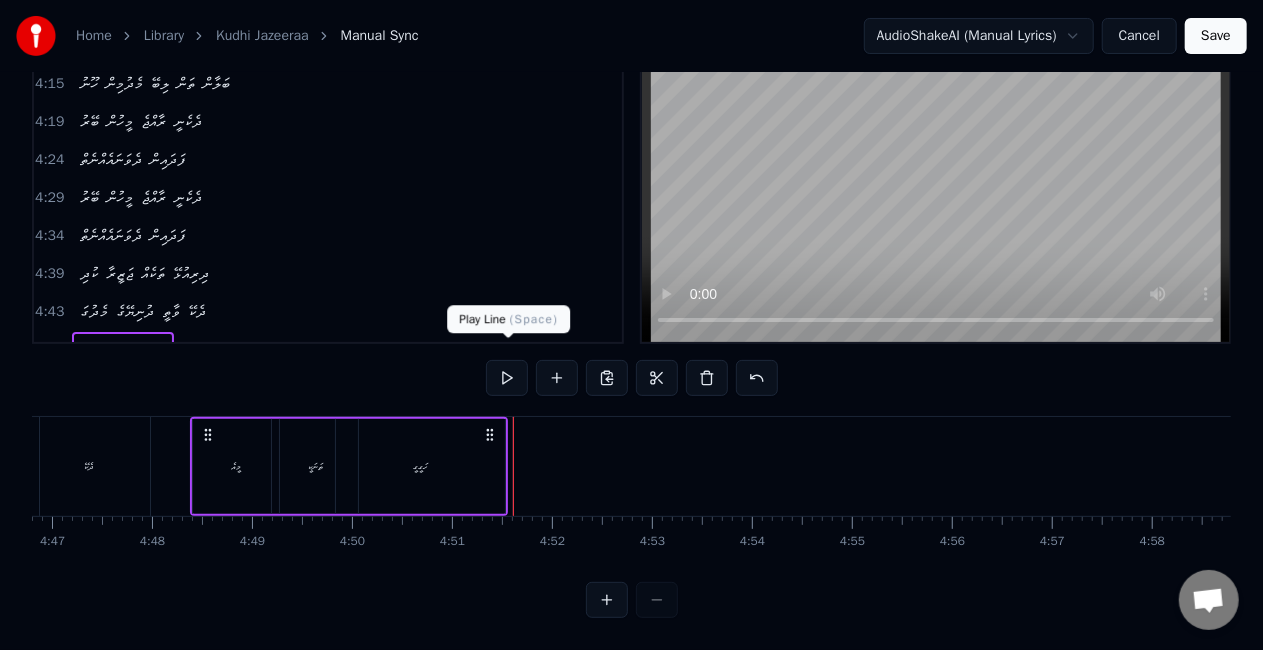click at bounding box center [507, 378] 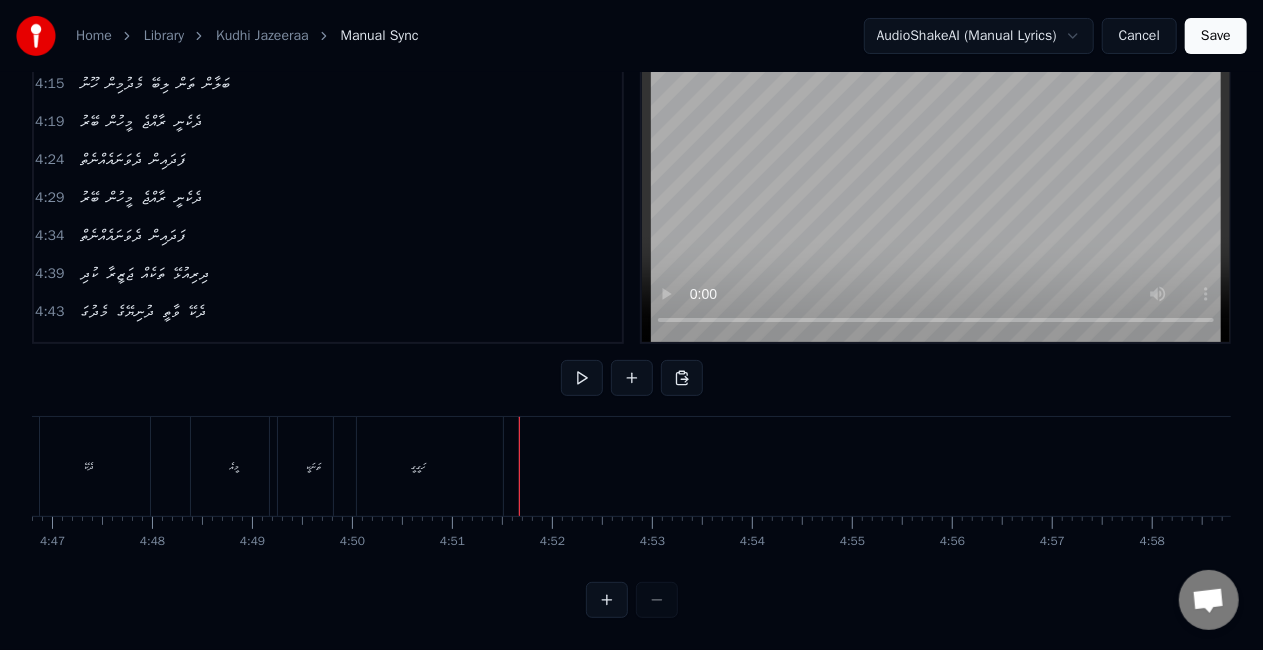 click at bounding box center (-13708, 466) 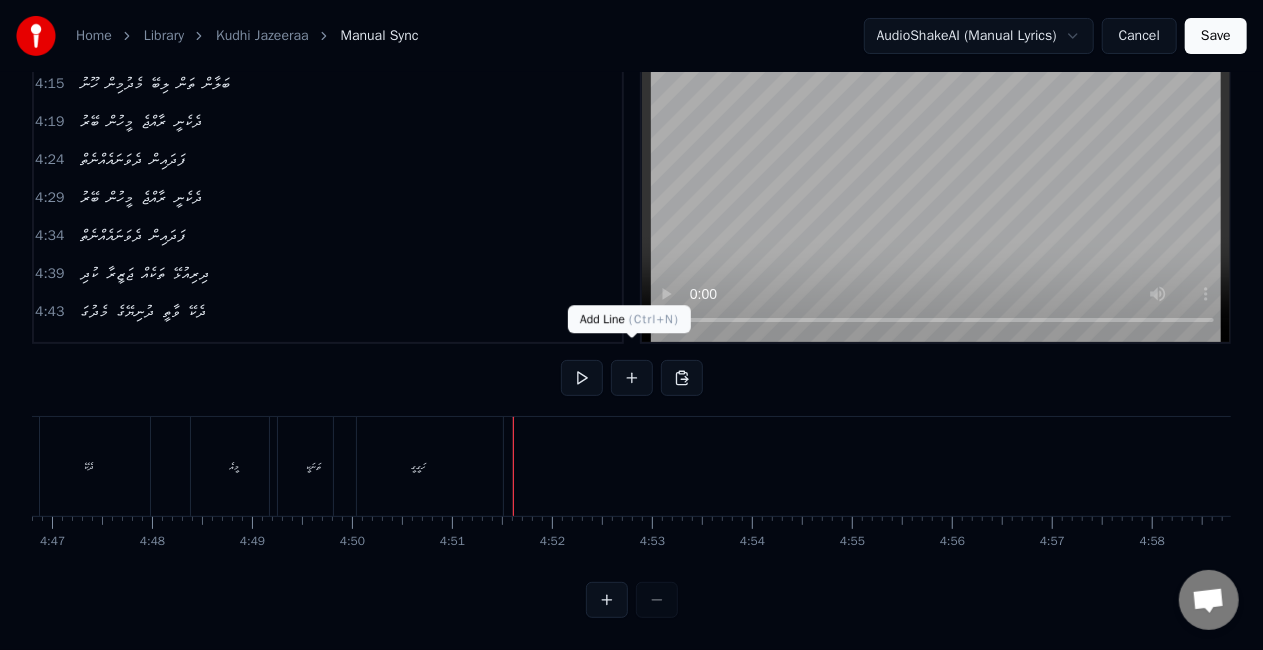 click at bounding box center [632, 378] 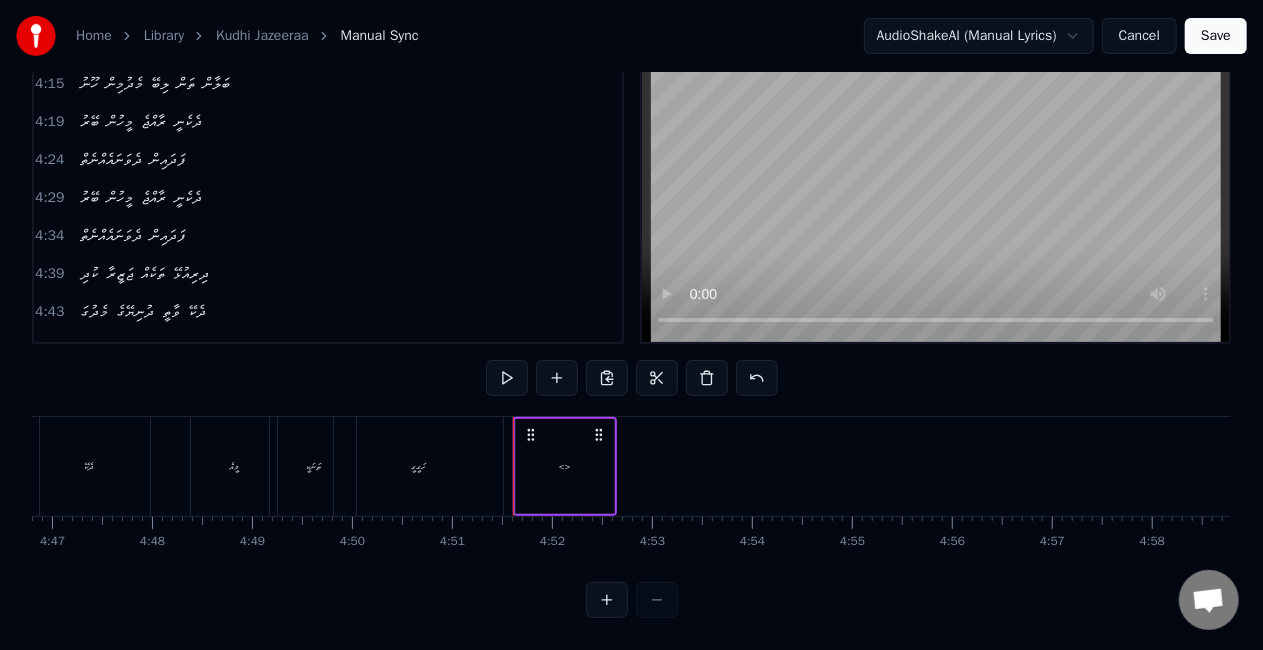 click on "<>" at bounding box center (565, 466) 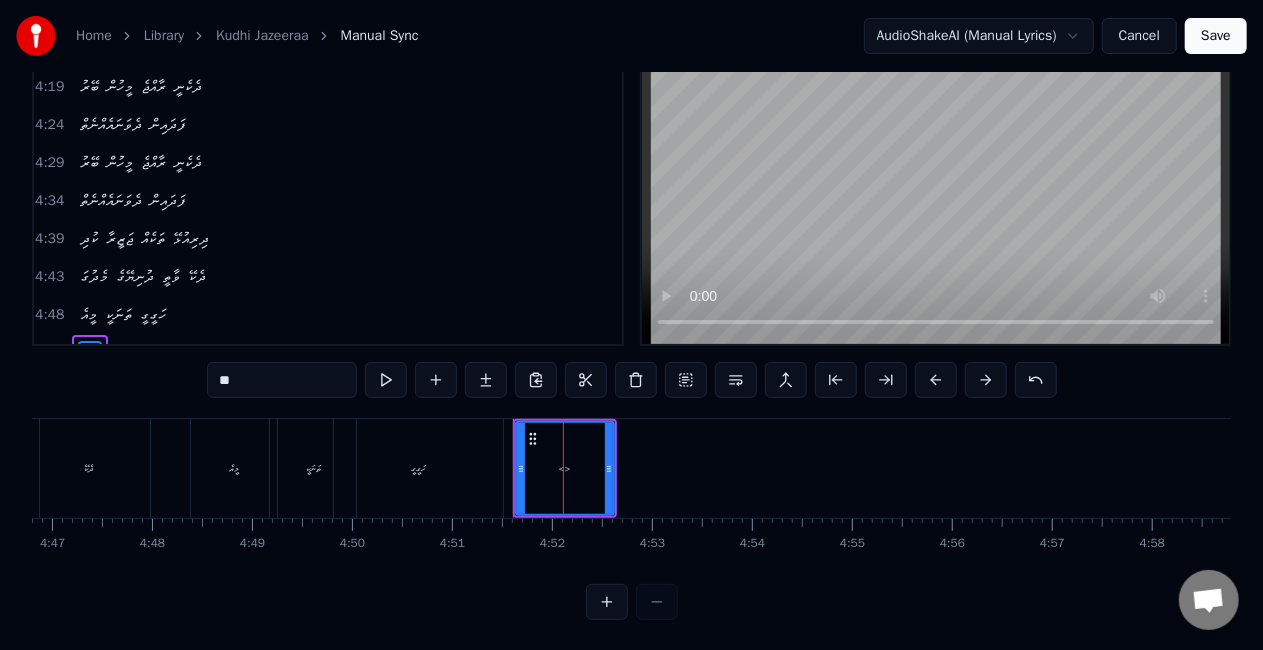 scroll, scrollTop: 1172, scrollLeft: 0, axis: vertical 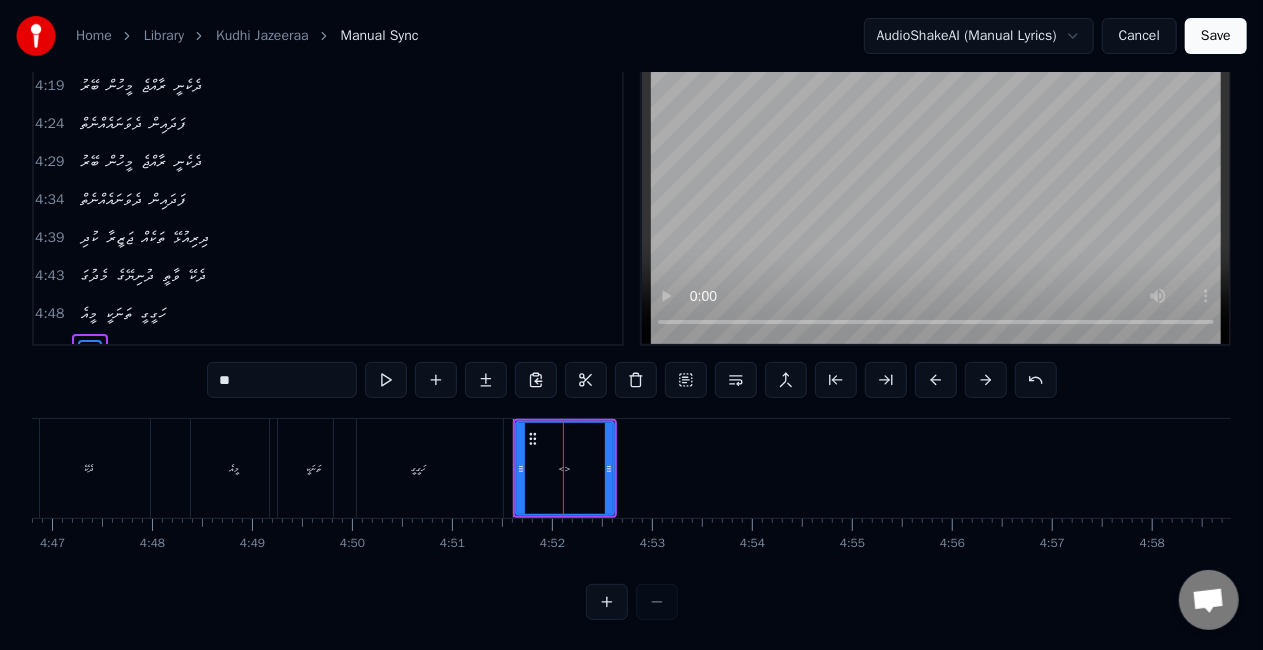 drag, startPoint x: 281, startPoint y: 376, endPoint x: 128, endPoint y: 374, distance: 153.01308 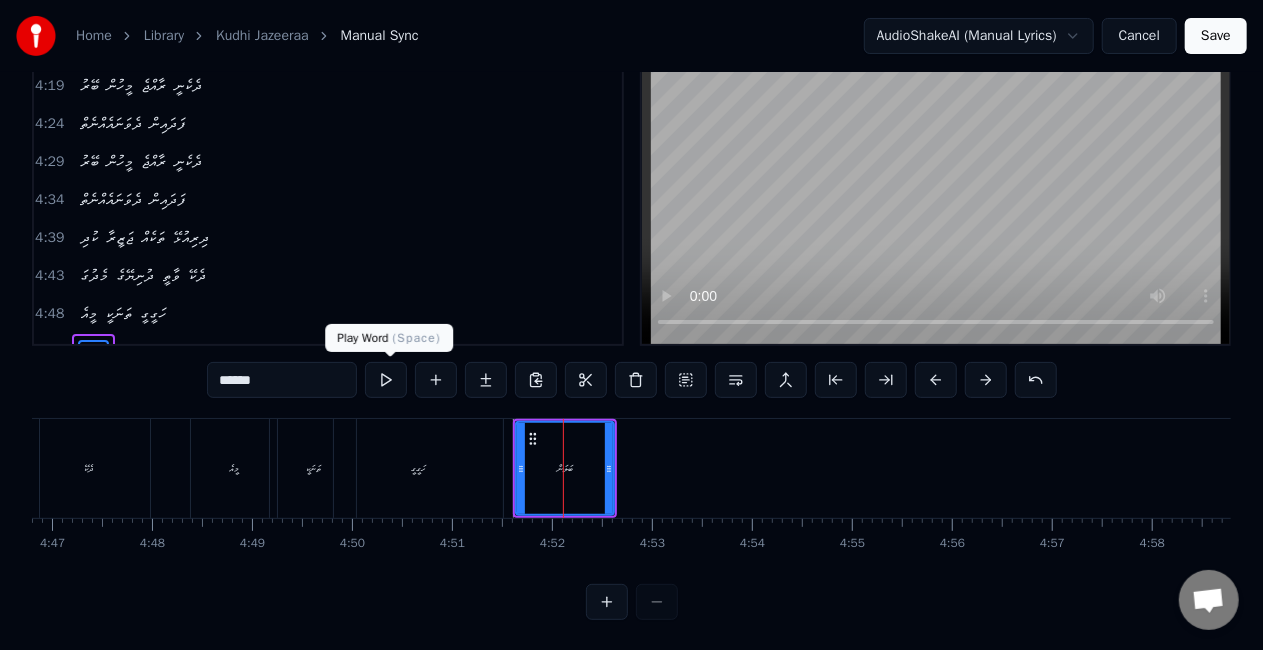 type on "******" 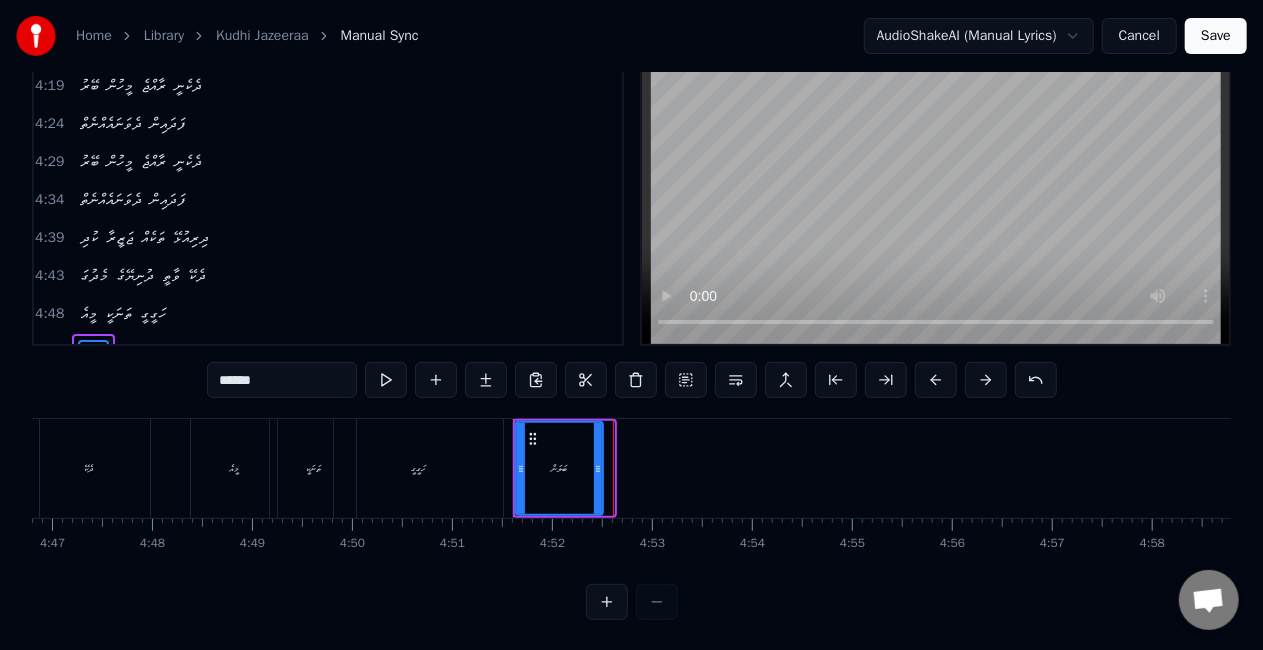 drag, startPoint x: 608, startPoint y: 472, endPoint x: 597, endPoint y: 472, distance: 11 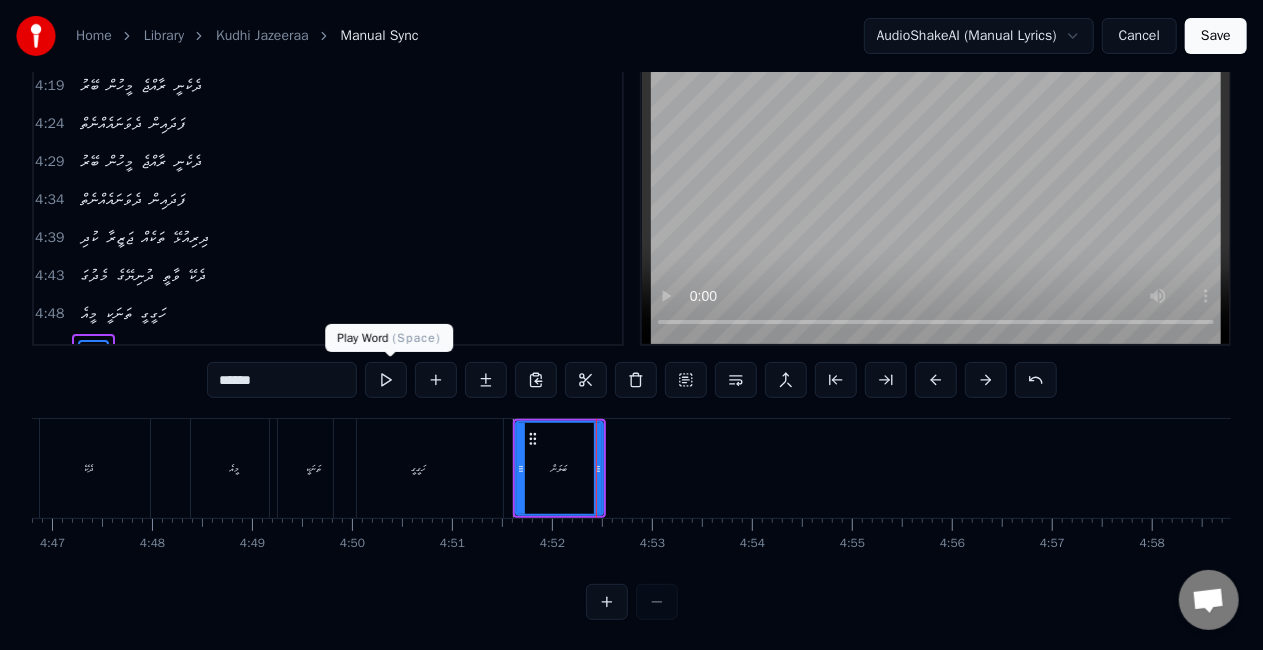 click at bounding box center (386, 380) 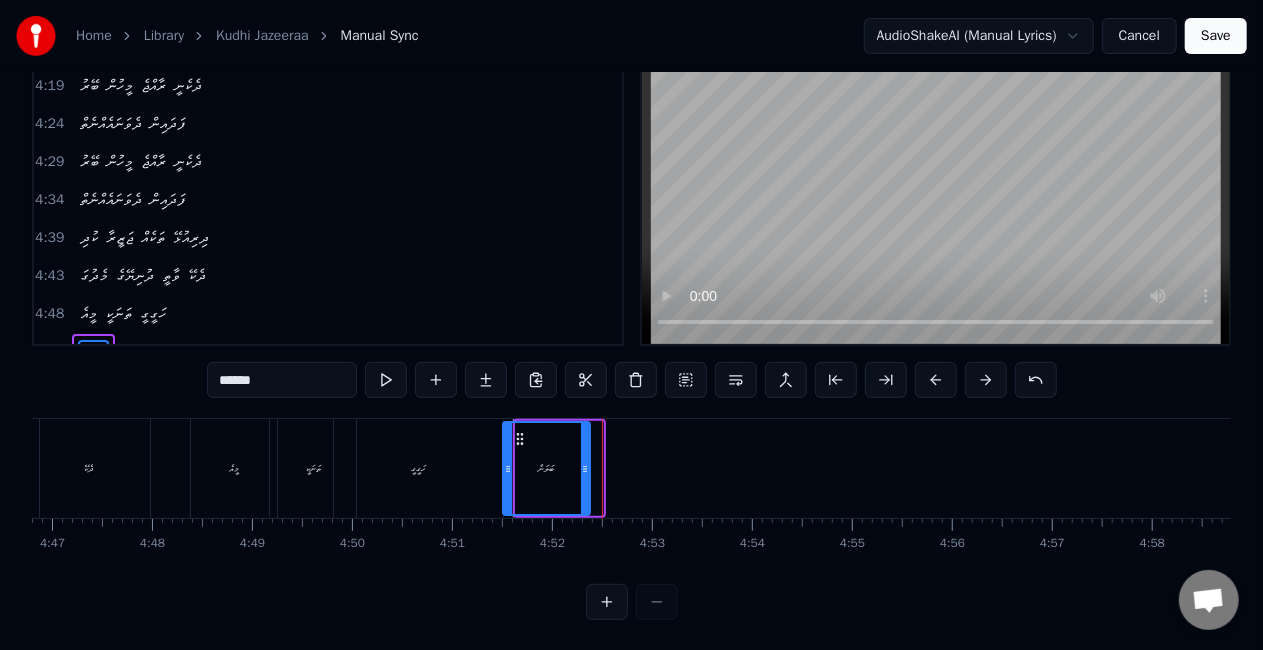 drag, startPoint x: 534, startPoint y: 440, endPoint x: 520, endPoint y: 438, distance: 14.142136 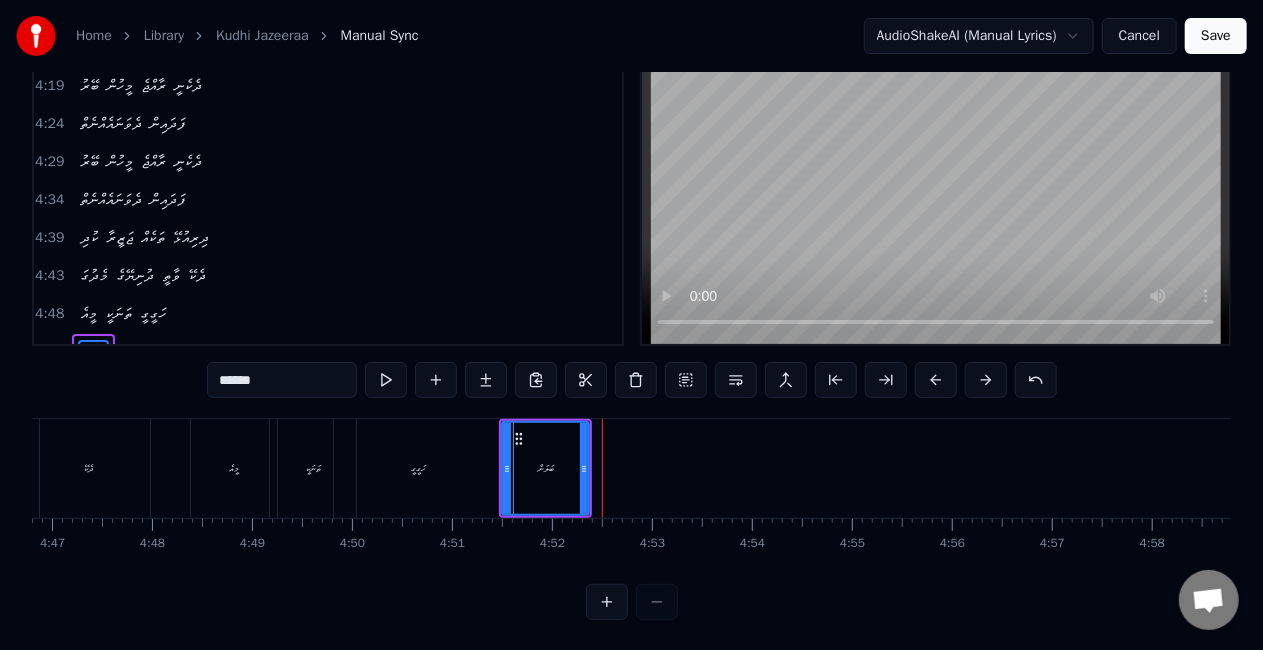 click on "ބަލަން" at bounding box center (545, 468) 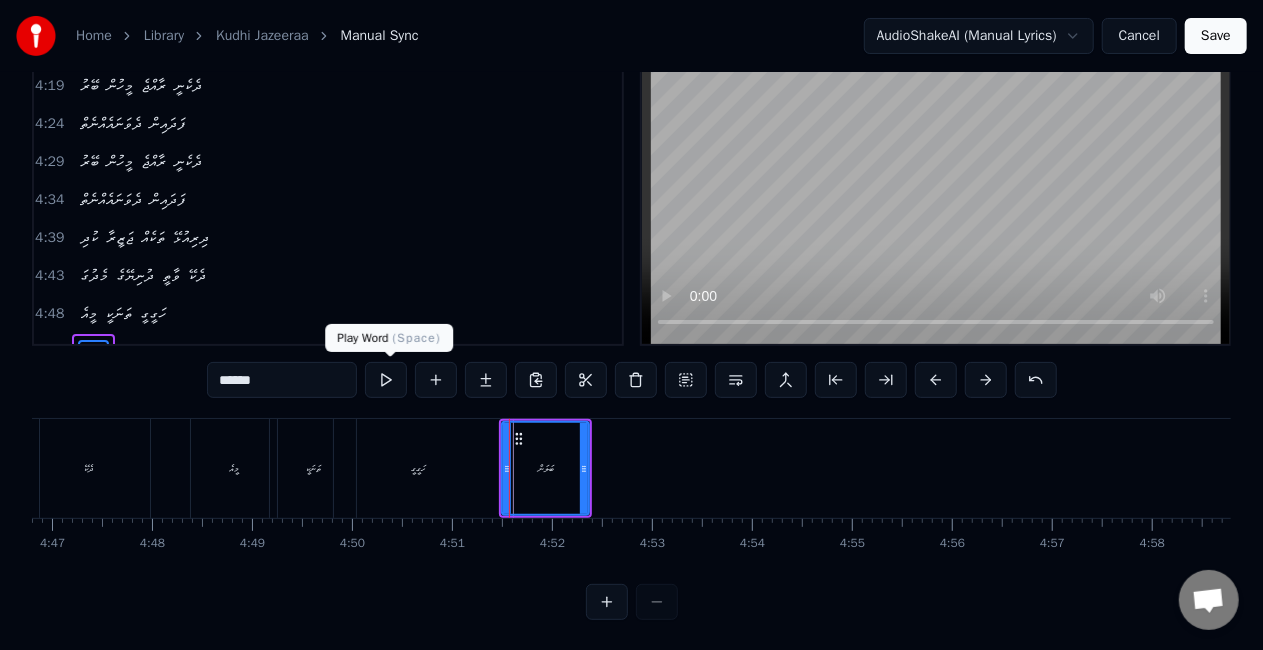 click at bounding box center (386, 380) 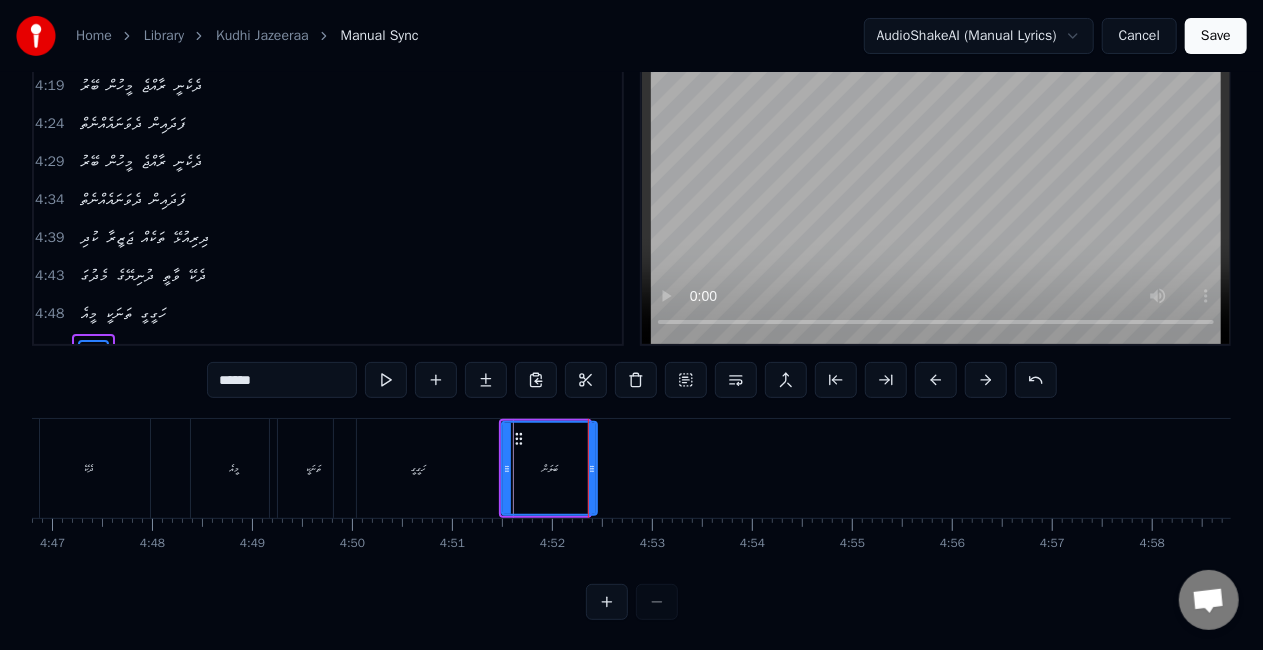 click at bounding box center (592, 468) 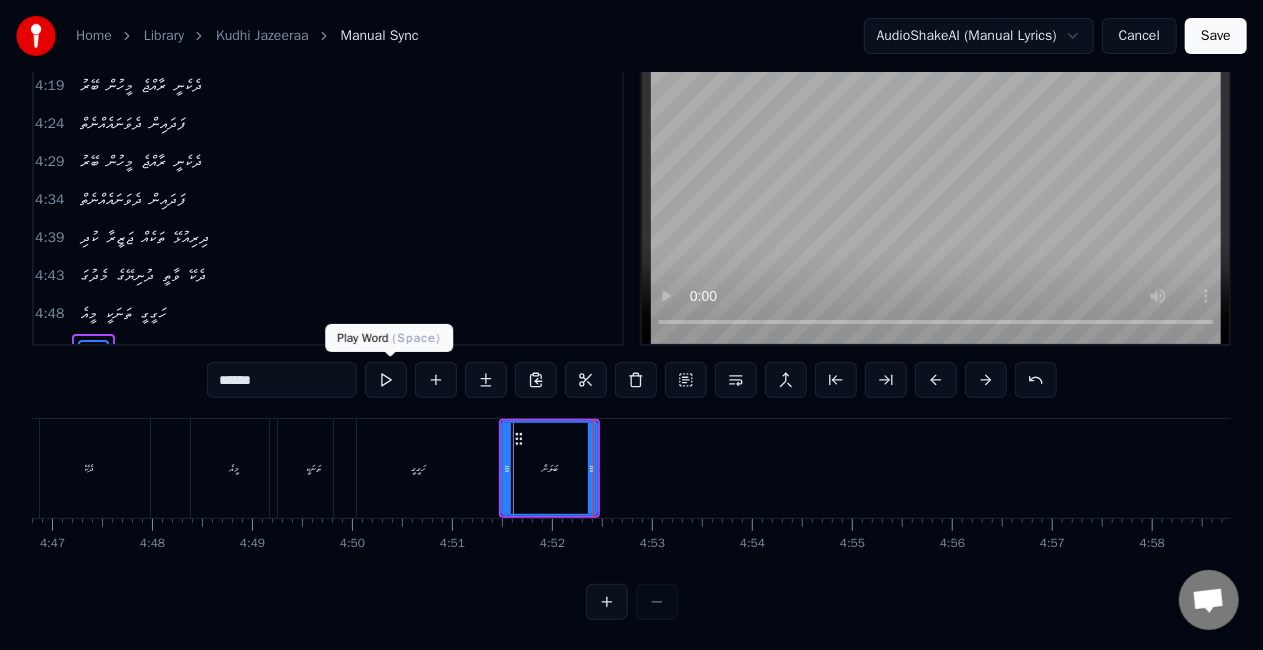 click at bounding box center [386, 380] 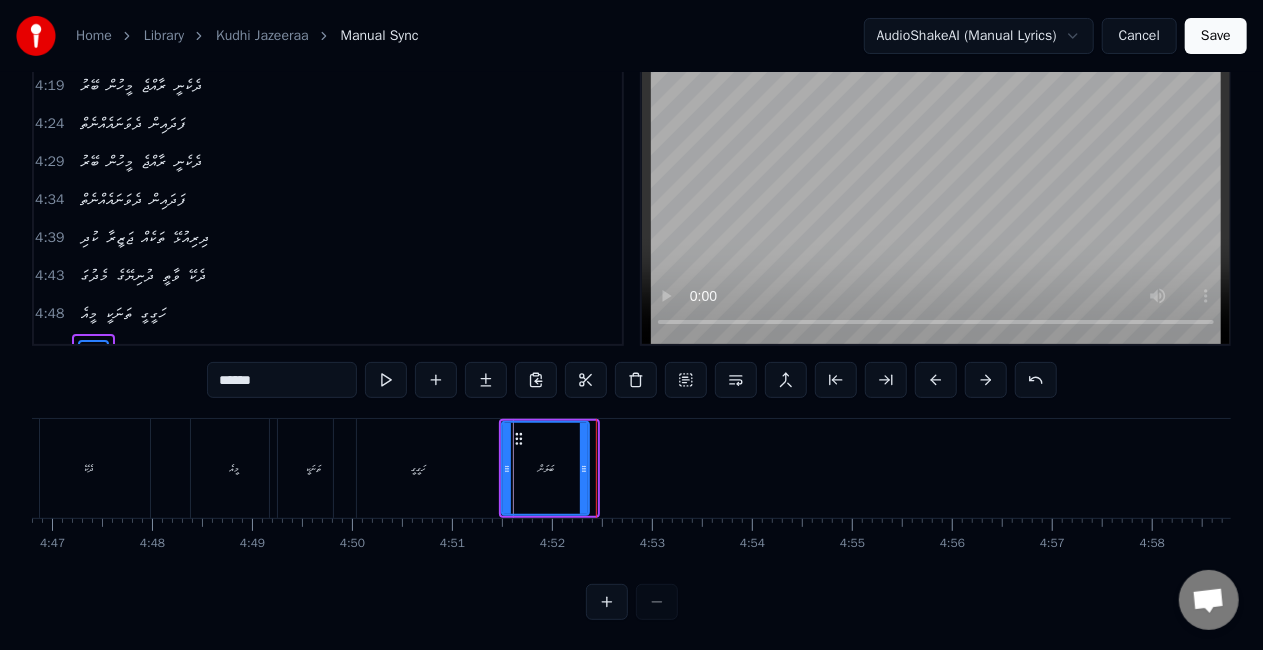click at bounding box center [584, 468] 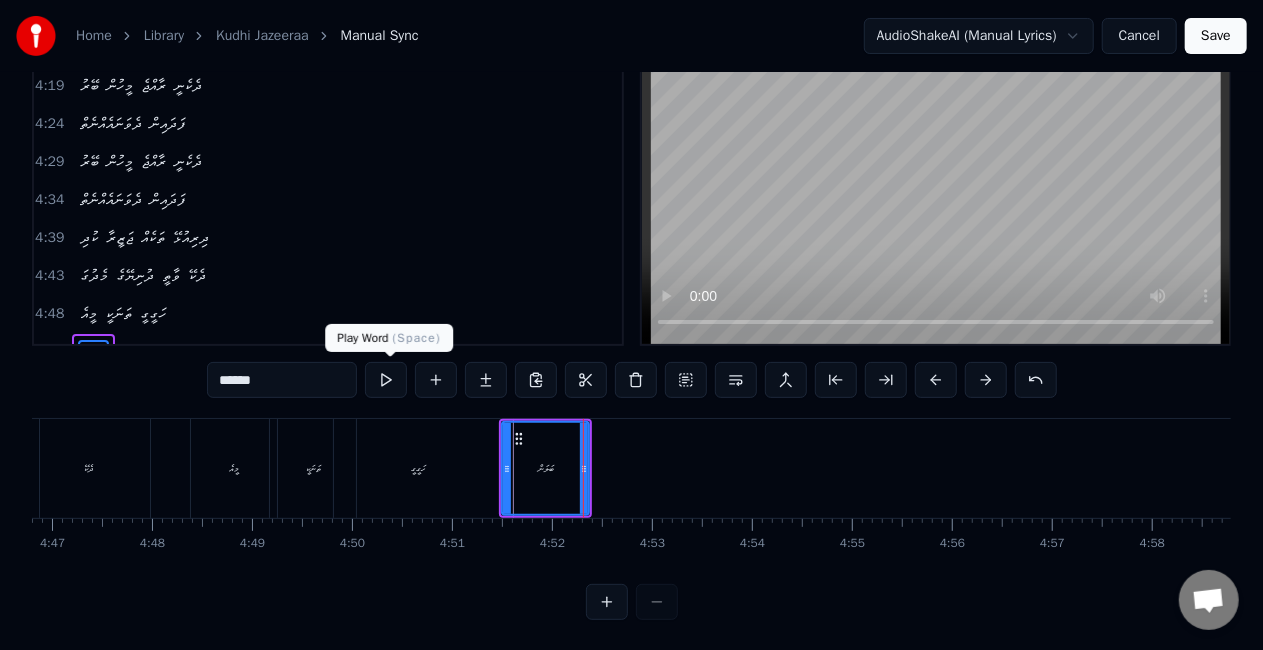 click at bounding box center [386, 380] 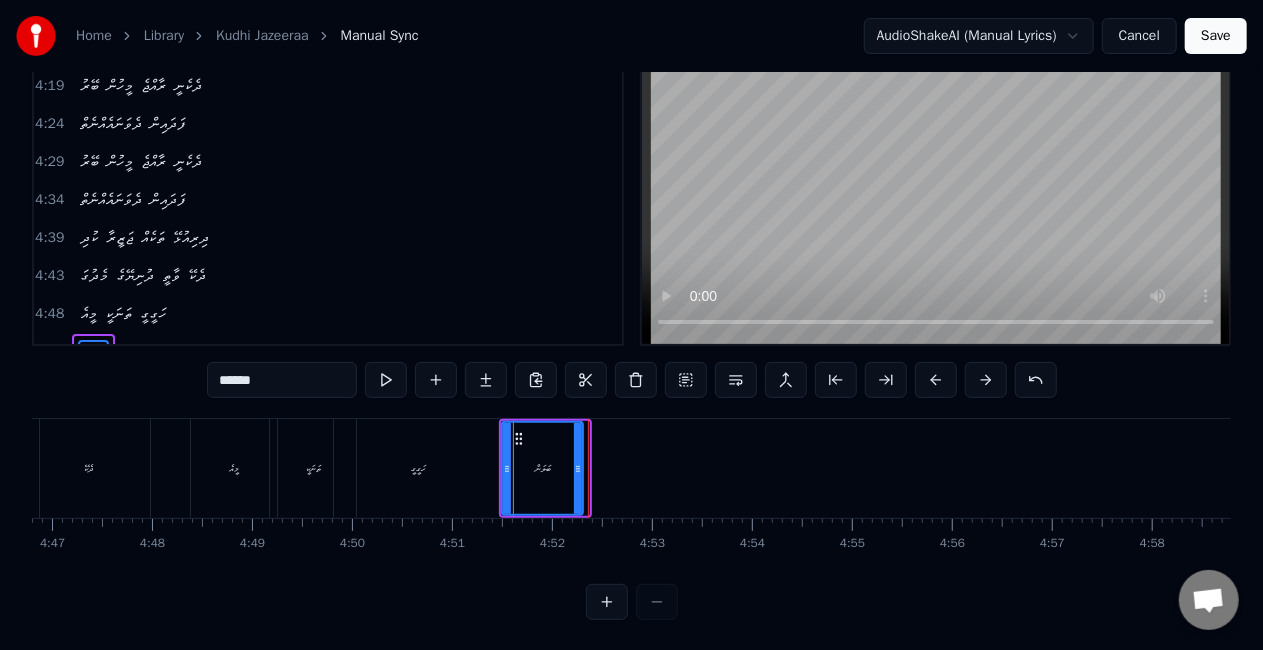 drag, startPoint x: 586, startPoint y: 484, endPoint x: 576, endPoint y: 480, distance: 10.770329 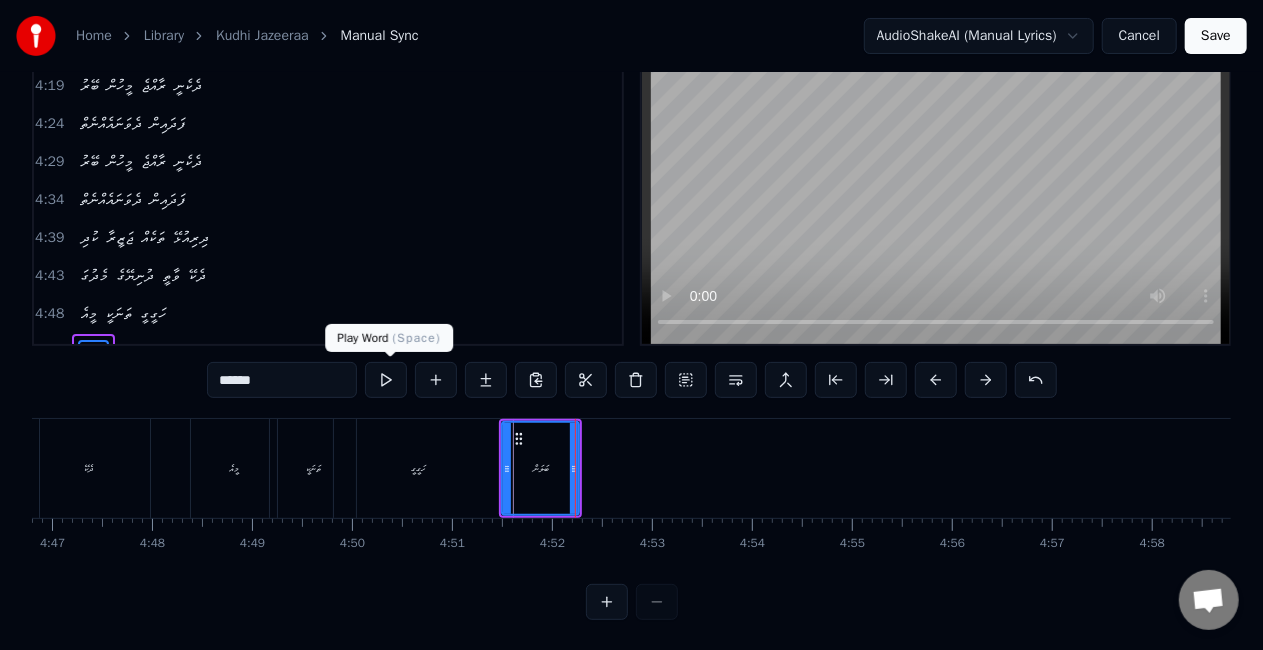 click at bounding box center [386, 380] 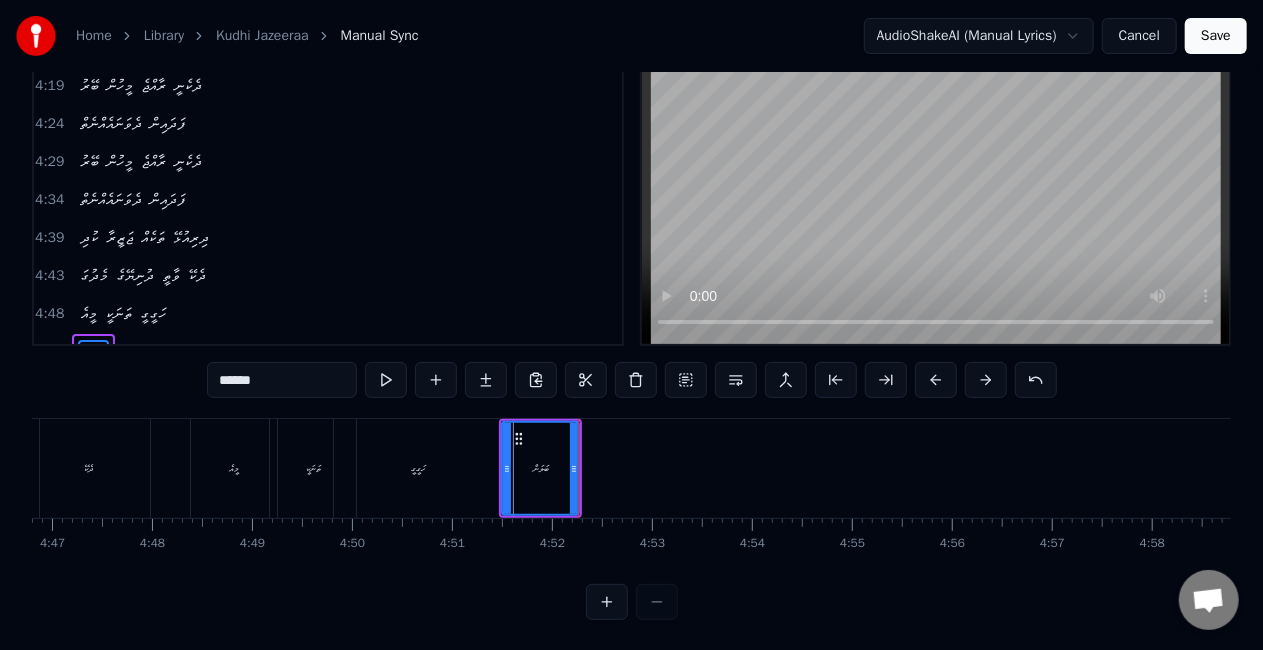 click on "ބަލަން" at bounding box center [540, 468] 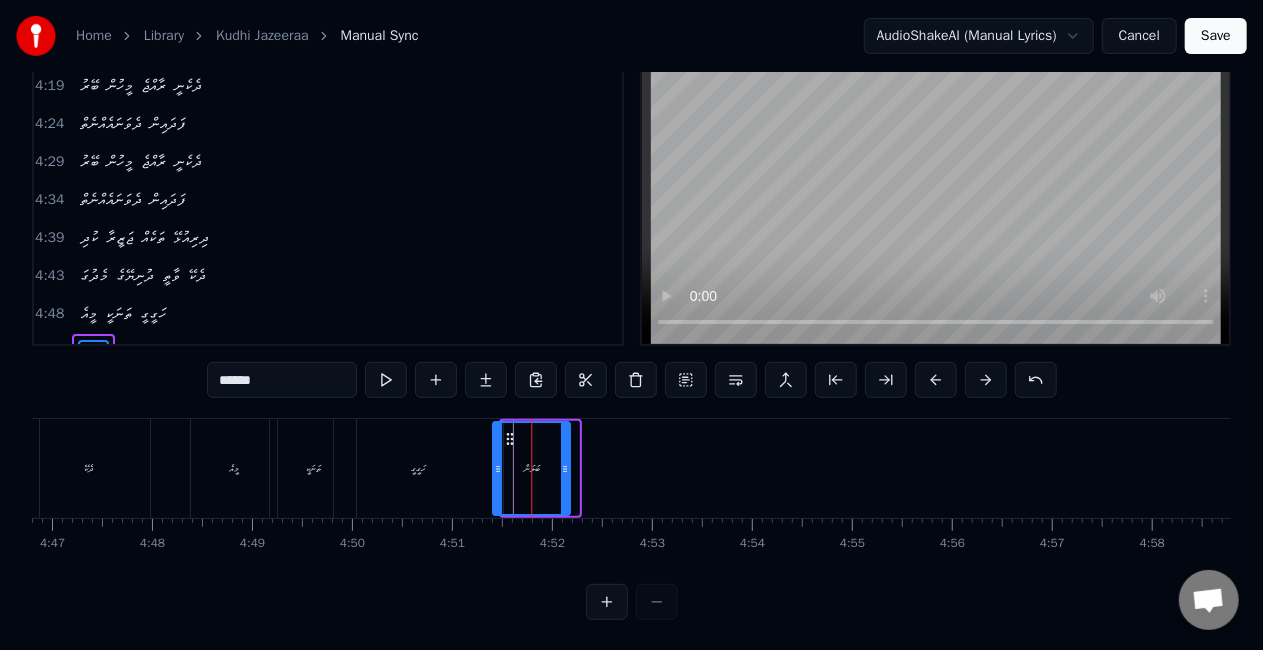 click 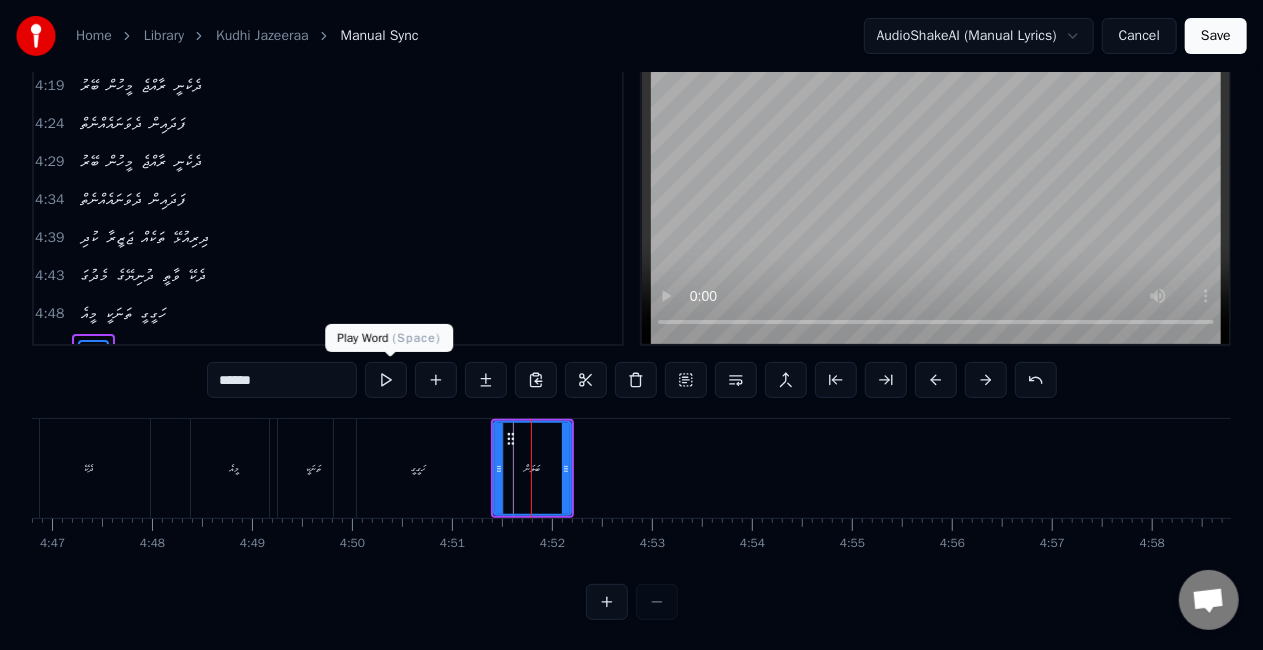 click at bounding box center (386, 380) 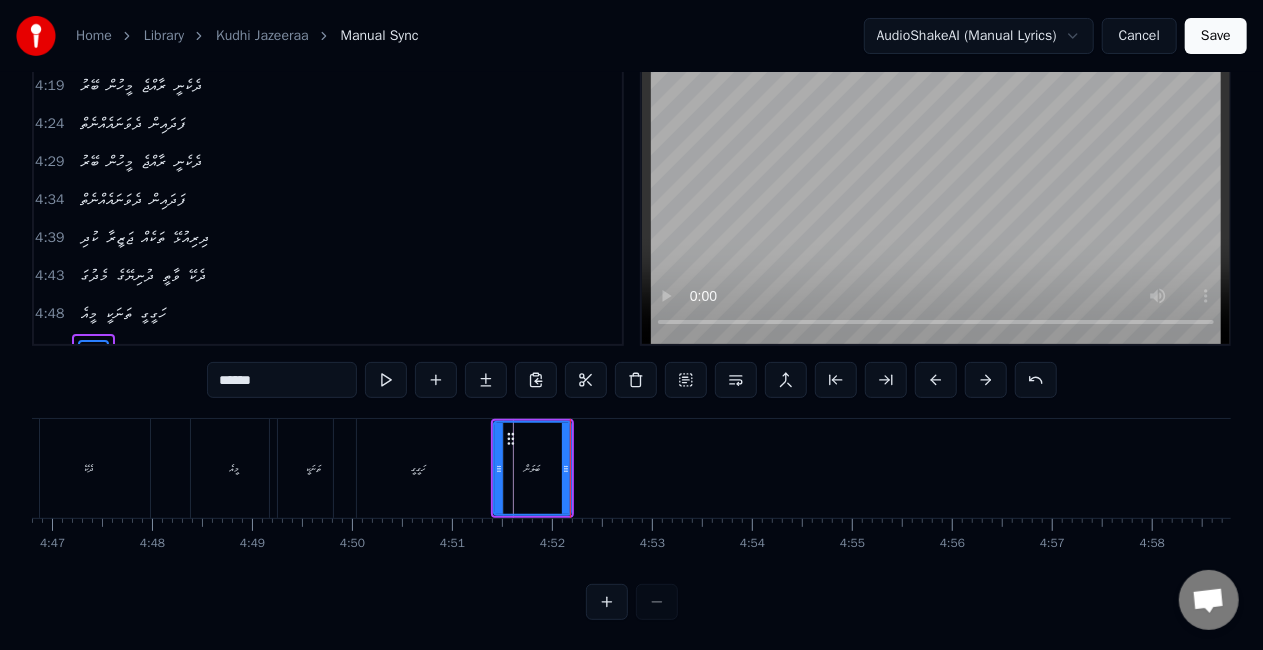 click on "ކުދި ޖަޒީރާ ތަކެއް ދިރިއުޅޭ މެދުގަ ދުނިޔޭގެ ވާތީ ދެކޭ މީއެ ތަނަކީ ހަގީގީ ބަލަން އާދެވޭ ކުދި ޖަޒީރާ ތަކެއް ދިރިއުޅޭ މެދުގަ ދުނިޔޭގެ ވާތީ ދެކޭ މީއެ ތަނަކީ ހަގީގީ ބަލަން އާދެވޭ ހިންދު މާ ކަނޑުތެރެއިން ފެންނަ ޔާގޫތު ތަކެކޭ ވިދާ ހިތް އުފާ ވާނެހާ ގުދުރަތުން ސާއްބަކޮށްދޭ ނަޔާ ބޭރު މީހުން ރާއްޖެ ދެކެނީ ދެވަނައެއްނެތް ފަދައިން ބޭރު މީހުން ރާއްޖެ ދެކެނީ ދެވަނައެއްނެތް ފަދައިން ކުދި ޖަޒީރާ ތަކެއް ދިރިއުޅޭ މެދުގަ ދުނިޔޭގެ ވާތީ ދެކޭ މީއެ ތަނަކީ ހަގީގީ ބަލަން އާދެވޭ ފިނޮޅު ތިލަ ފަޅުތަކުން ދޮންވެލީގާ ހެދޭ ތުނޑި ވަށާ އަކިރި މުރަކައިގެ ފަރު ފަރި ބަގީޗާ ހެދޭތަން" at bounding box center [-13708, 468] 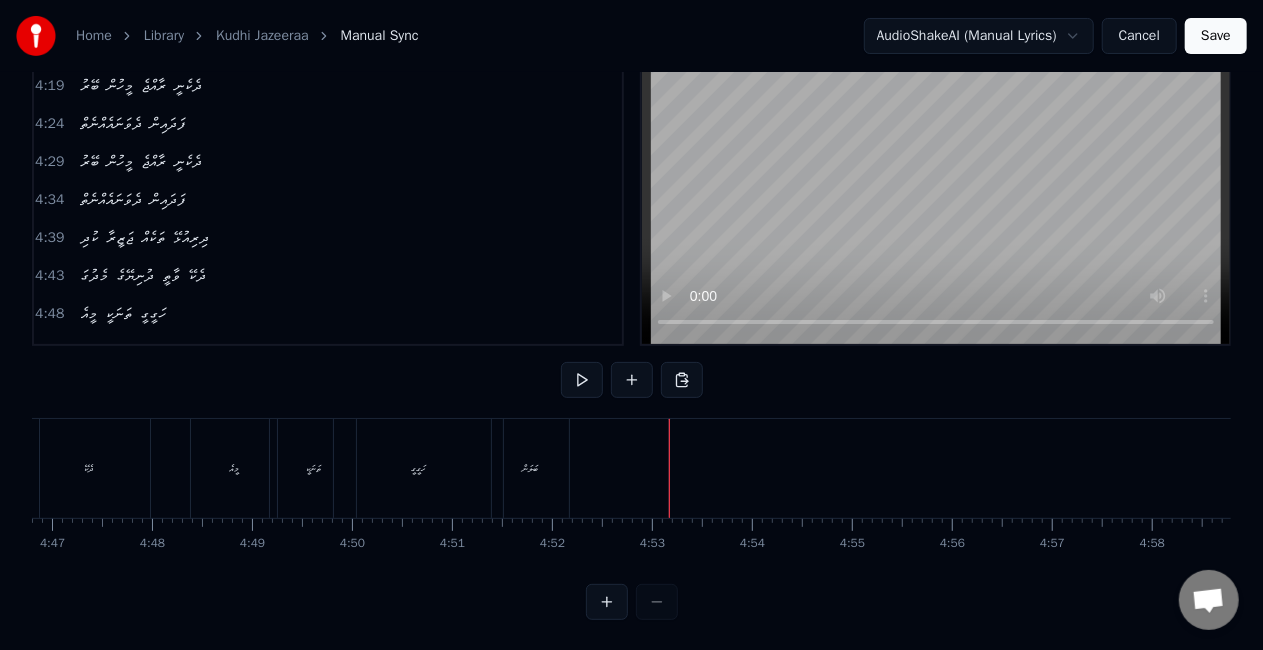 click on "ބަލަން" at bounding box center [530, 468] 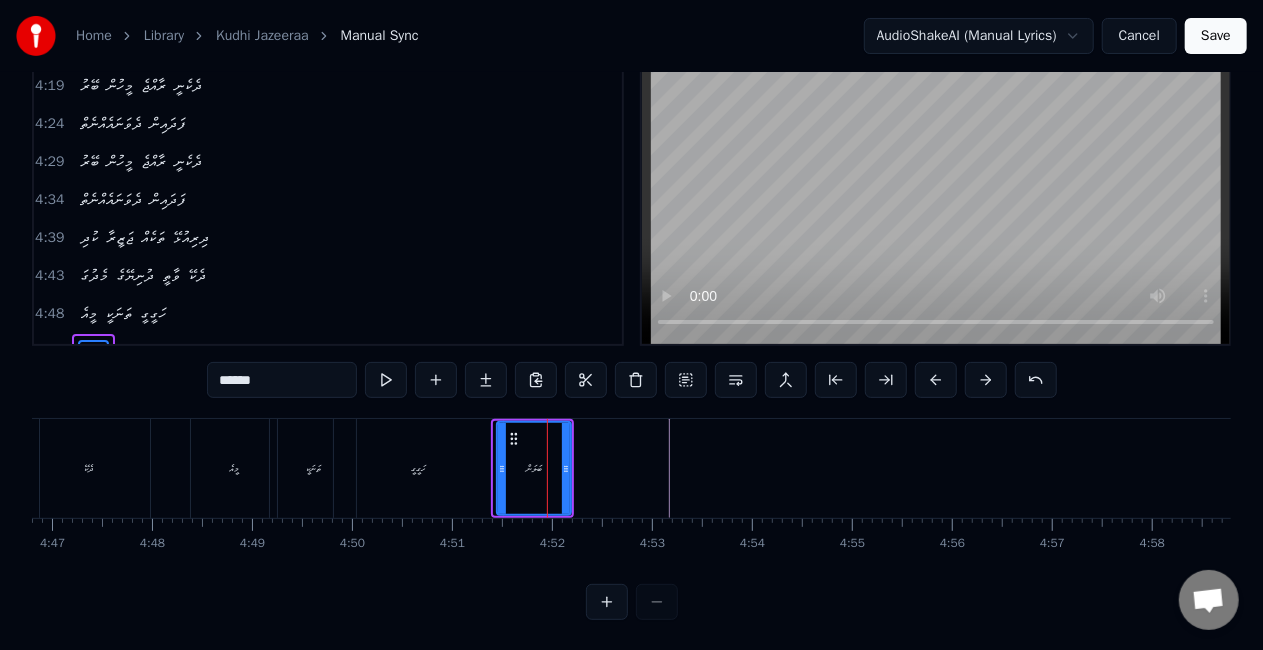 click 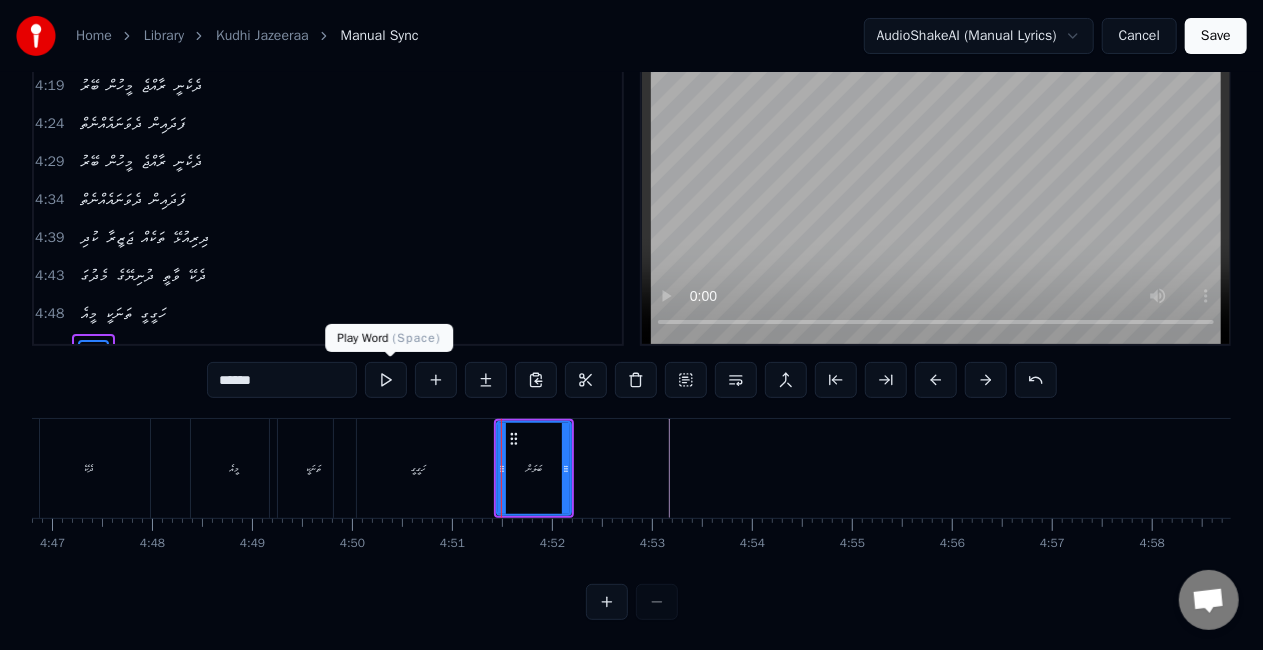 click at bounding box center (386, 380) 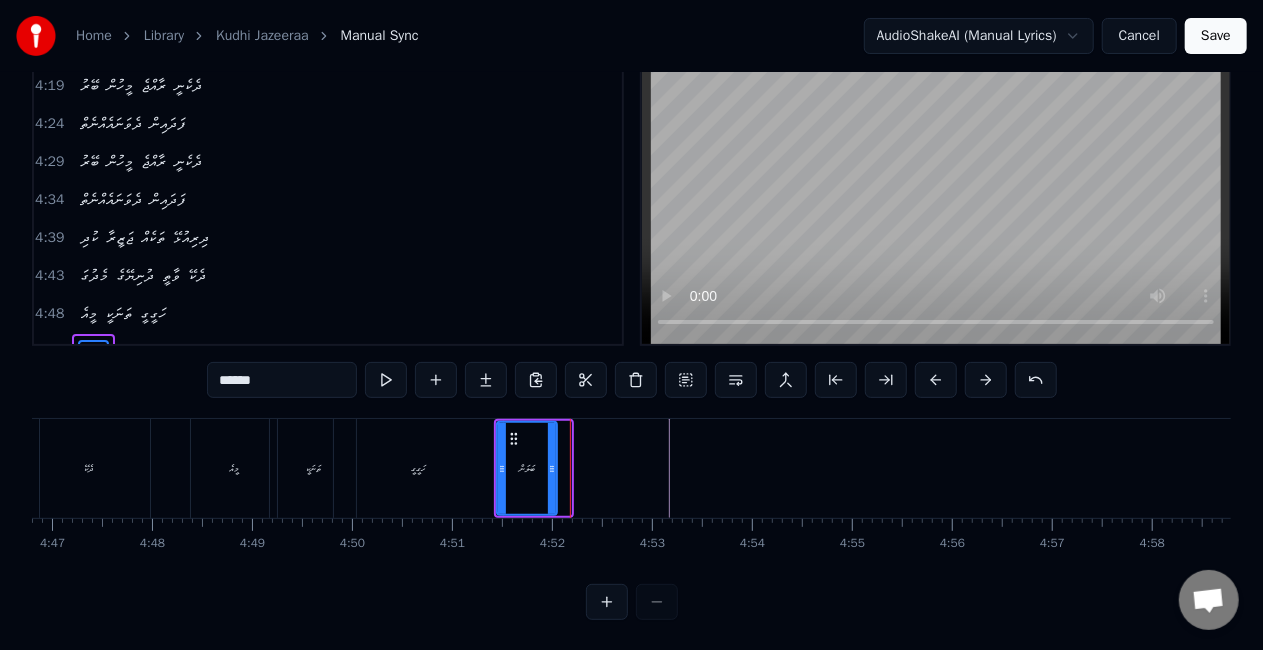 drag, startPoint x: 563, startPoint y: 478, endPoint x: 549, endPoint y: 474, distance: 14.56022 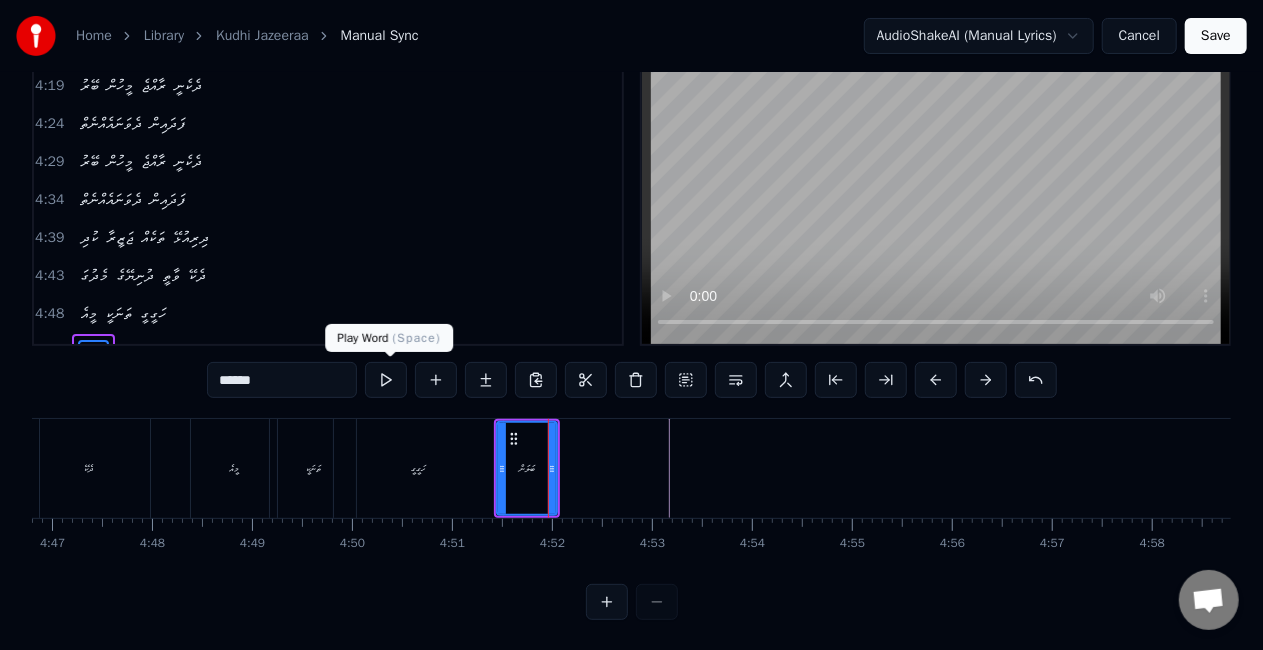 click at bounding box center [386, 380] 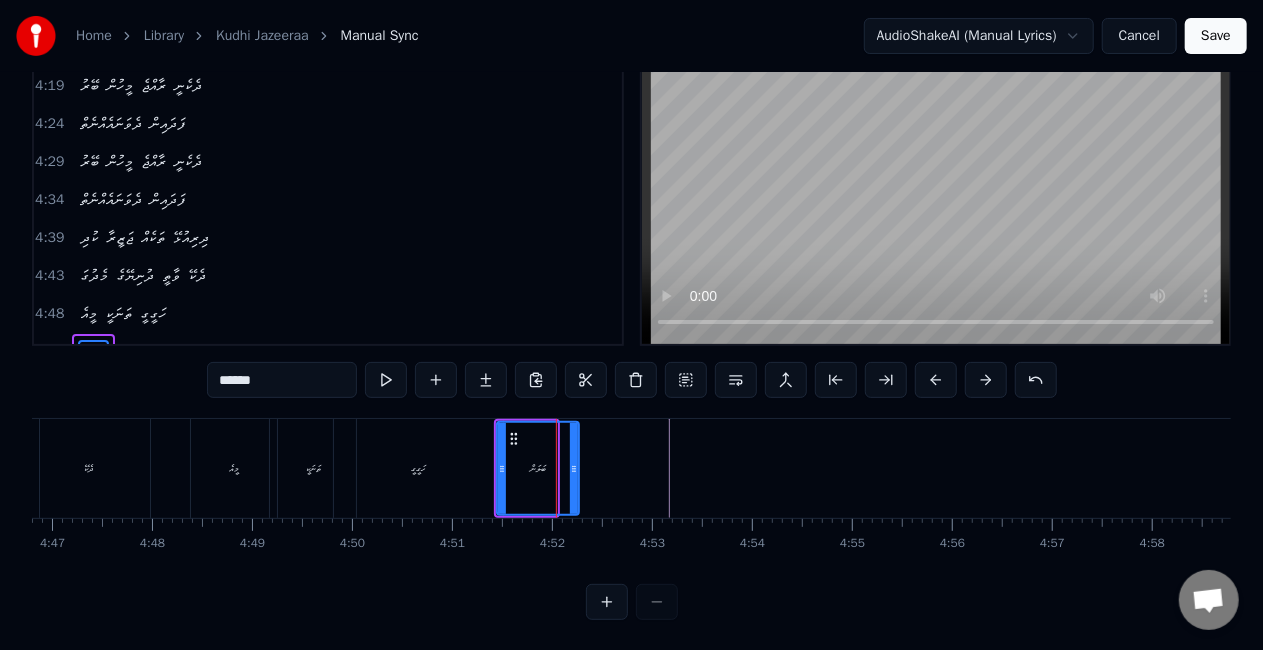 drag, startPoint x: 551, startPoint y: 464, endPoint x: 573, endPoint y: 466, distance: 22.090721 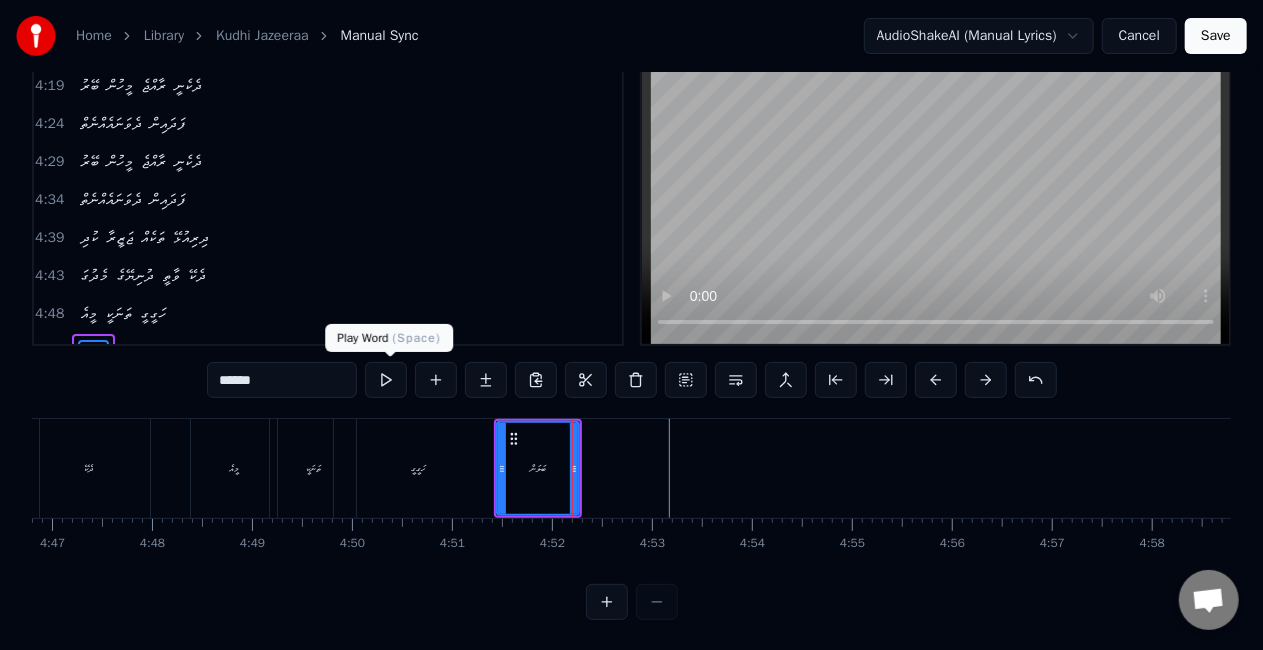click at bounding box center (386, 380) 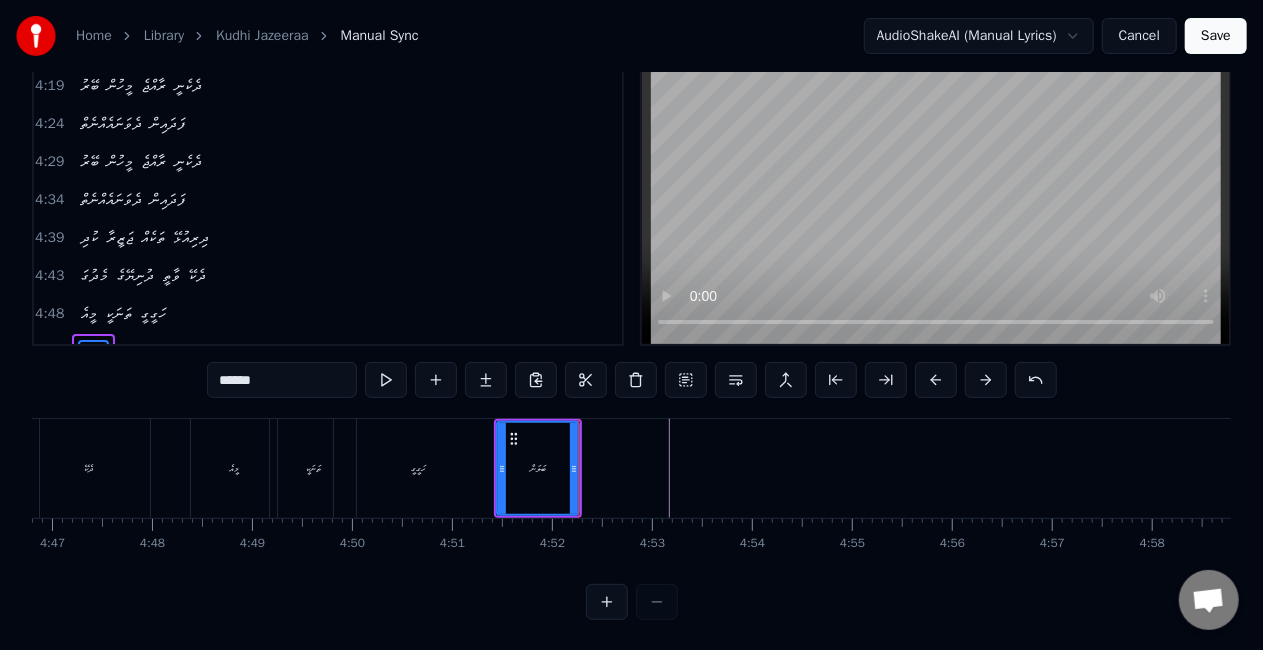click at bounding box center (-13708, 468) 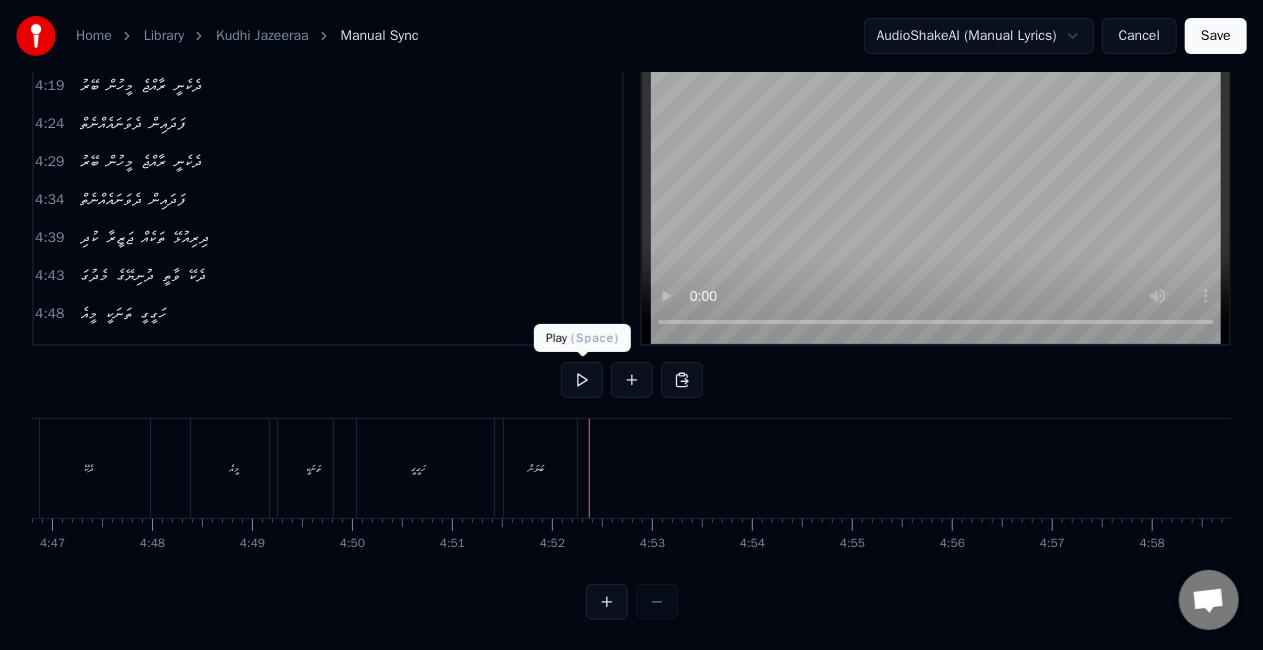 click at bounding box center (582, 380) 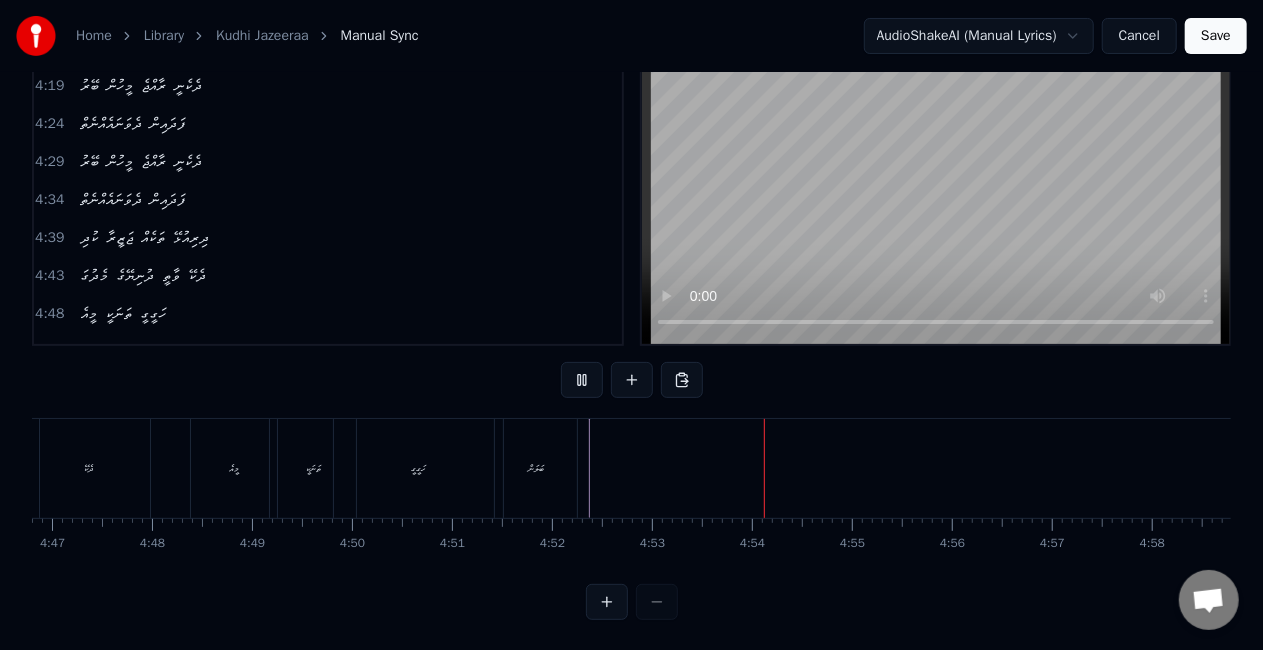 click on "ބަލަން" at bounding box center [536, 468] 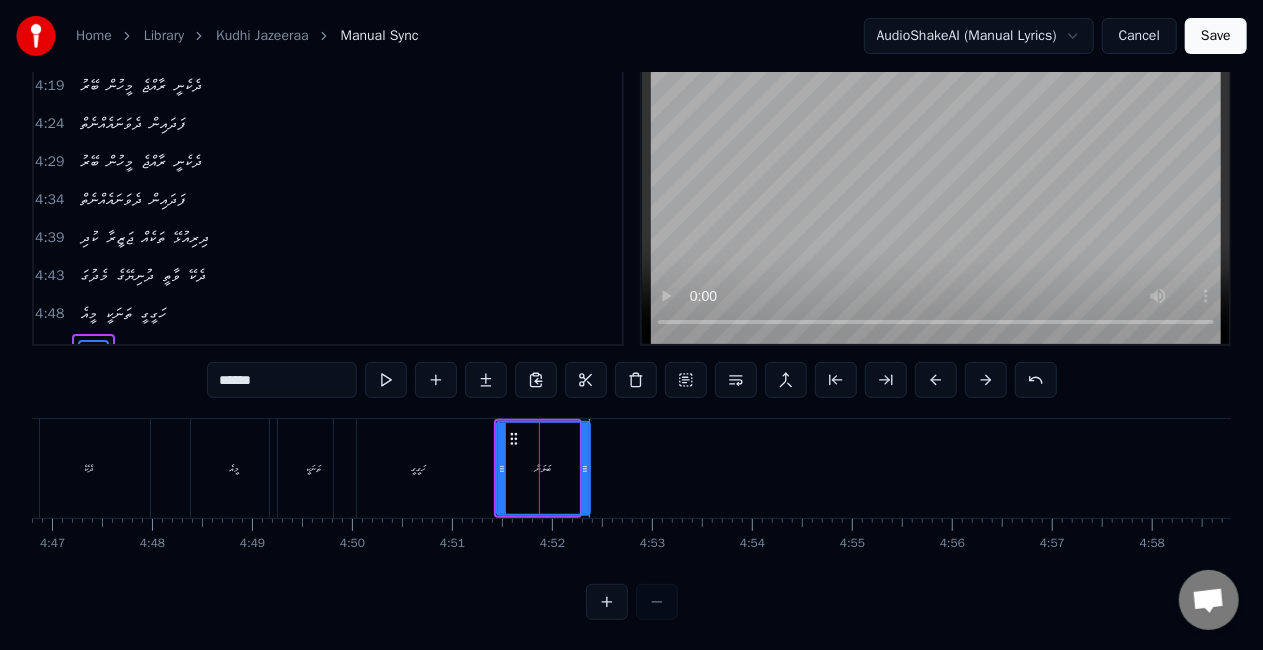 drag, startPoint x: 576, startPoint y: 478, endPoint x: 587, endPoint y: 479, distance: 11.045361 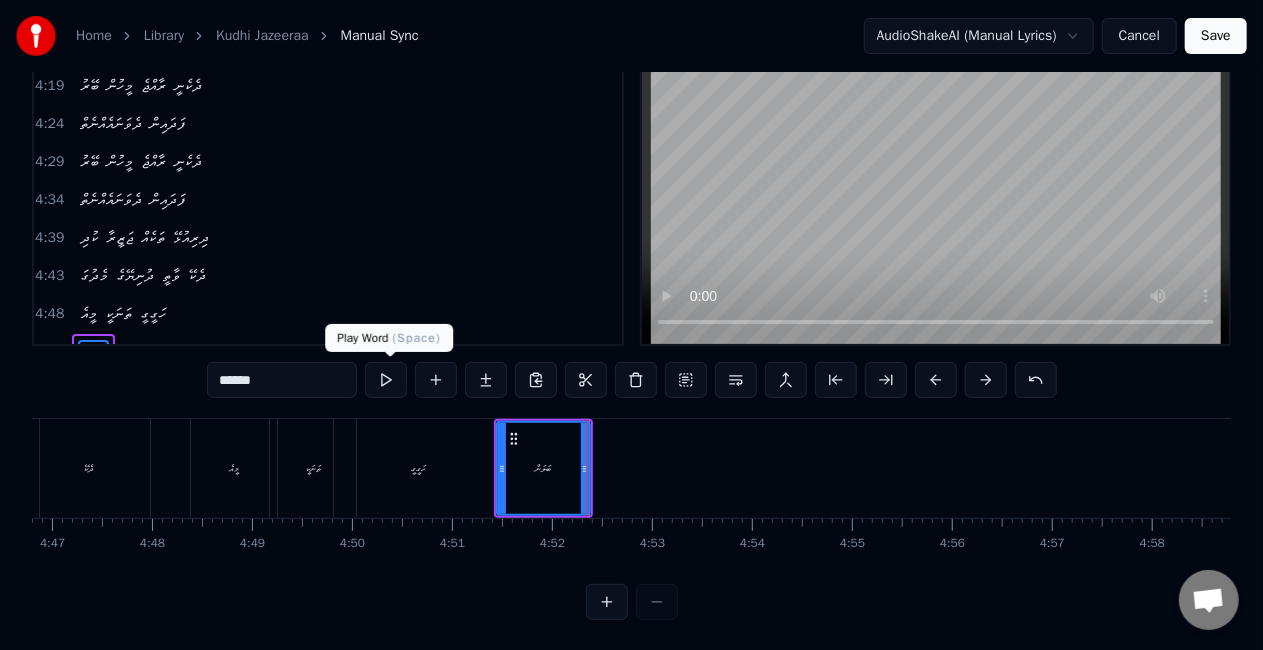 click at bounding box center (386, 380) 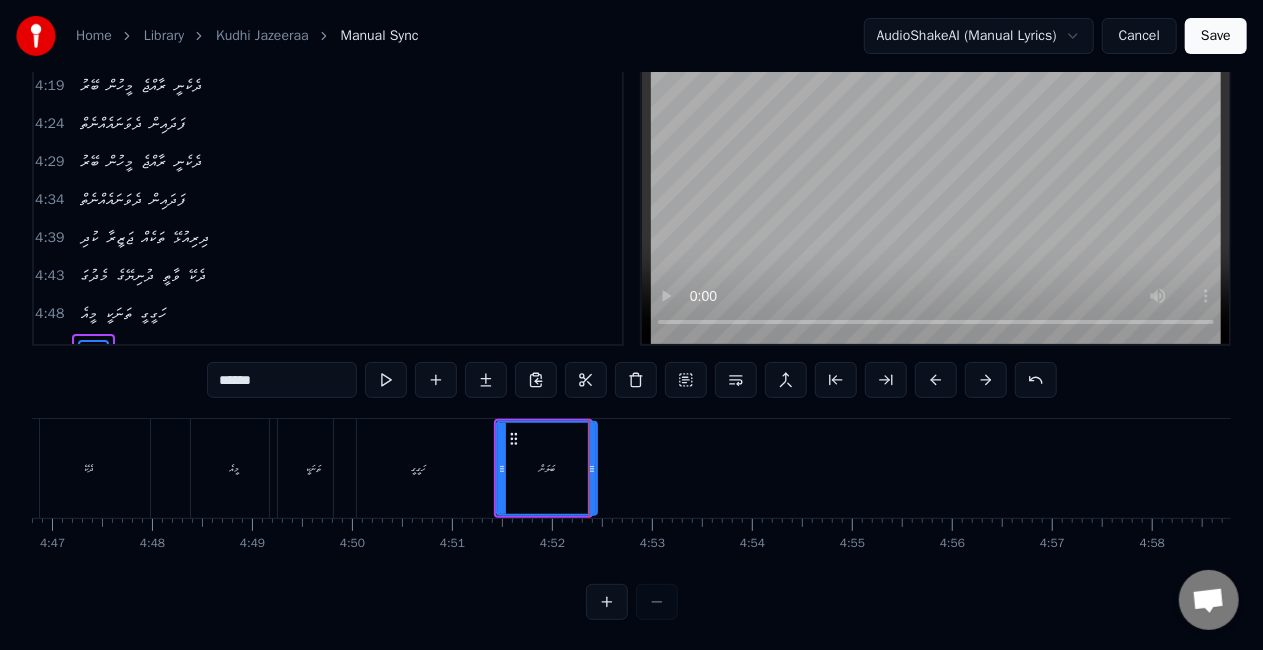 drag, startPoint x: 587, startPoint y: 478, endPoint x: 602, endPoint y: 481, distance: 15.297058 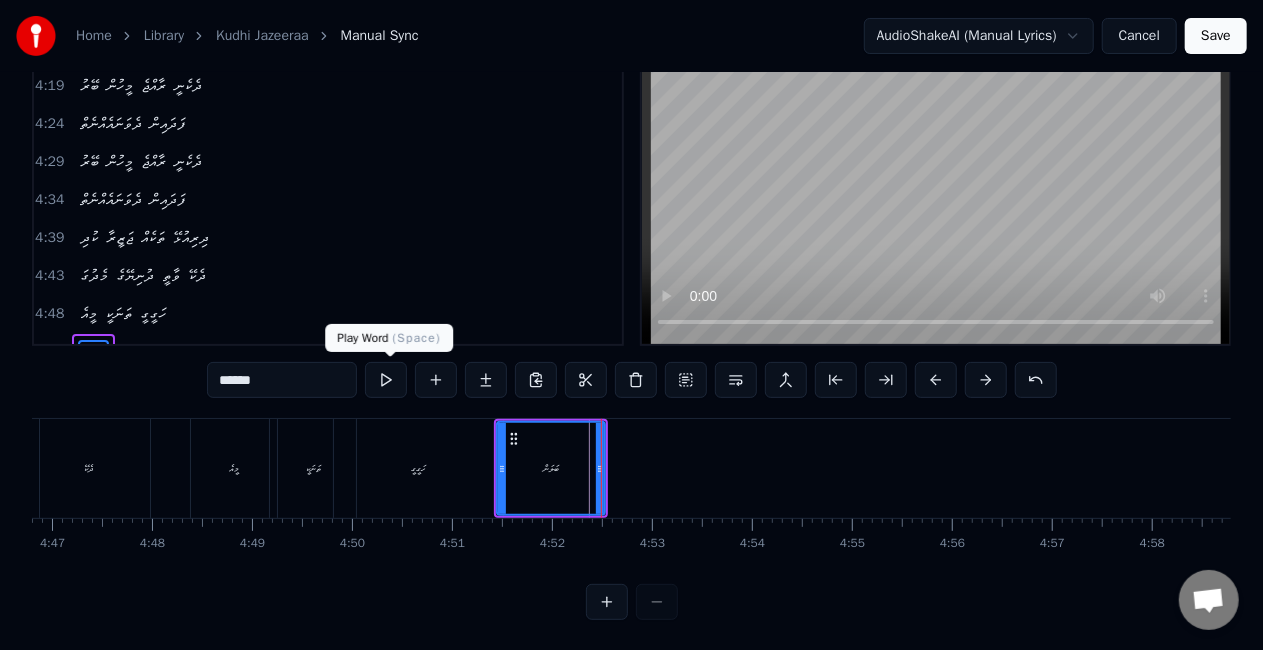 click at bounding box center (386, 380) 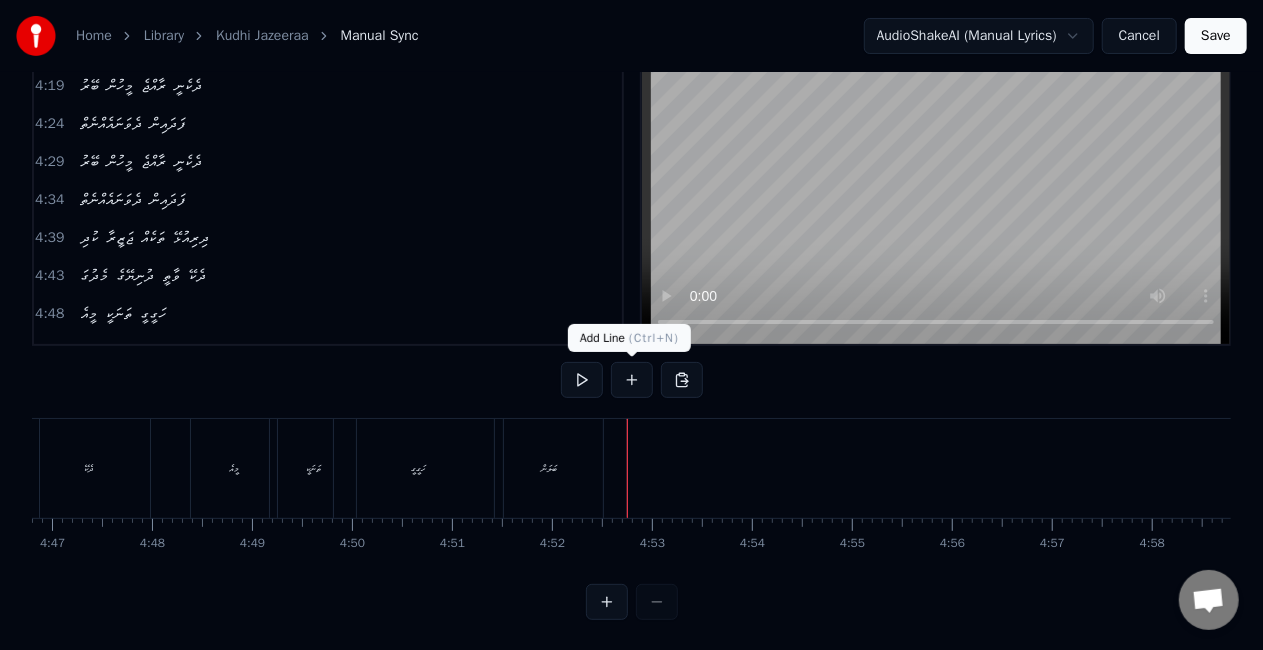 click at bounding box center (632, 380) 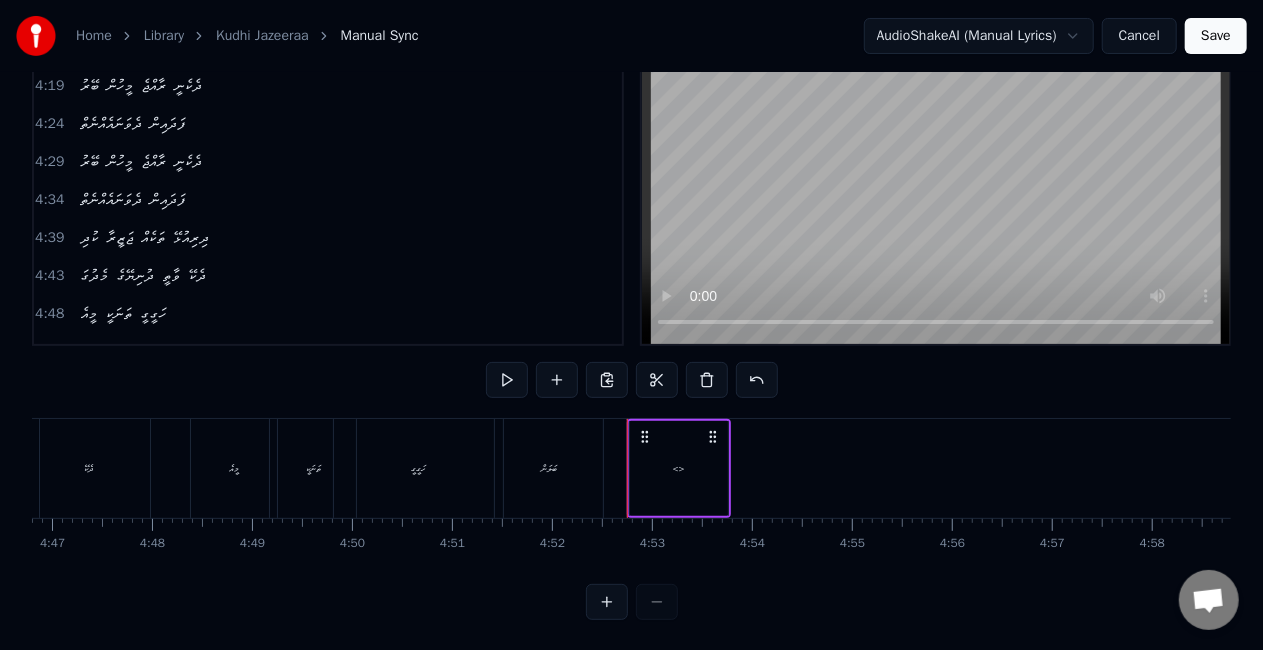 click on "<>" at bounding box center (679, 468) 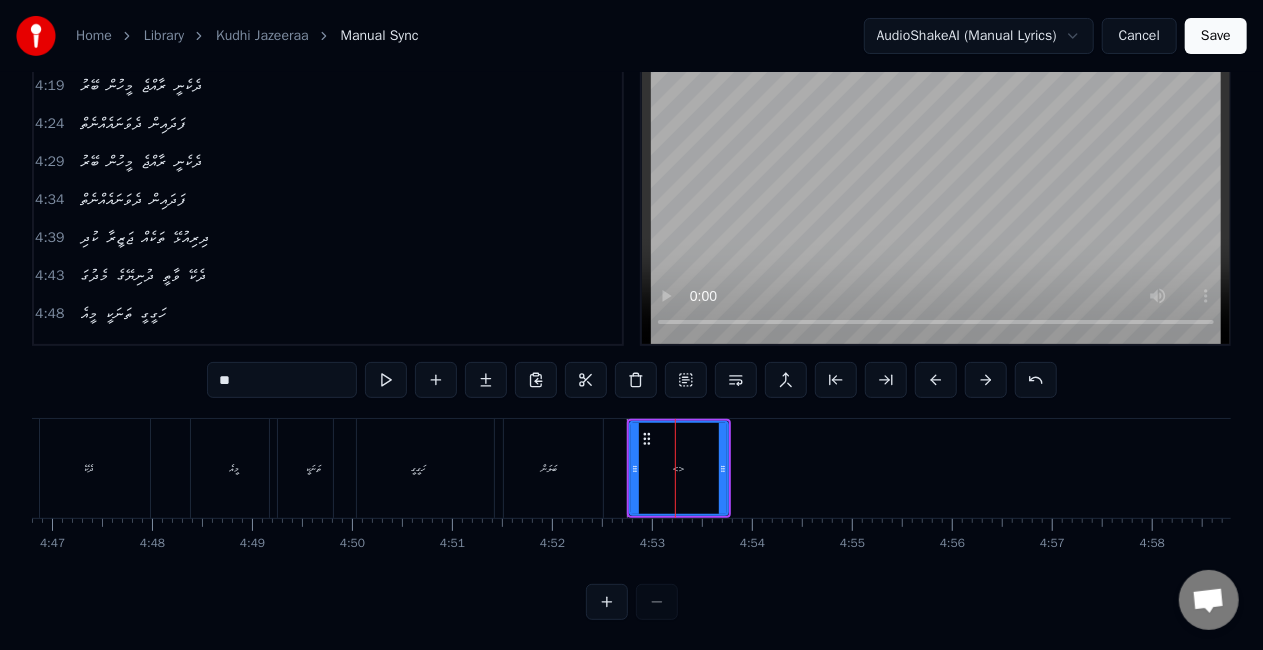 drag, startPoint x: 280, startPoint y: 382, endPoint x: 156, endPoint y: 363, distance: 125.4472 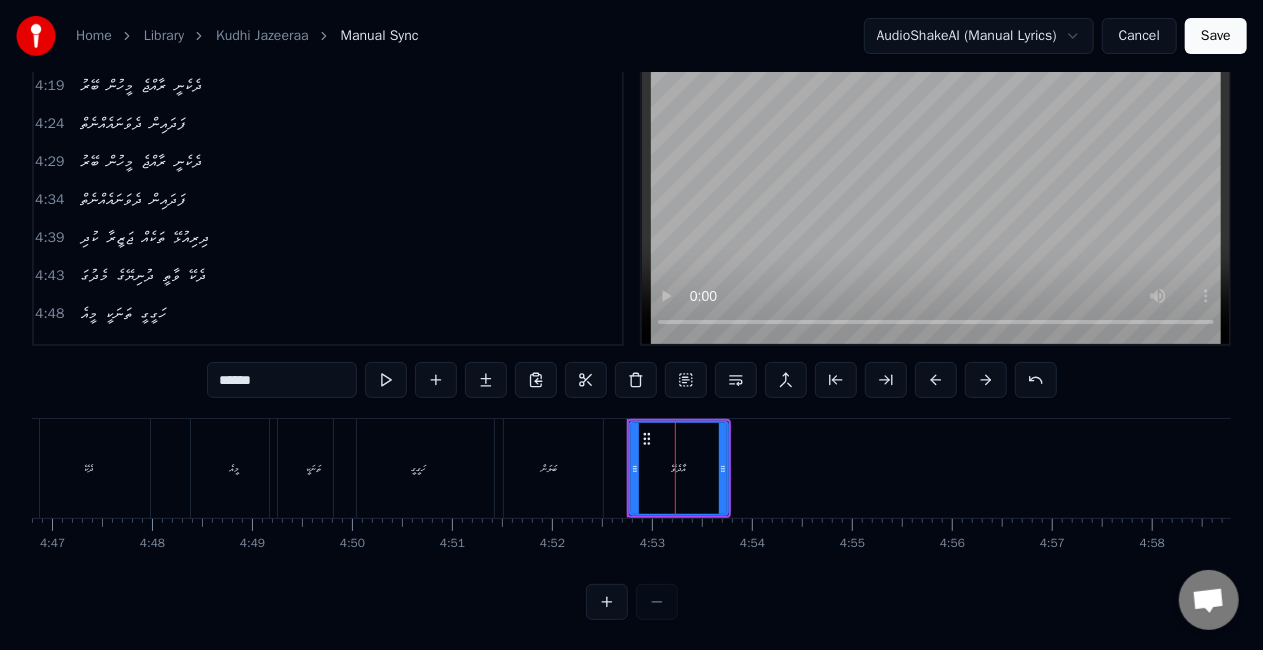 click on "ބަލަން" at bounding box center (549, 468) 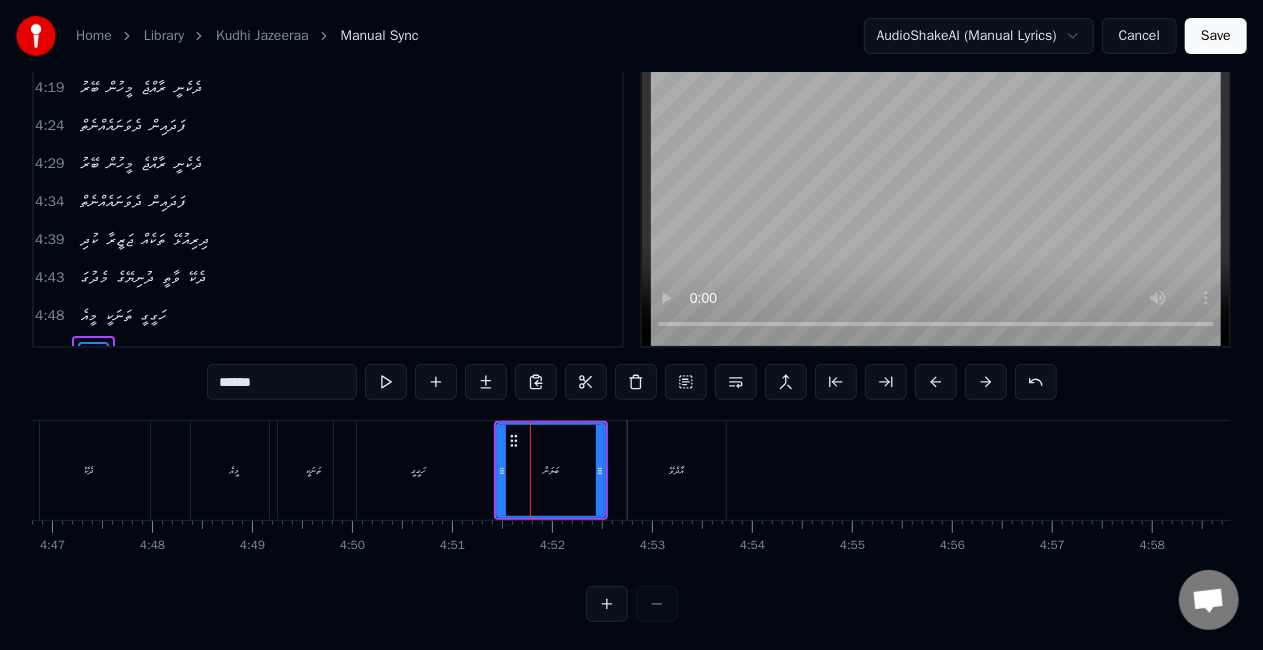 scroll, scrollTop: 46, scrollLeft: 0, axis: vertical 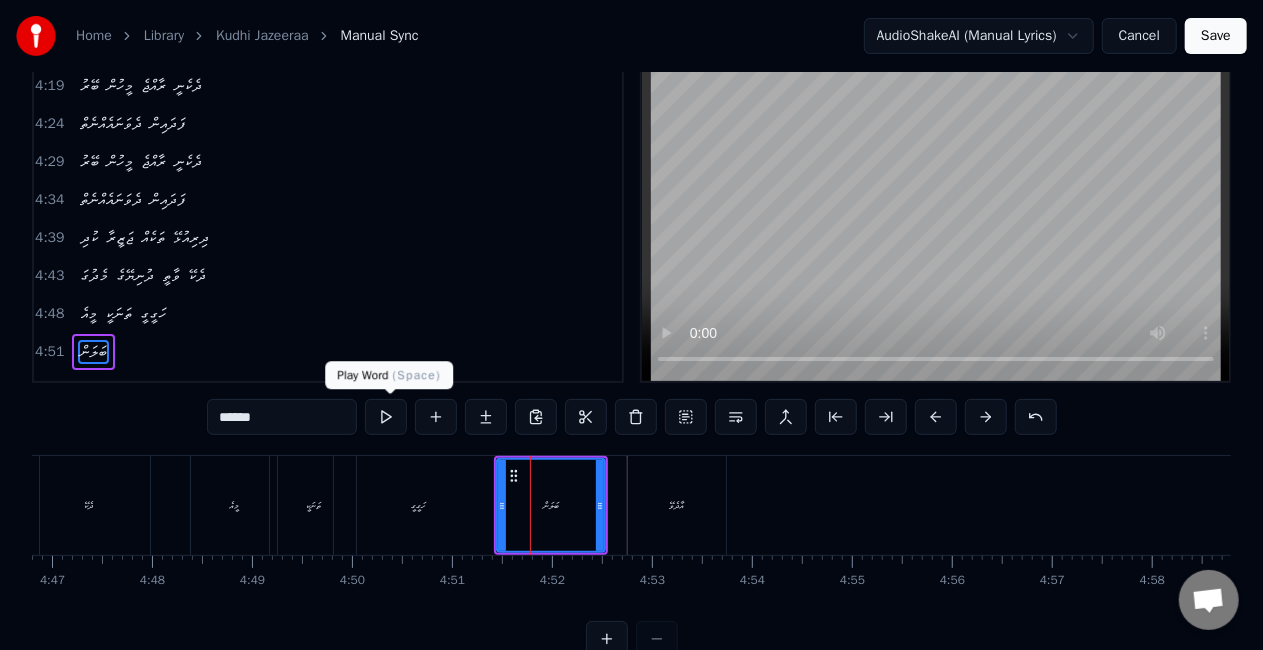 click at bounding box center [386, 417] 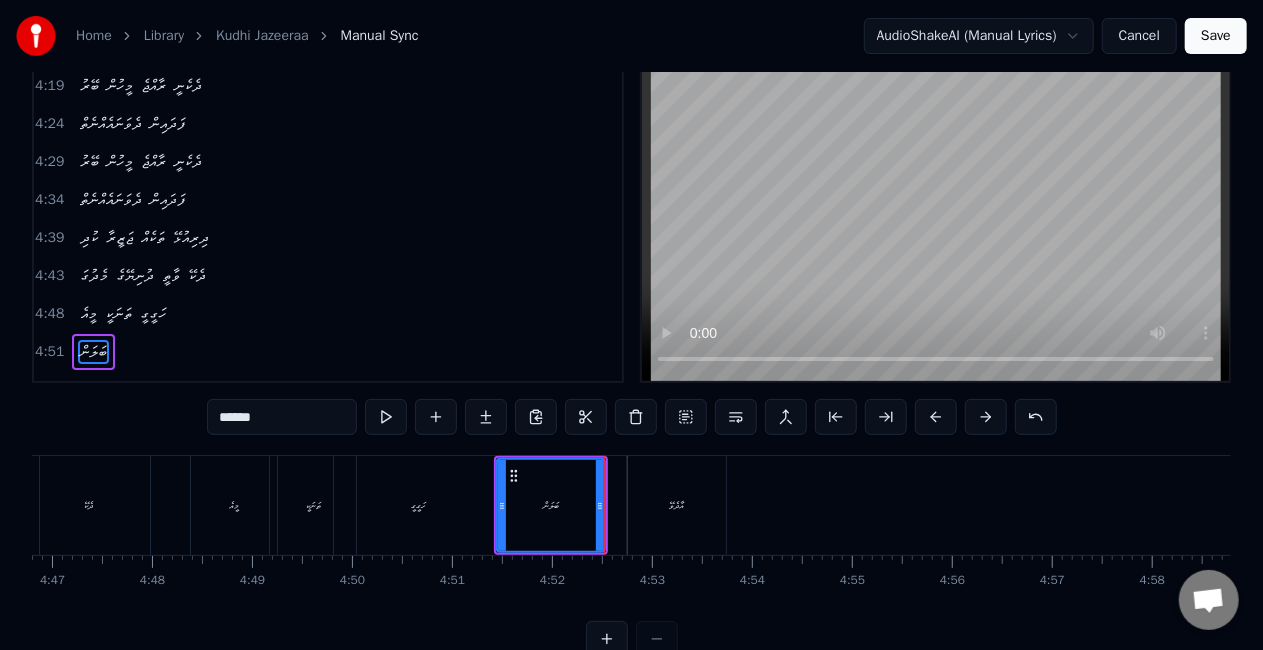 click on "އާދެވޭ" at bounding box center (677, 505) 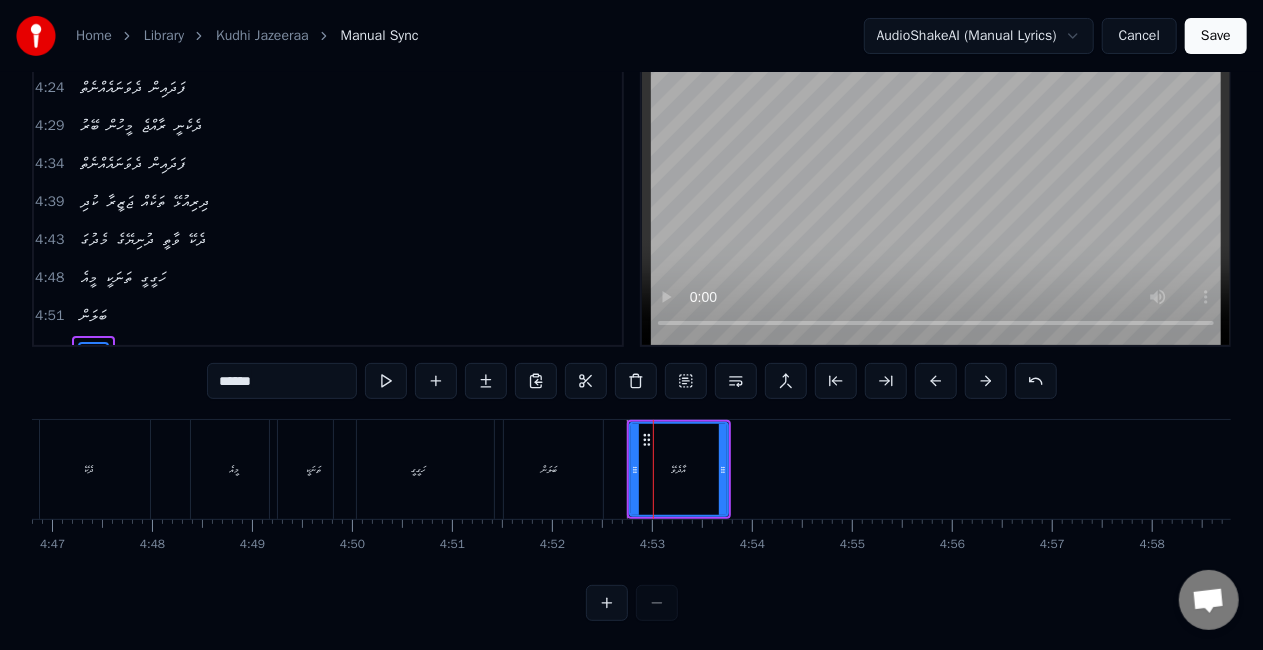 scroll, scrollTop: 83, scrollLeft: 0, axis: vertical 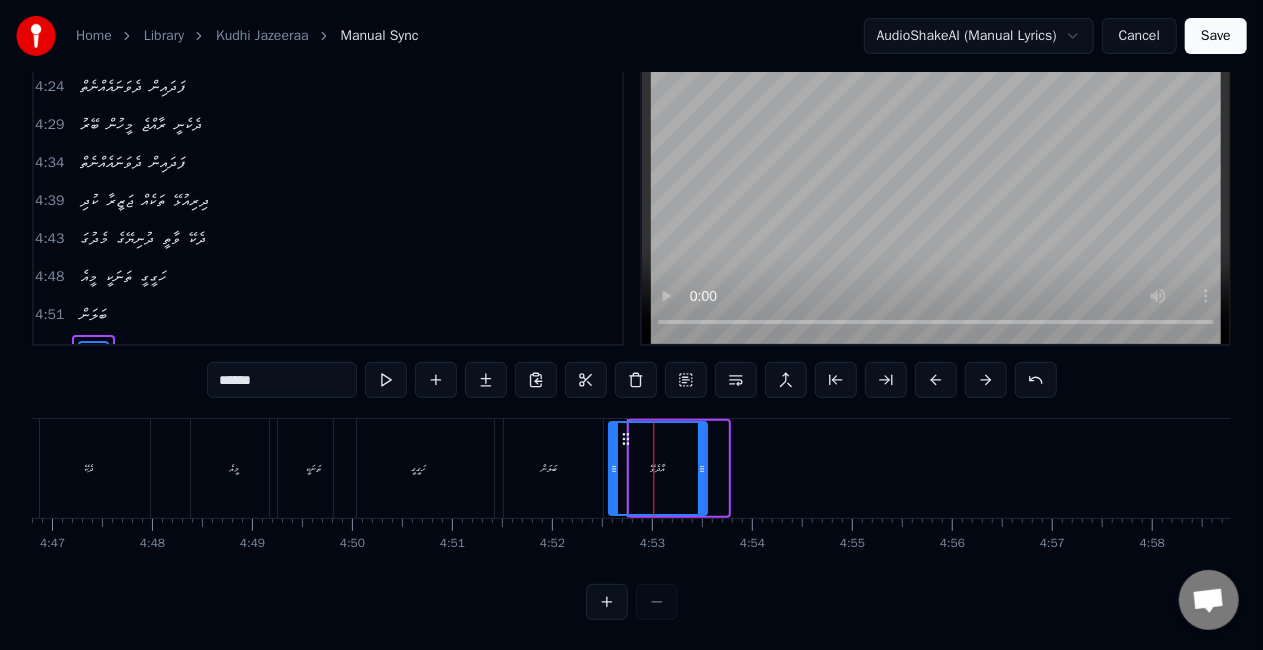 drag, startPoint x: 647, startPoint y: 433, endPoint x: 626, endPoint y: 427, distance: 21.84033 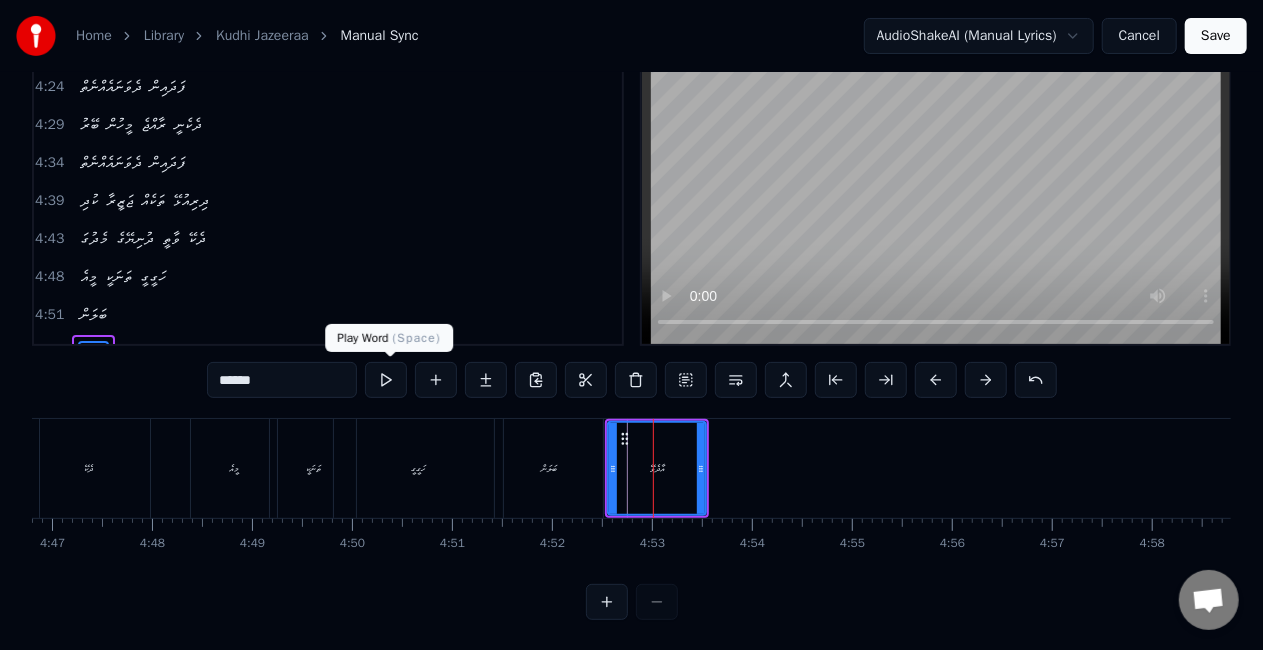 click at bounding box center (386, 380) 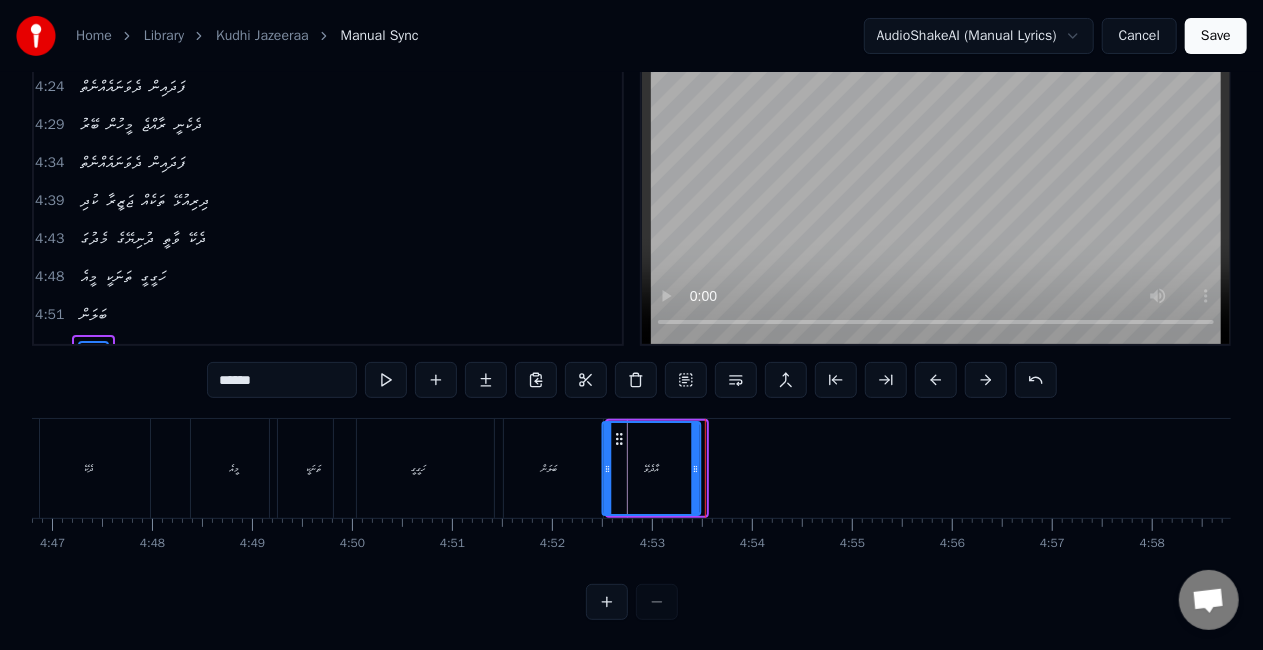 click 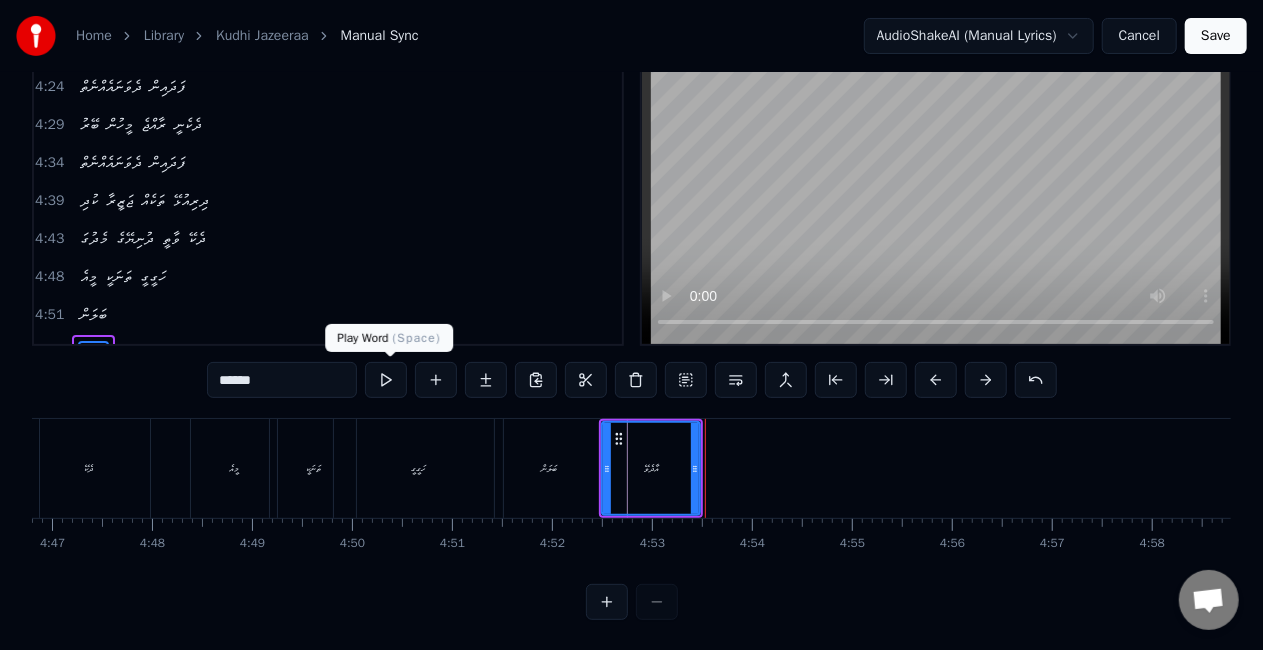 click at bounding box center (386, 380) 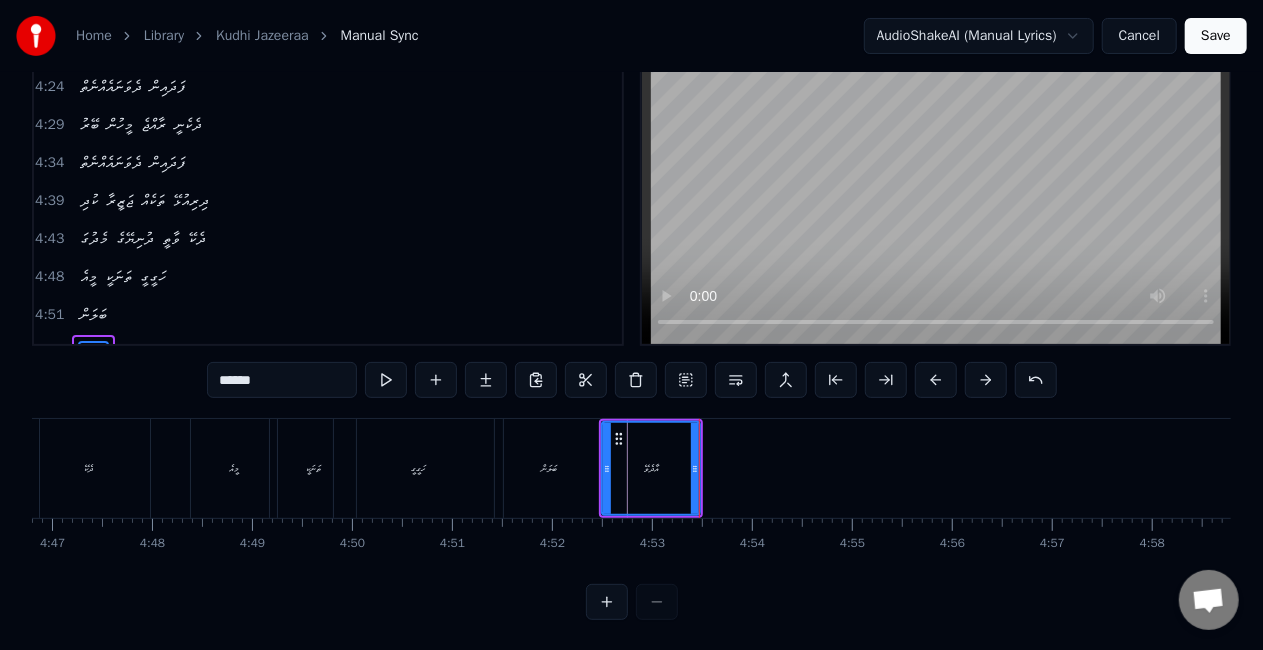 click on "ބަލަން" at bounding box center [549, 468] 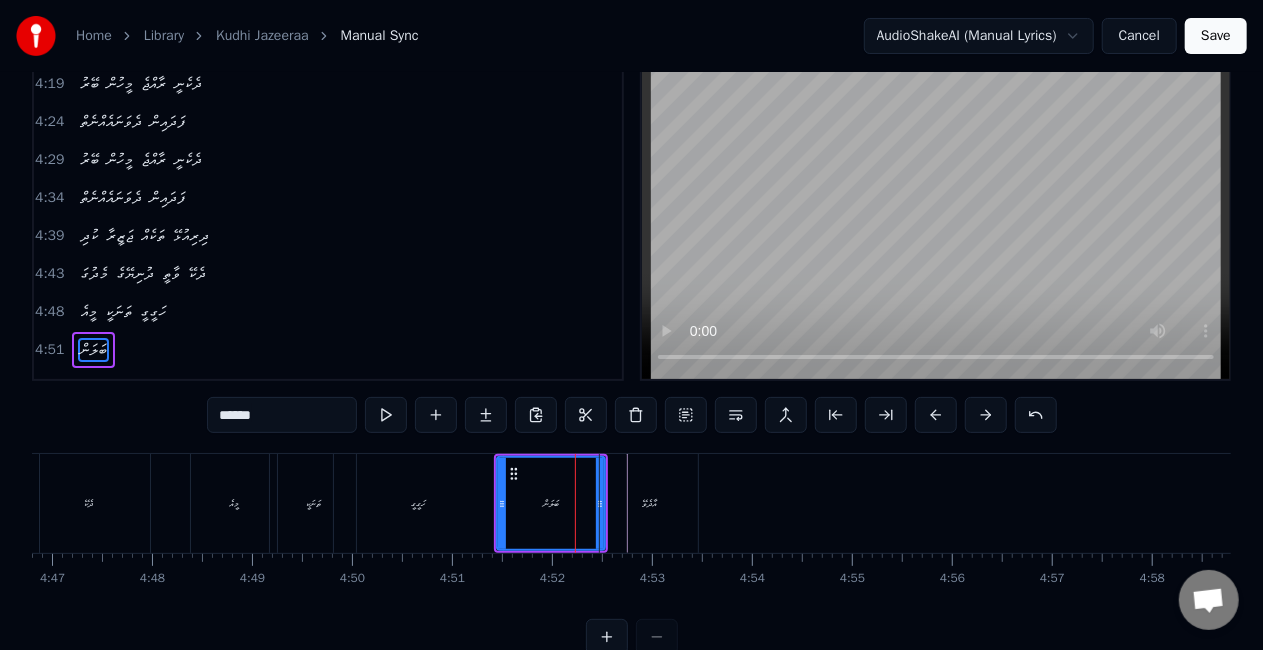 scroll, scrollTop: 46, scrollLeft: 0, axis: vertical 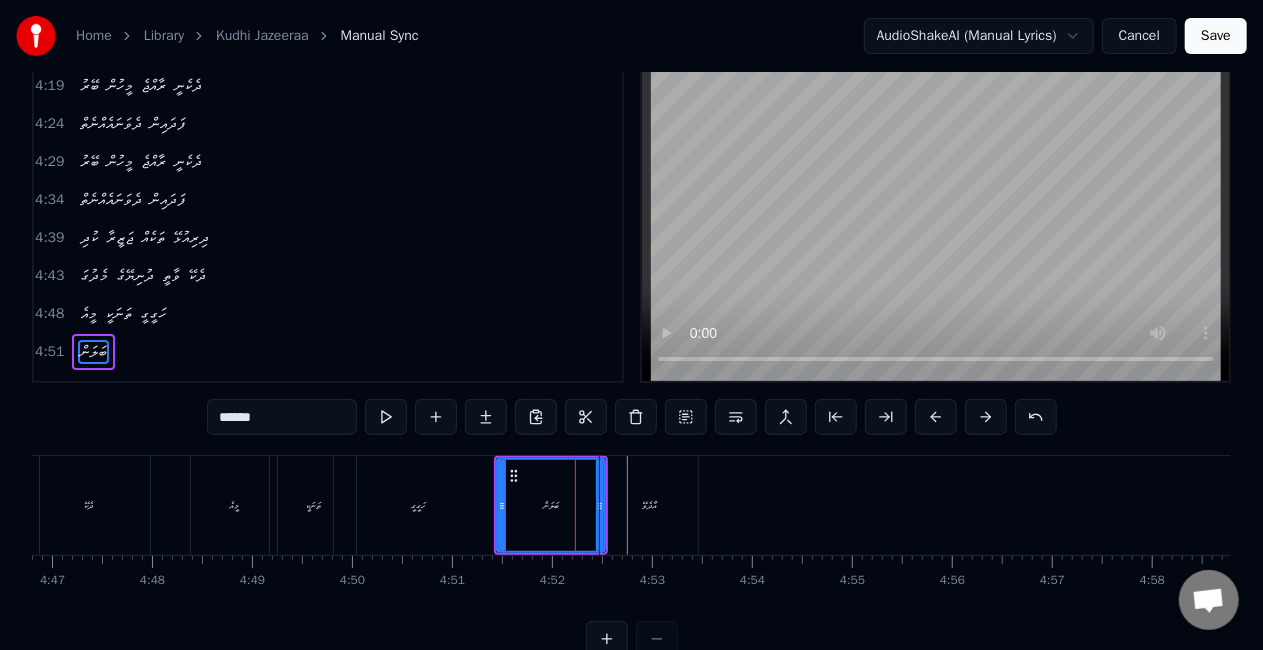 click on "އާދެވޭ" at bounding box center [649, 505] 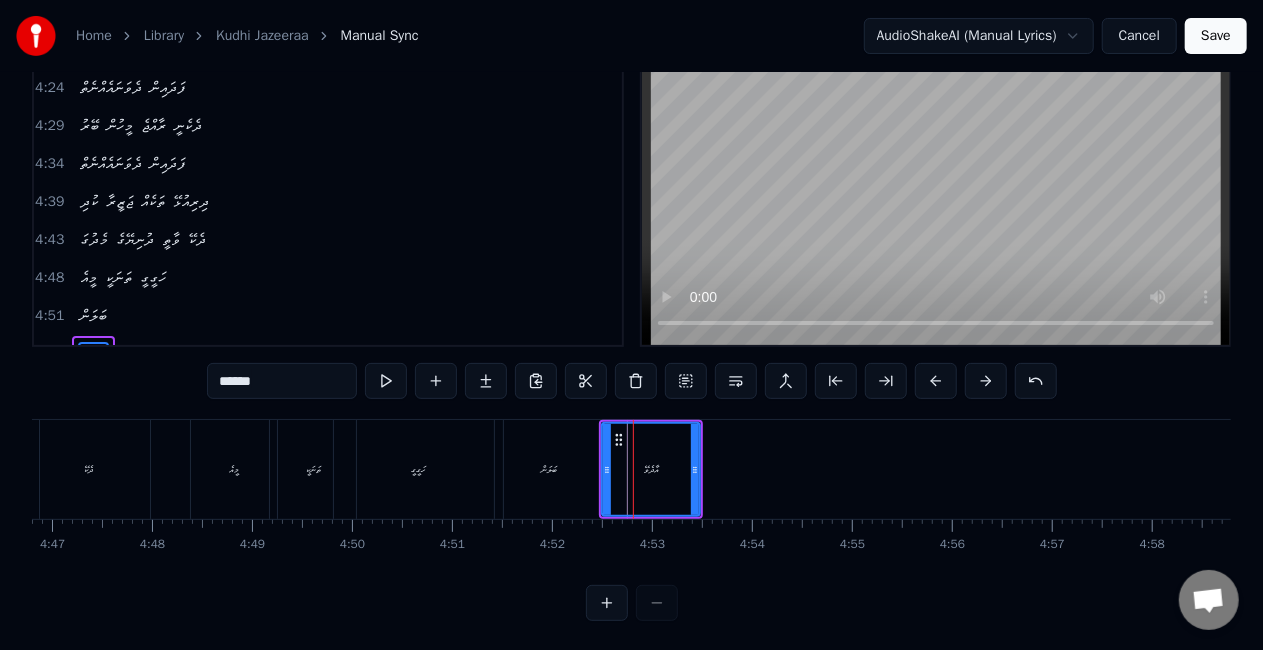 scroll, scrollTop: 83, scrollLeft: 0, axis: vertical 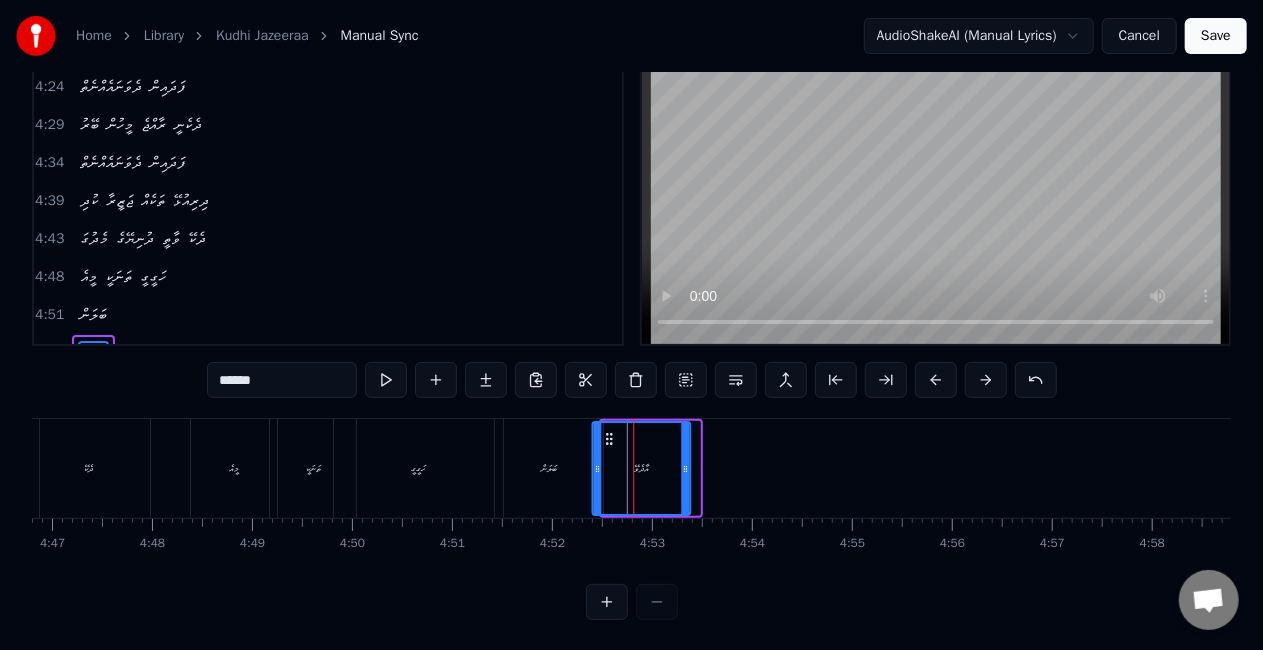 drag, startPoint x: 618, startPoint y: 442, endPoint x: 608, endPoint y: 438, distance: 10.770329 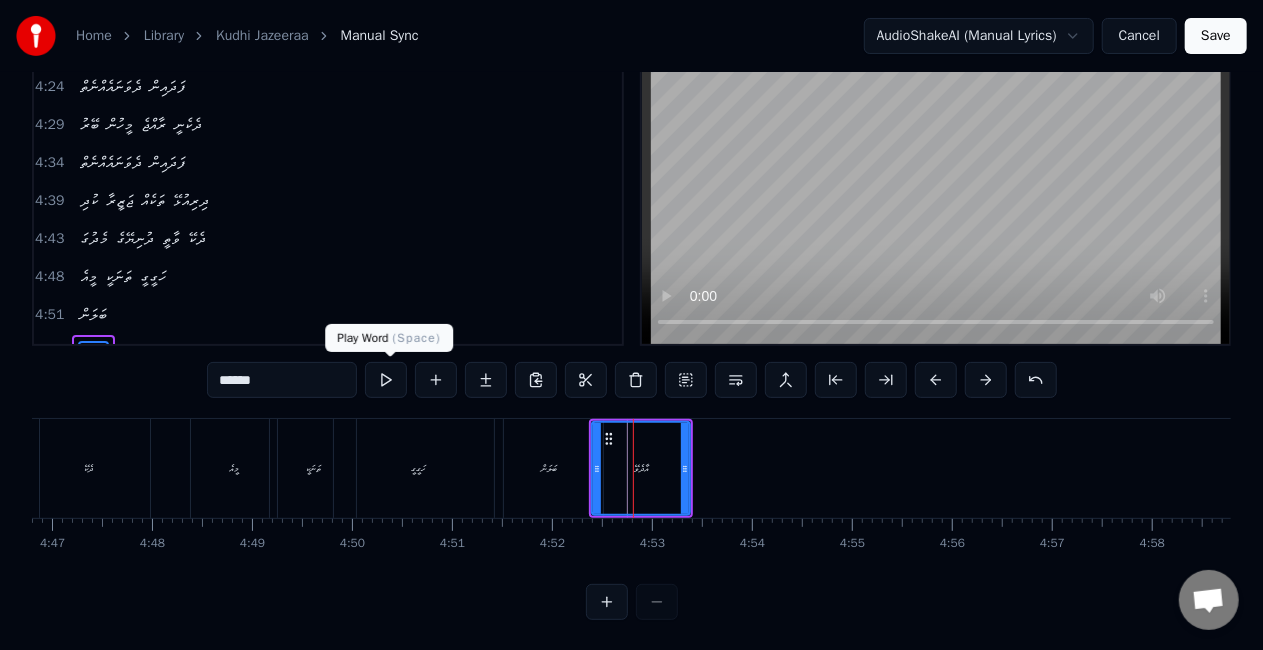 click at bounding box center [386, 380] 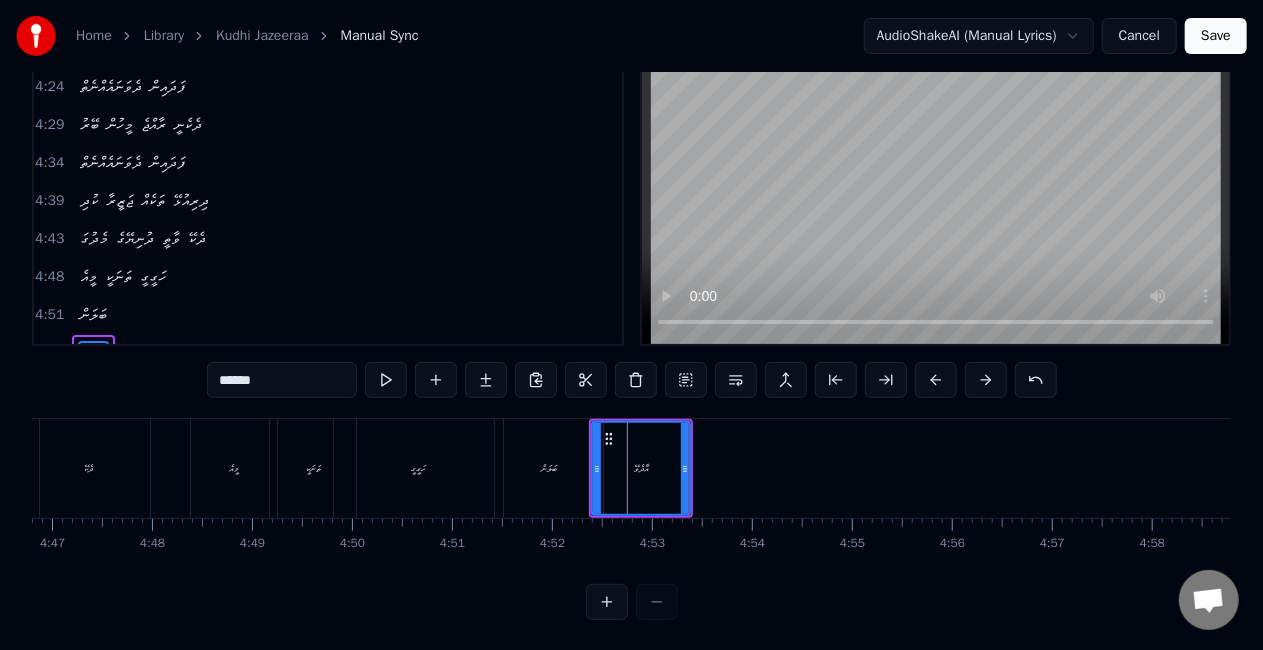 click on "ބަލަން" at bounding box center (549, 468) 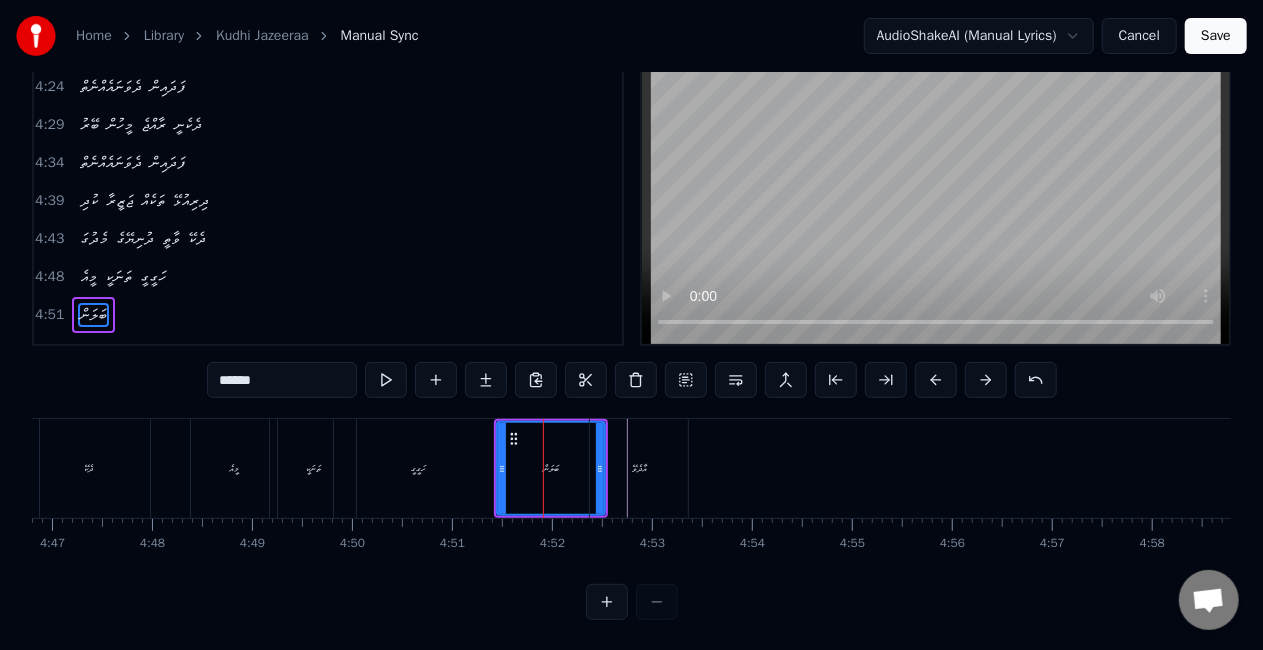 scroll, scrollTop: 46, scrollLeft: 0, axis: vertical 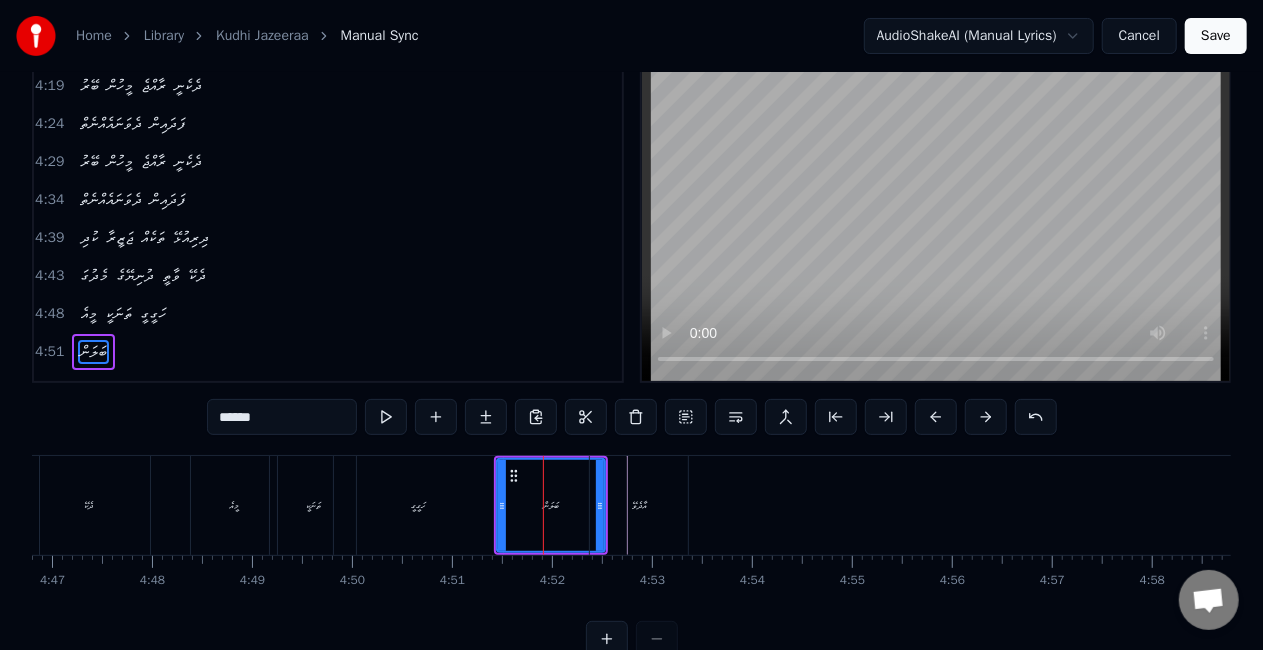 click on "ހަގީގީ" at bounding box center [418, 505] 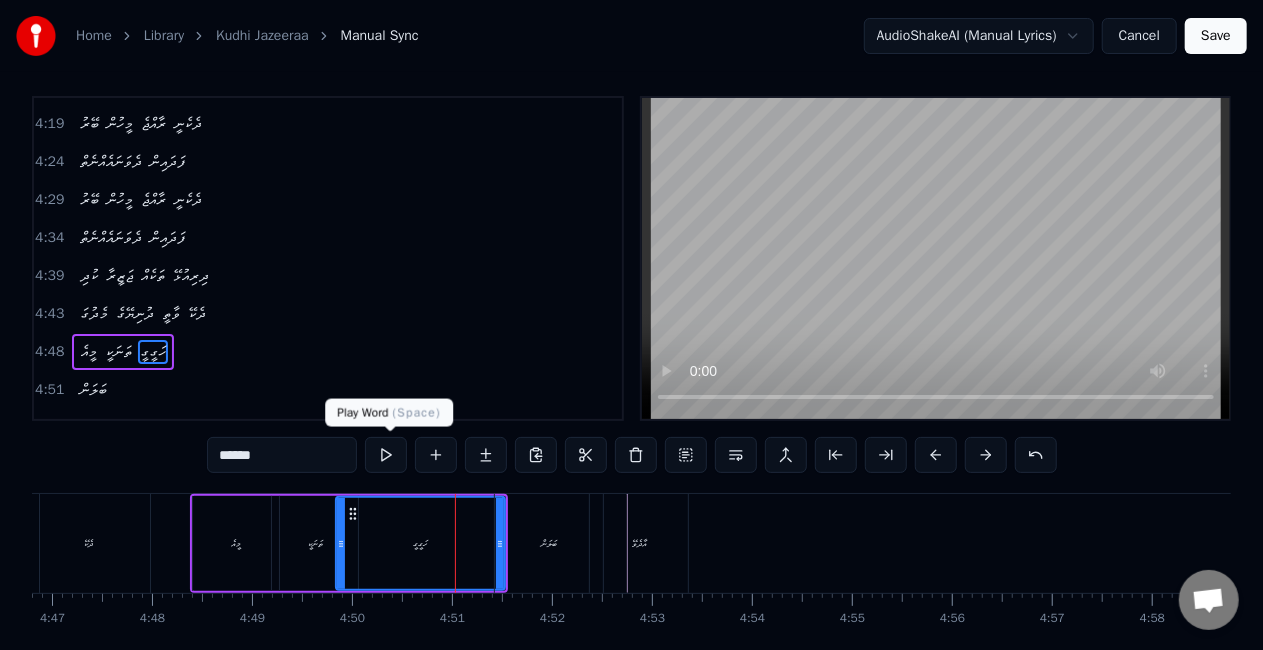 click at bounding box center [386, 455] 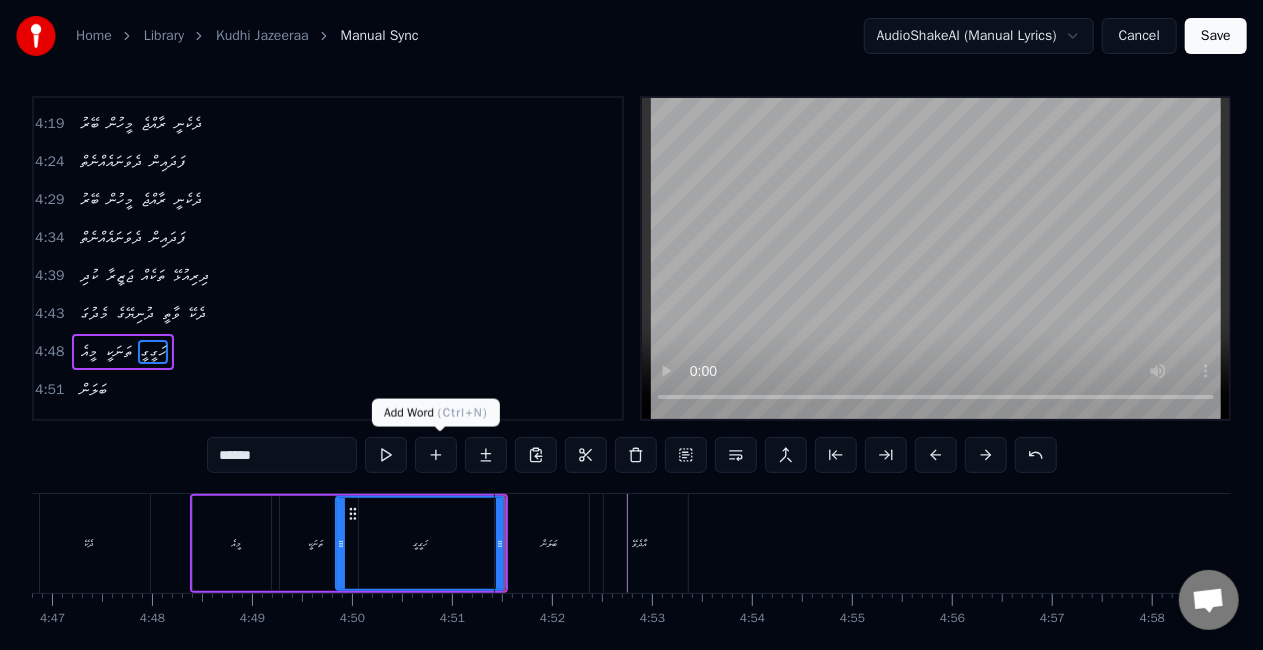 click on "ބަލަން" at bounding box center (549, 543) 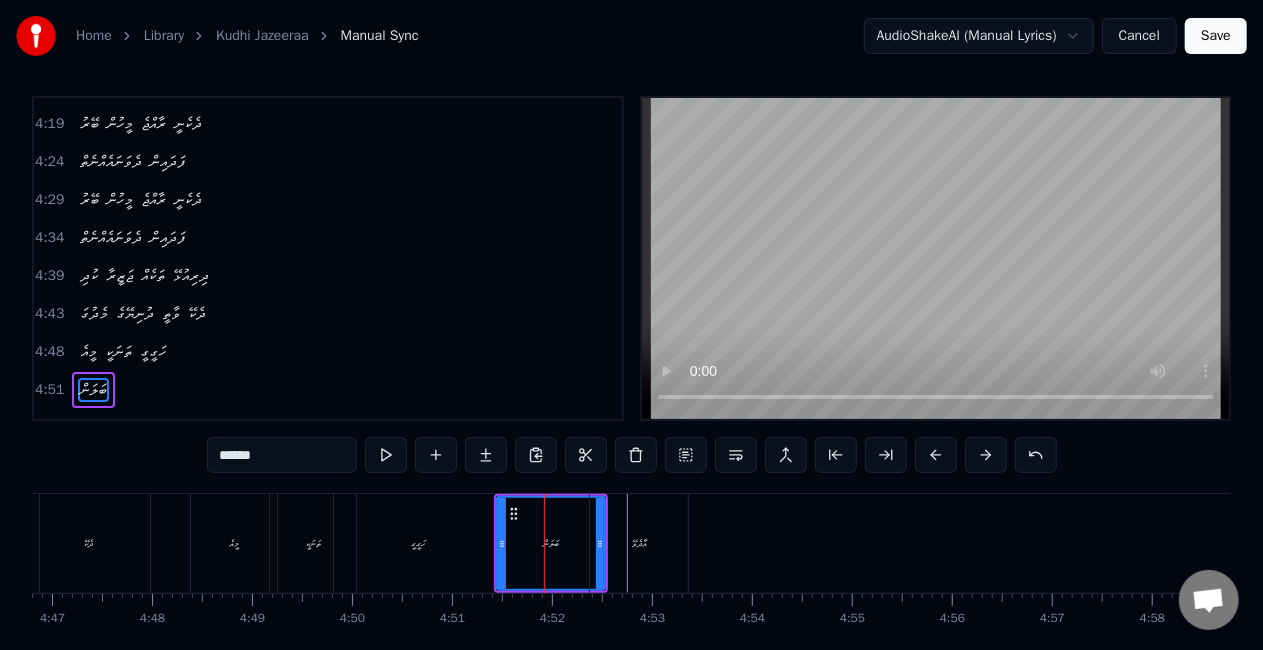 scroll, scrollTop: 46, scrollLeft: 0, axis: vertical 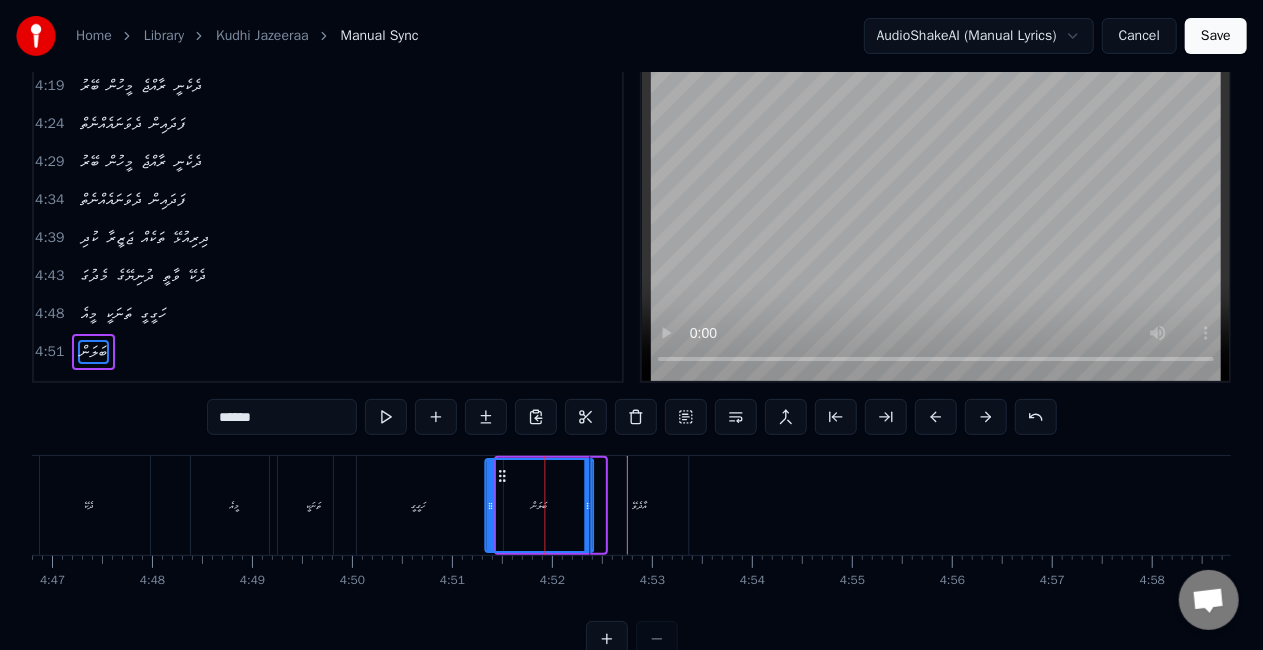 drag, startPoint x: 518, startPoint y: 480, endPoint x: 506, endPoint y: 476, distance: 12.649111 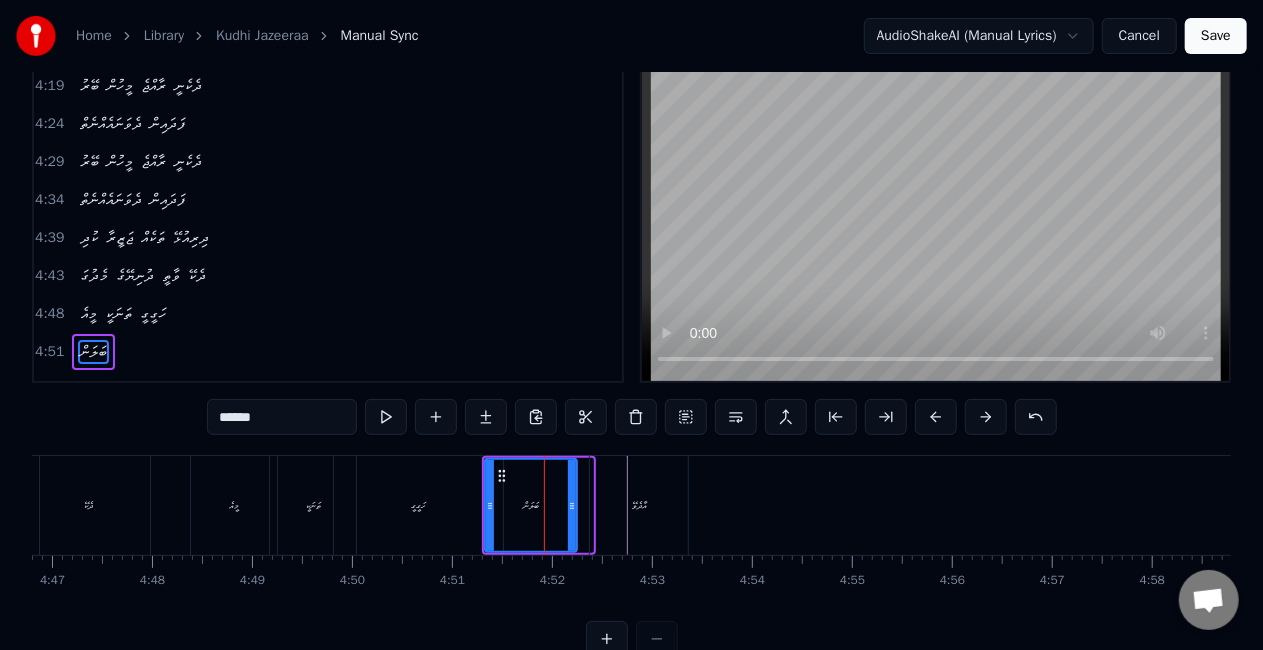 drag, startPoint x: 584, startPoint y: 508, endPoint x: 570, endPoint y: 508, distance: 14 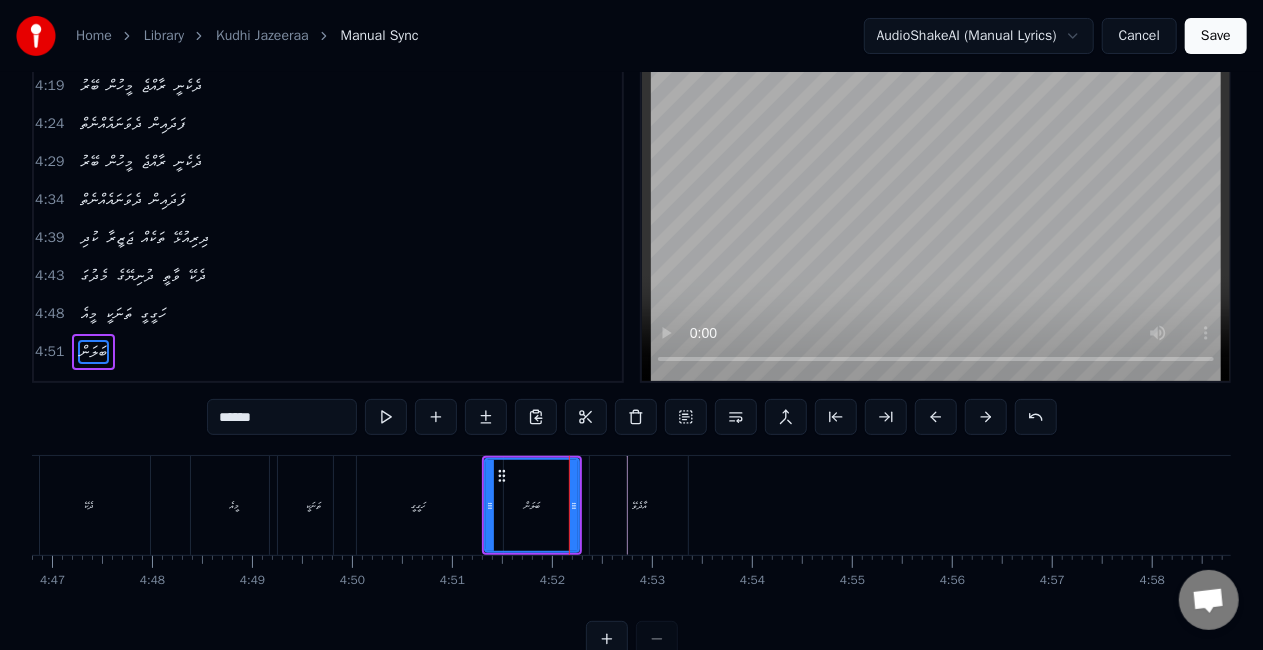 click on "އާދެވޭ" at bounding box center [639, 505] 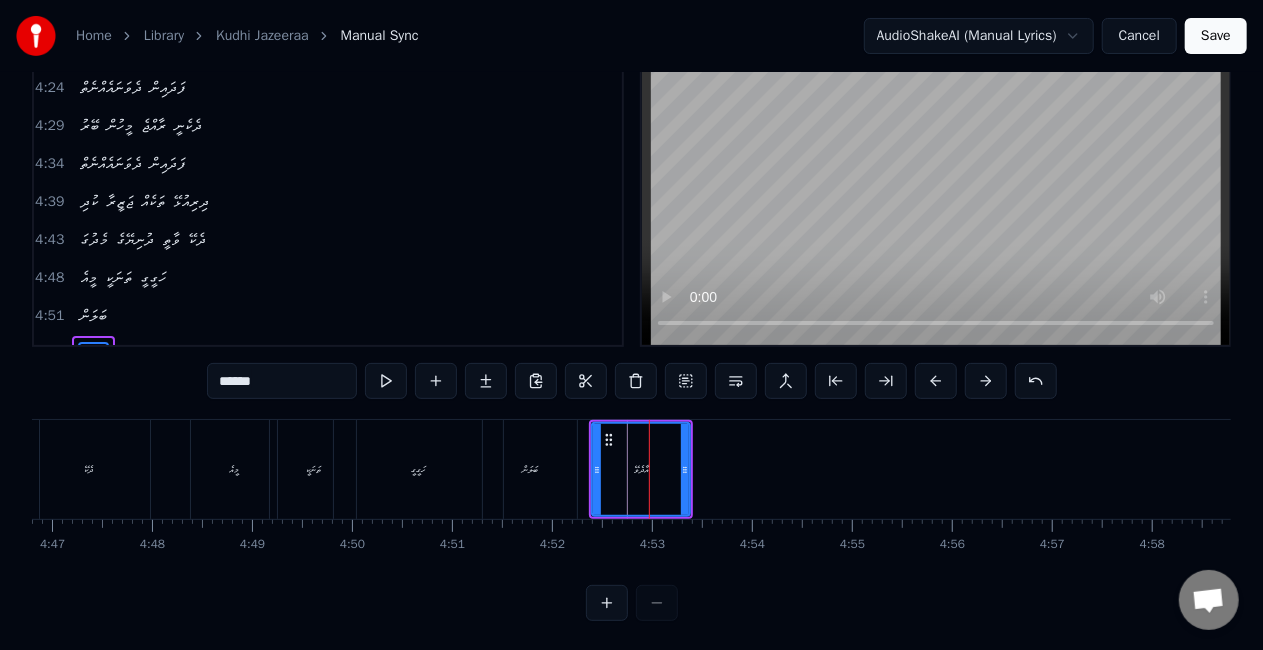 scroll, scrollTop: 83, scrollLeft: 0, axis: vertical 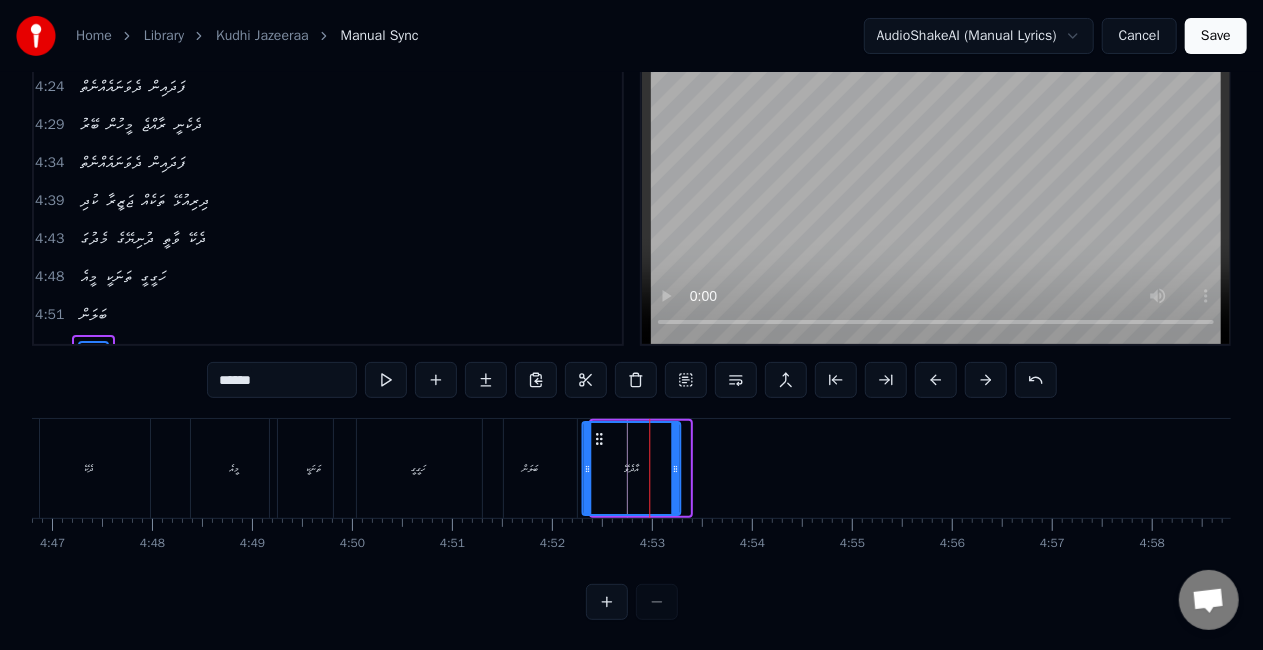 click 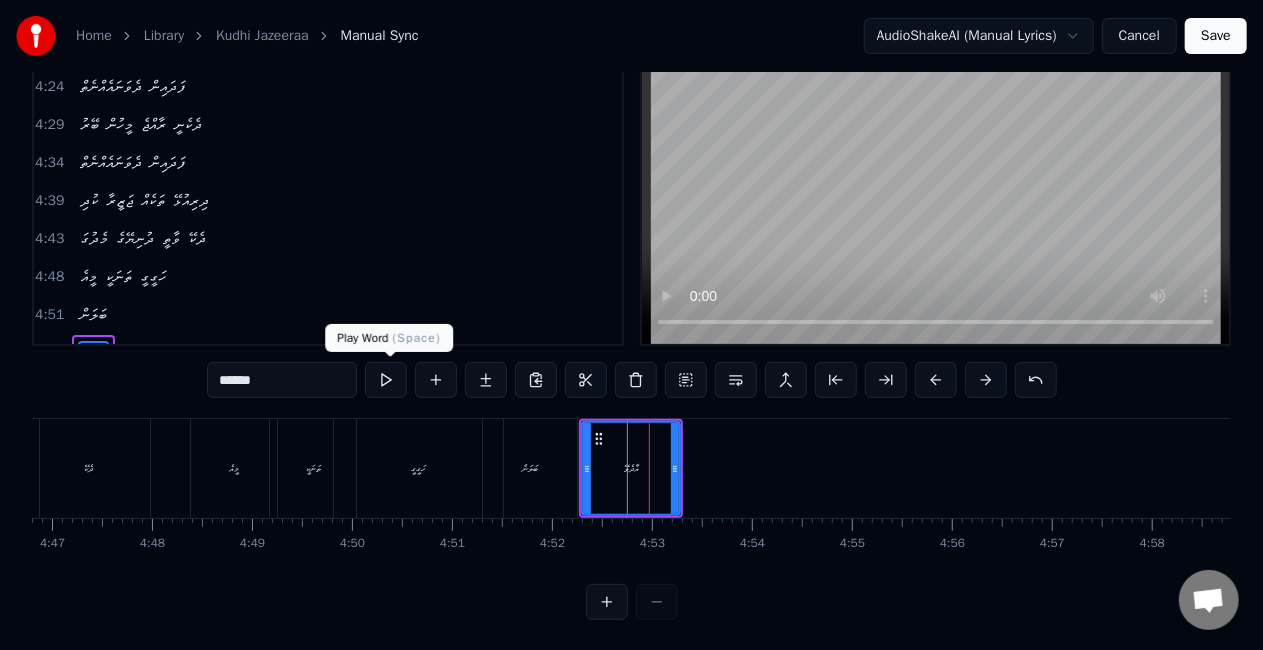 click at bounding box center (386, 380) 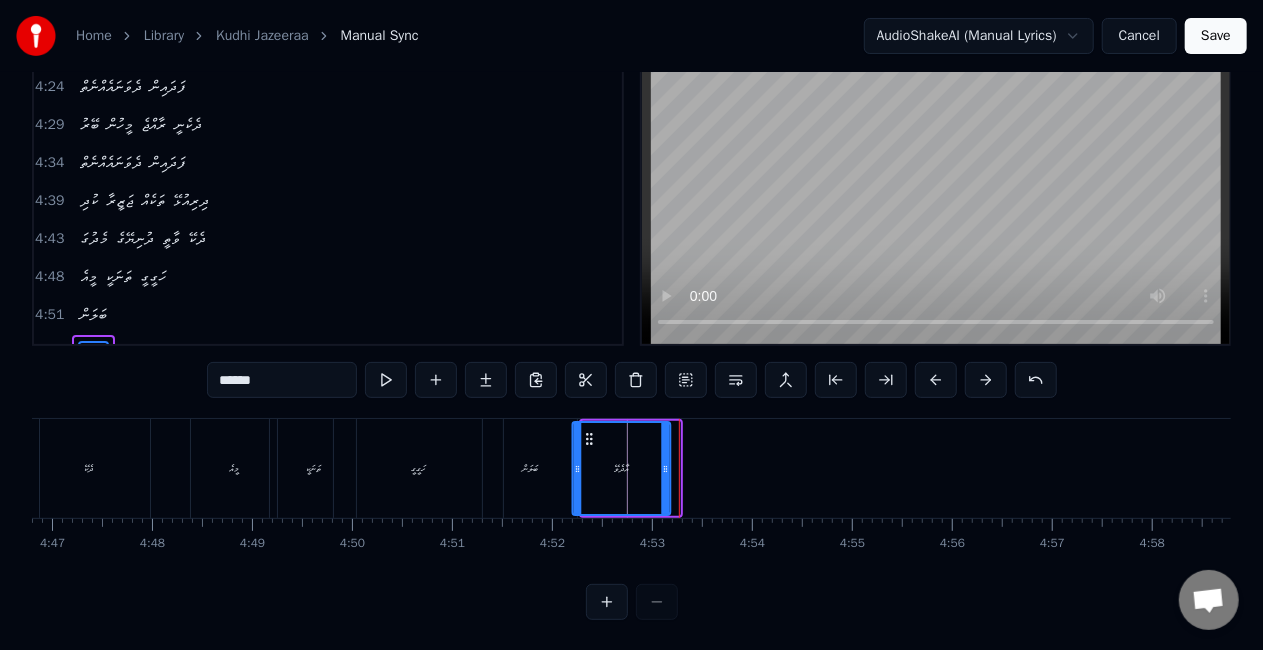 drag, startPoint x: 596, startPoint y: 443, endPoint x: 586, endPoint y: 440, distance: 10.440307 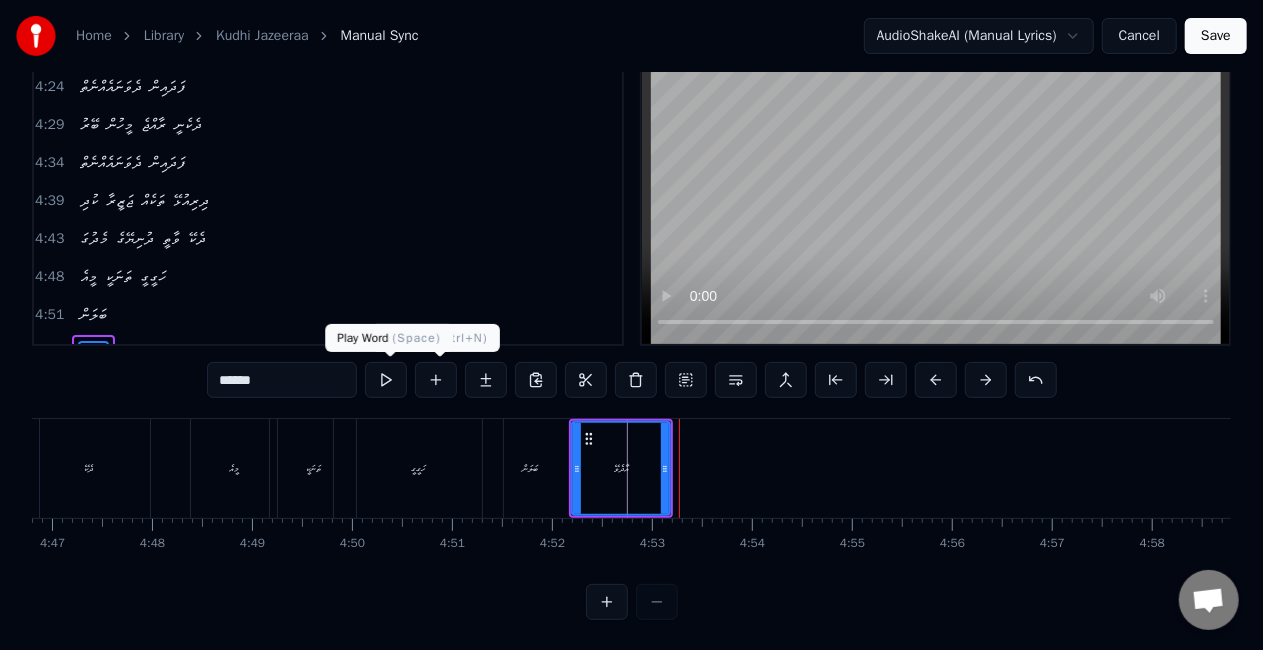 click at bounding box center (386, 380) 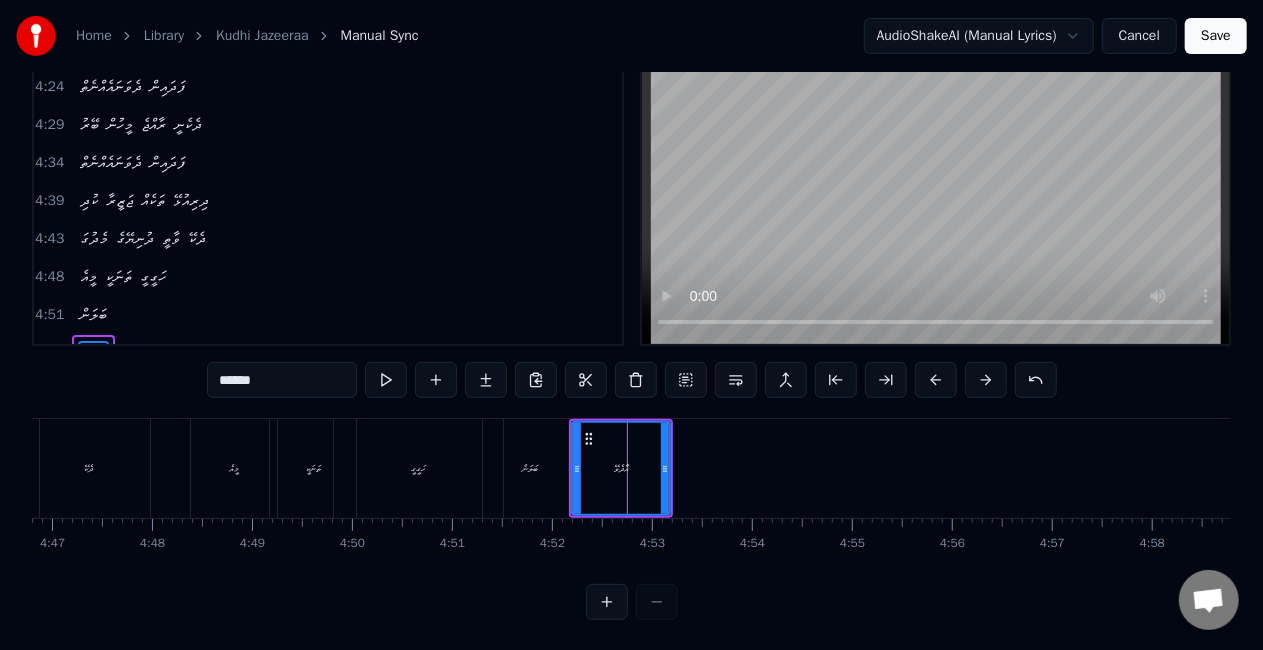 click on "ބަލަން" at bounding box center [530, 468] 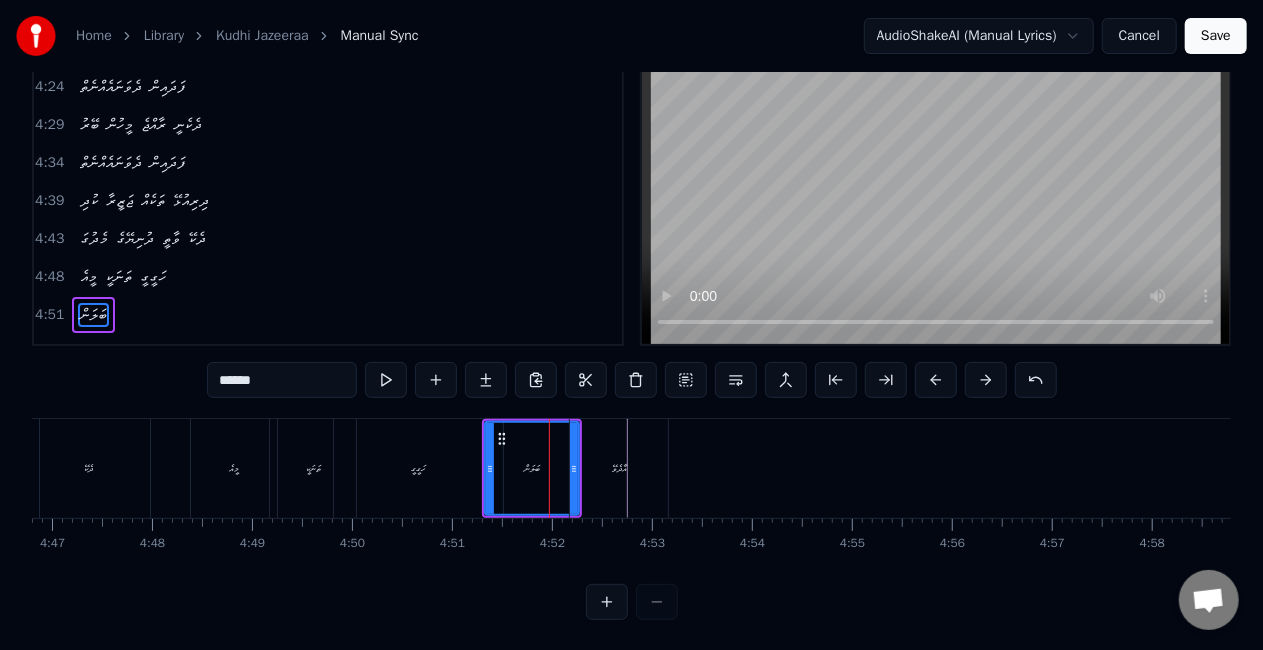 scroll, scrollTop: 46, scrollLeft: 0, axis: vertical 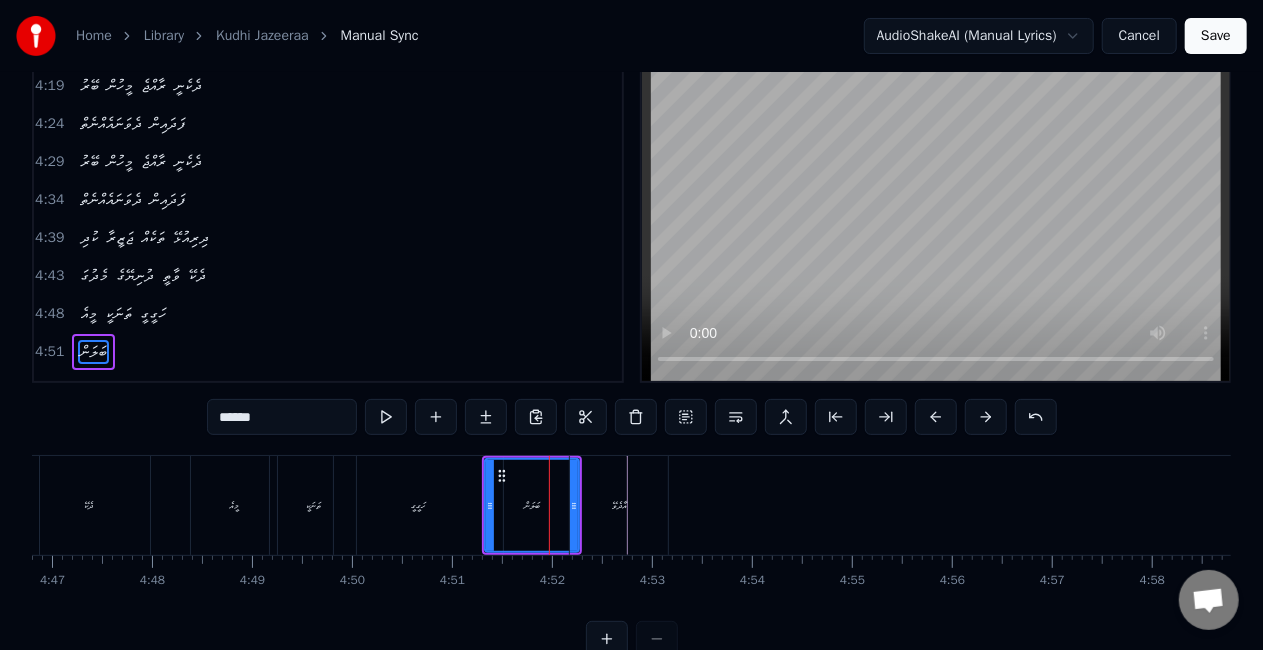 click on "ކުދި ޖަޒީރާ ތަކެއް ދިރިއުޅޭ މެދުގަ ދުނިޔޭގެ ވާތީ ދެކޭ މީއެ ތަނަކީ ހަގީގީ ބަލަން އާދެވޭ ކުދި ޖަޒީރާ ތަކެއް ދިރިއުޅޭ މެދުގަ ދުނިޔޭގެ ވާތީ ދެކޭ މީއެ ތަނަކީ ހަގީގީ ބަލަން އާދެވޭ ހިންދު މާ ކަނޑުތެރެއިން ފެންނަ ޔާގޫތު ތަކެކޭ ވިދާ ހިތް އުފާ ވާނެހާ ގުދުރަތުން ސާއްބަކޮށްދޭ ނަޔާ ބޭރު މީހުން ރާއްޖެ ދެކެނީ ދެވަނައެއްނެތް ފަދައިން ބޭރު މީހުން ރާއްޖެ ދެކެނީ ދެވަނައެއްނެތް ފަދައިން ކުދި ޖަޒީރާ ތަކެއް ދިރިއުޅޭ މެދުގަ ދުނިޔޭގެ ވާތީ ދެކޭ މީއެ ތަނަކީ ހަގީގީ ބަލަން އާދެވޭ ފިނޮޅު ތިލަ ފަޅުތަކުން ދޮންވެލީގާ ހެދޭ ތުނޑި ވަށާ އަކިރި މުރަކައިގެ ފަރު ފަރި ބަގީޗާ ހެދޭތަން" at bounding box center (-13708, 505) 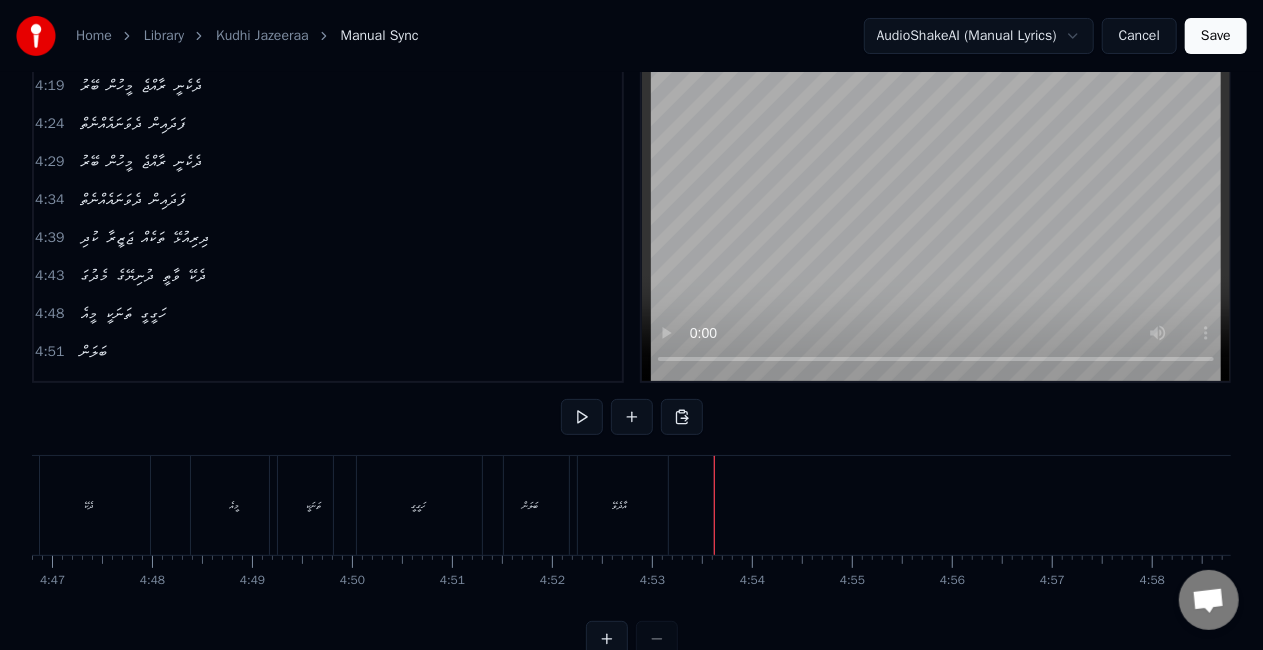 click on "ހަގީގީ" at bounding box center (418, 505) 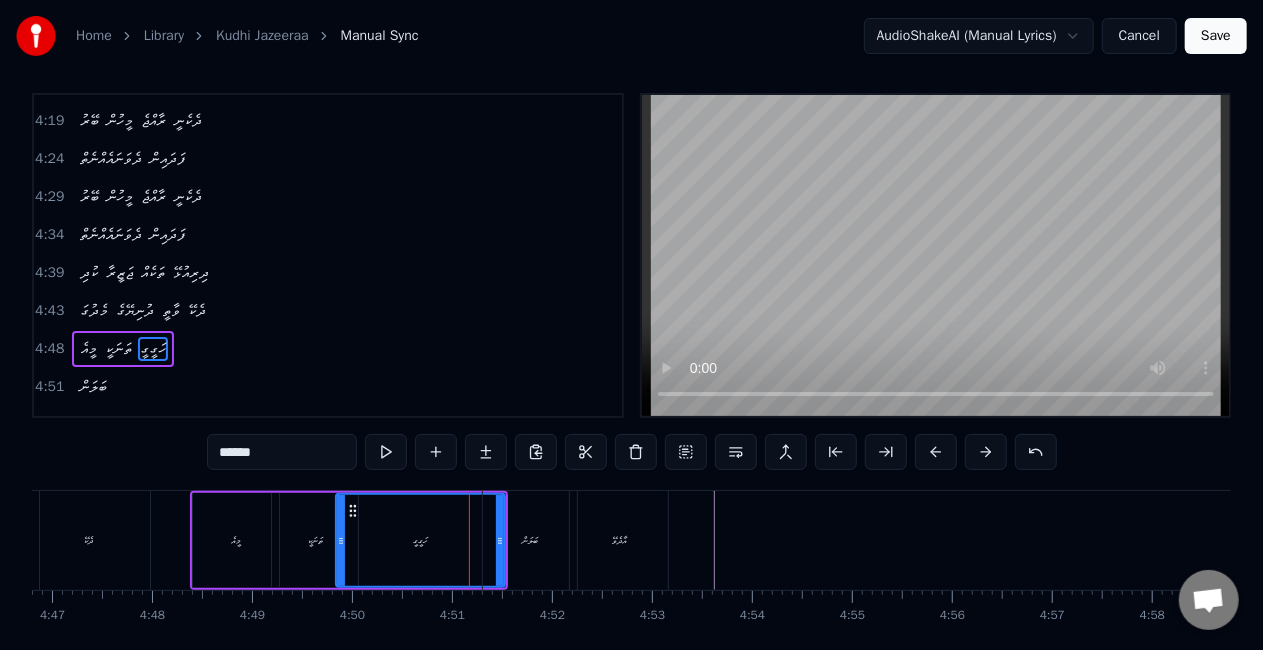 scroll, scrollTop: 8, scrollLeft: 0, axis: vertical 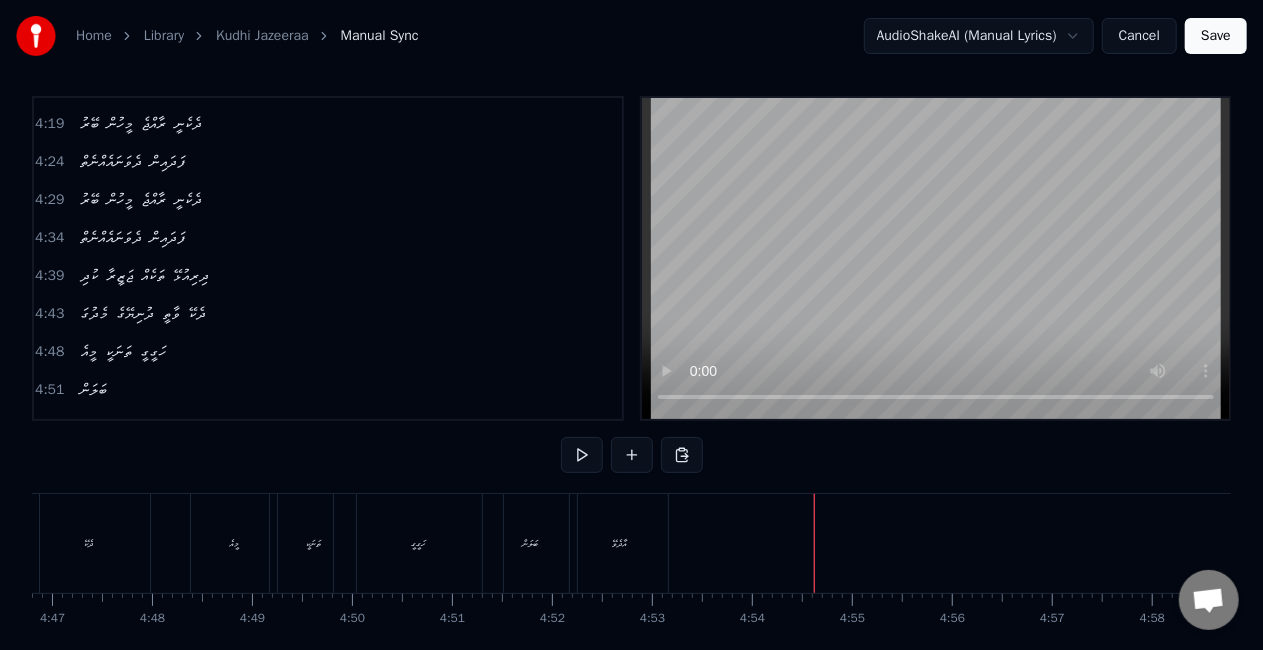 click at bounding box center [-13708, 543] 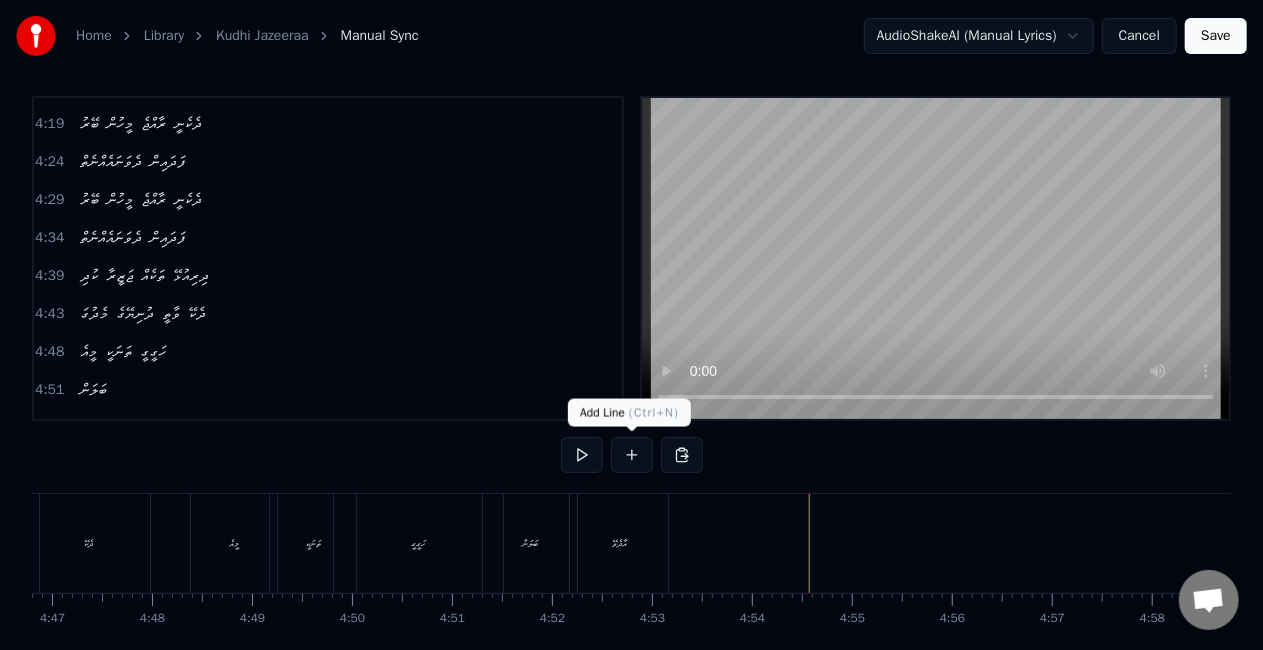 click at bounding box center (632, 455) 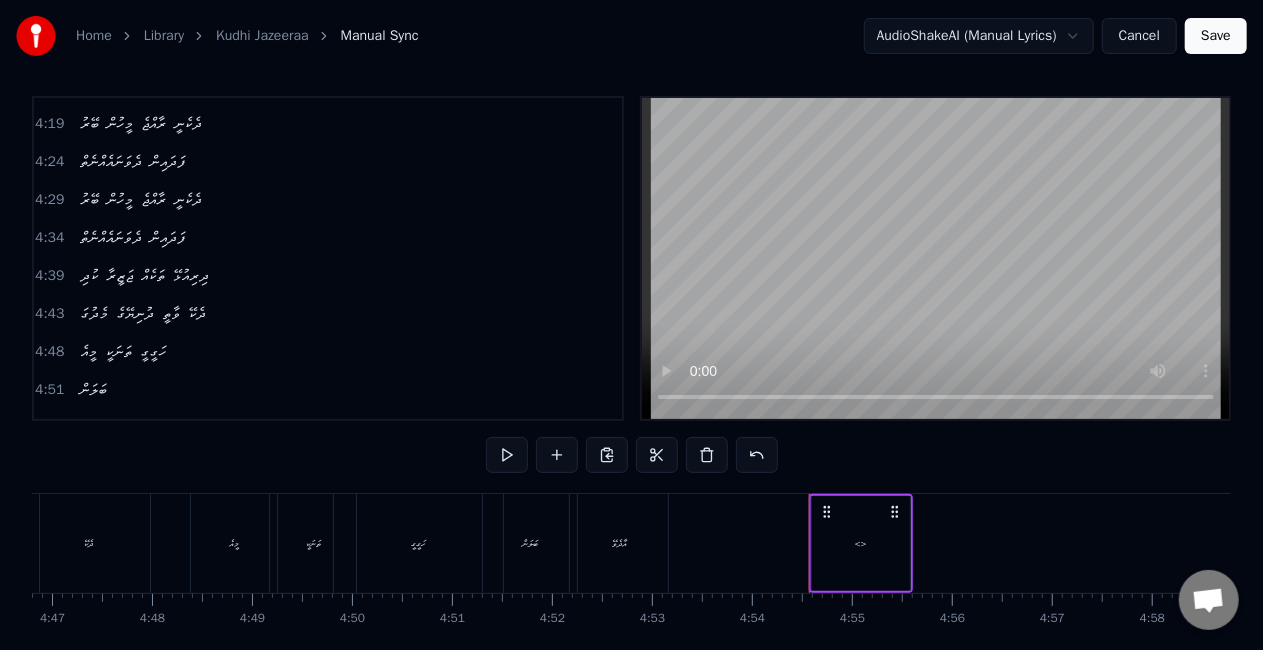 click on "<>" at bounding box center (861, 543) 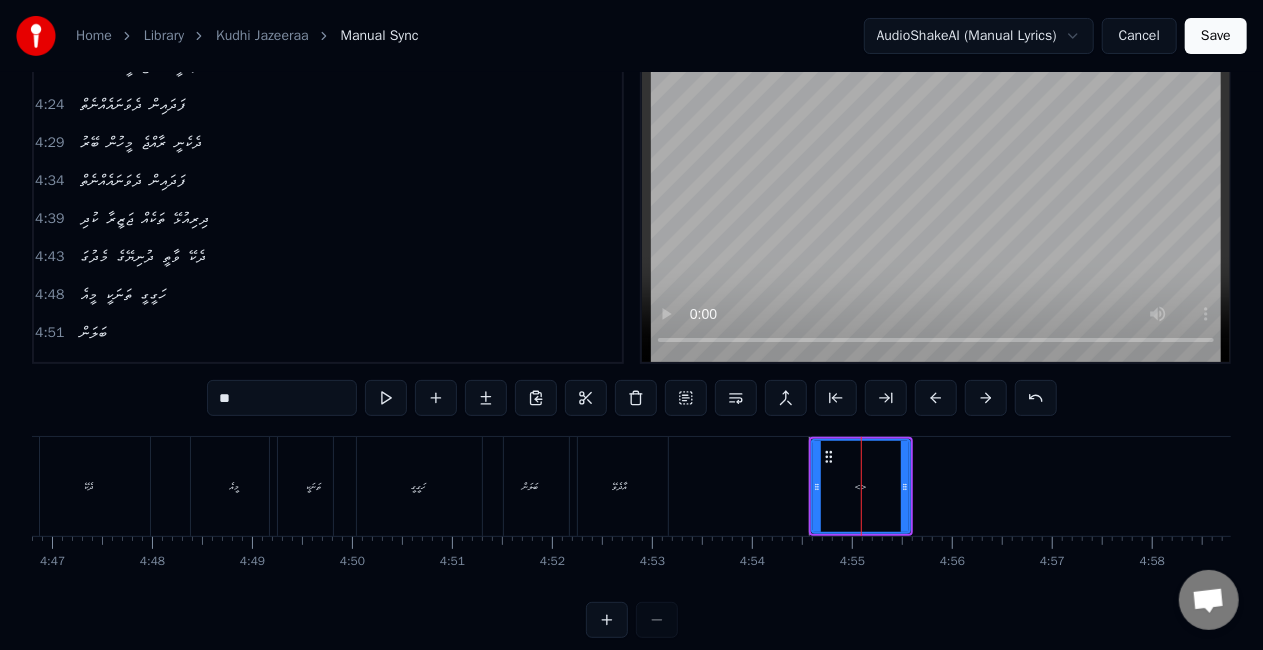 scroll, scrollTop: 83, scrollLeft: 0, axis: vertical 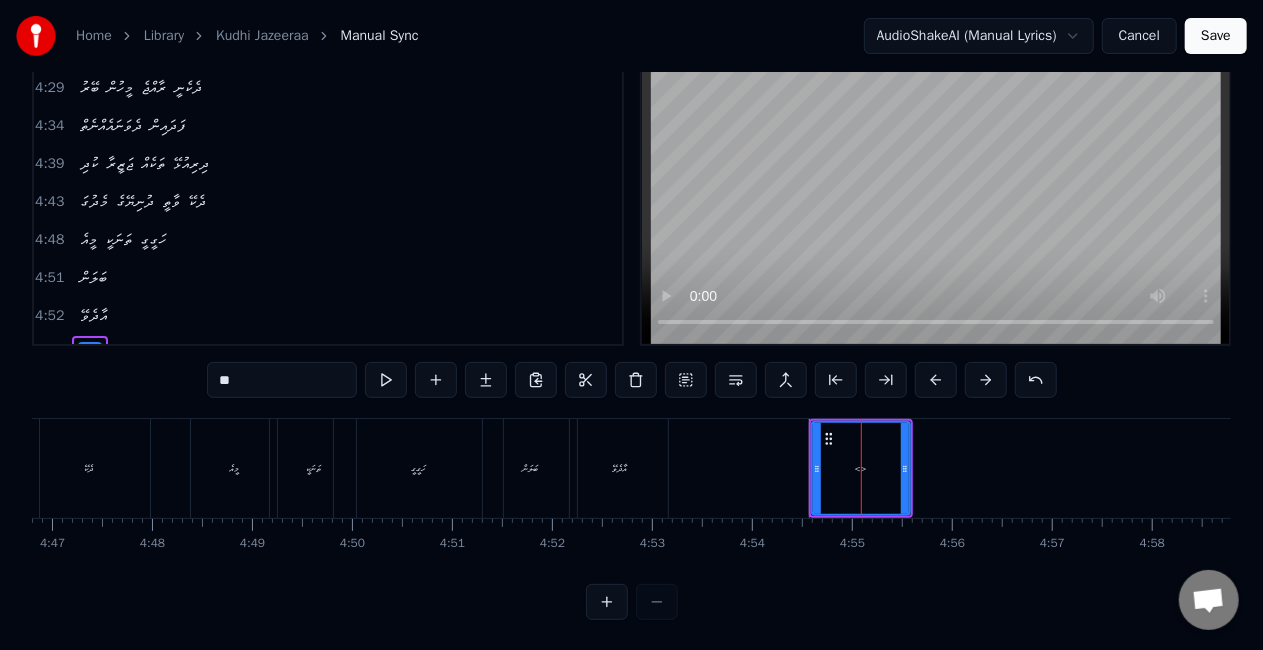 drag, startPoint x: 287, startPoint y: 378, endPoint x: 160, endPoint y: 375, distance: 127.03543 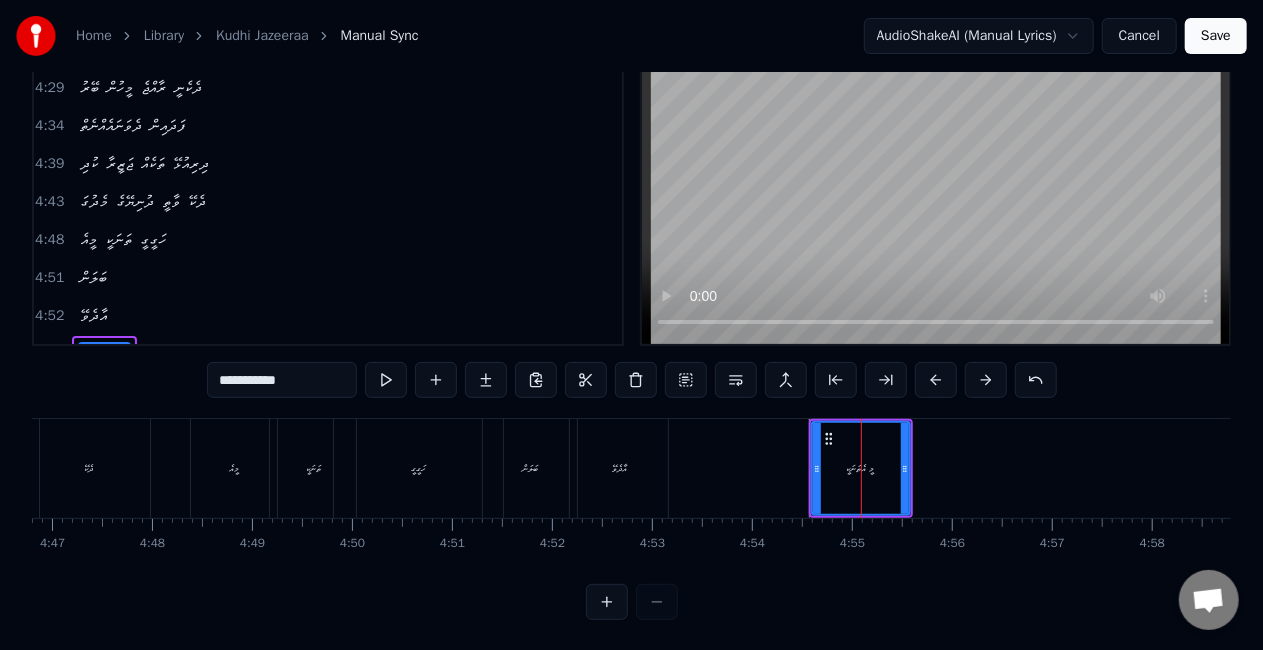 type on "**********" 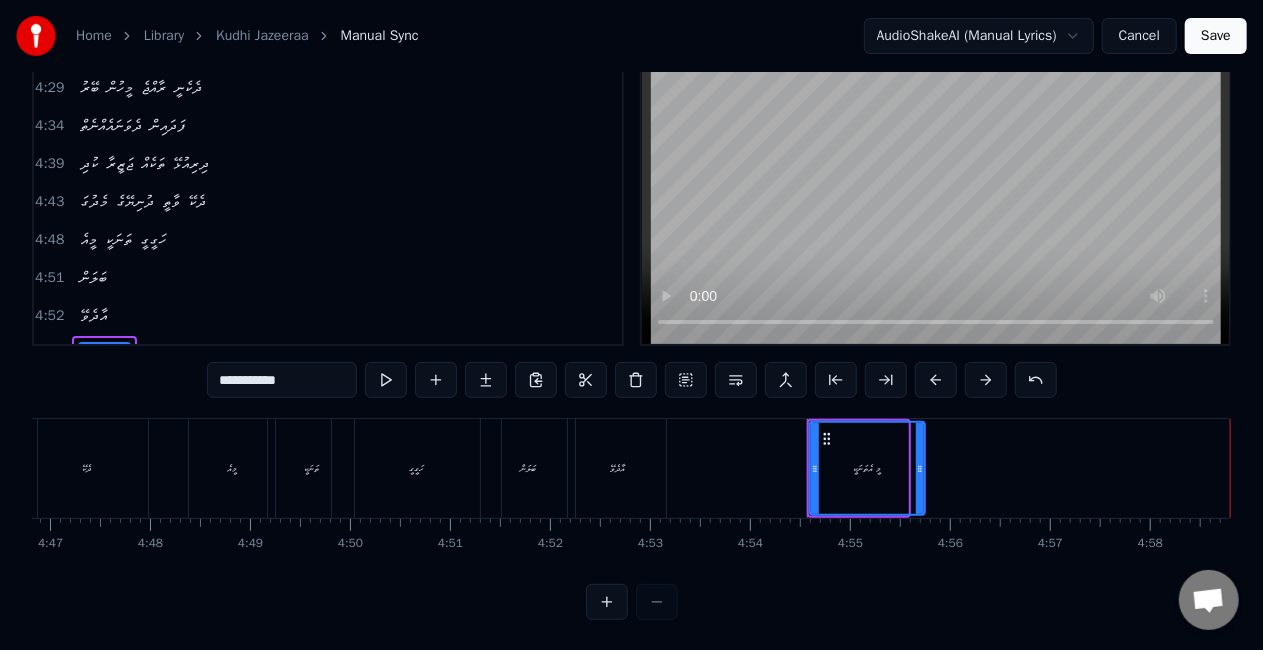 drag, startPoint x: 904, startPoint y: 472, endPoint x: 921, endPoint y: 472, distance: 17 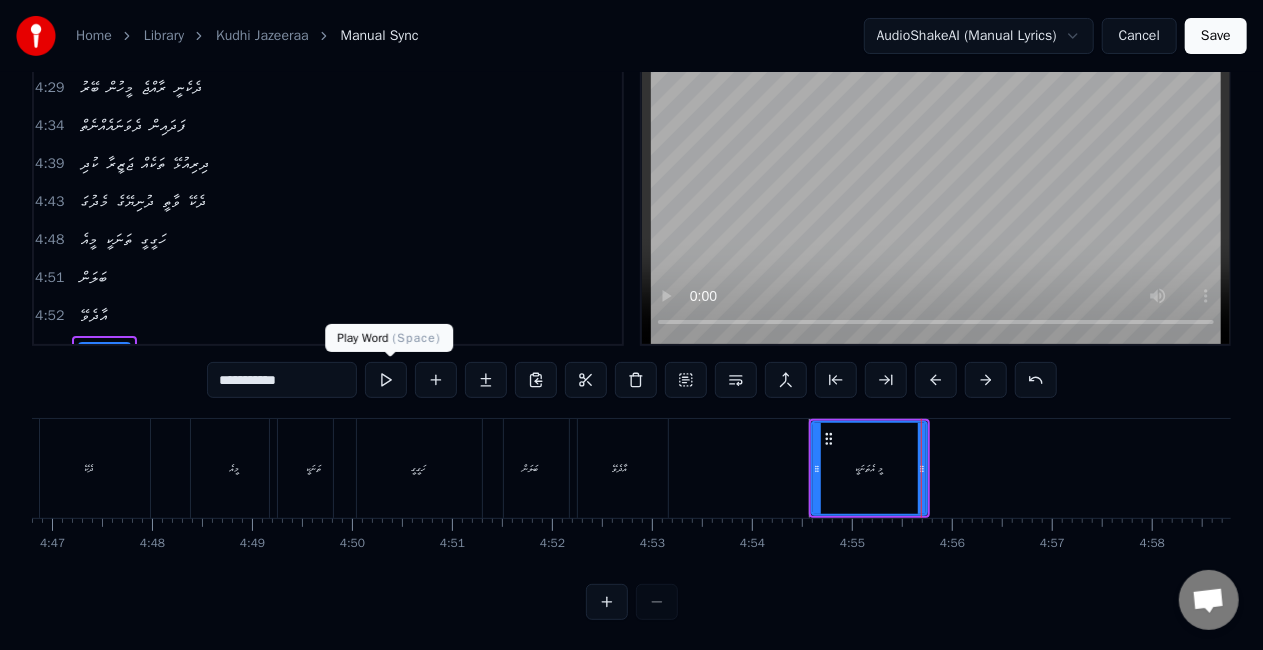 click at bounding box center (386, 380) 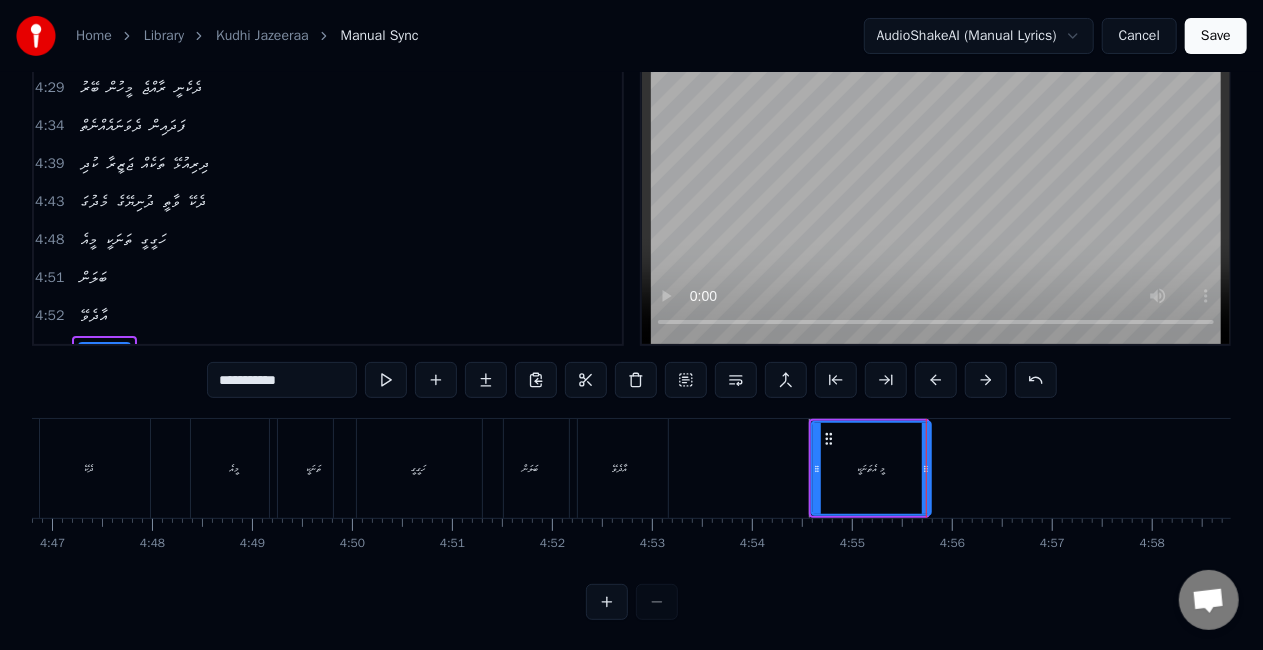 click 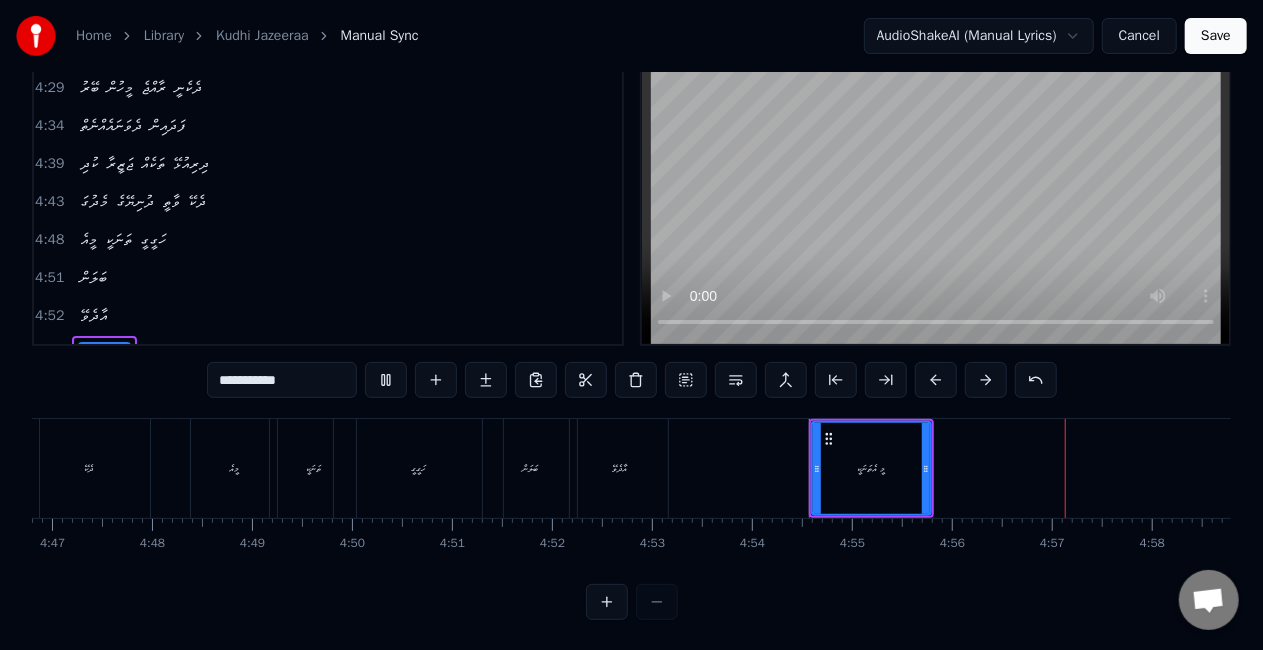 click on "މީ އެތަނަކީ" at bounding box center (871, 468) 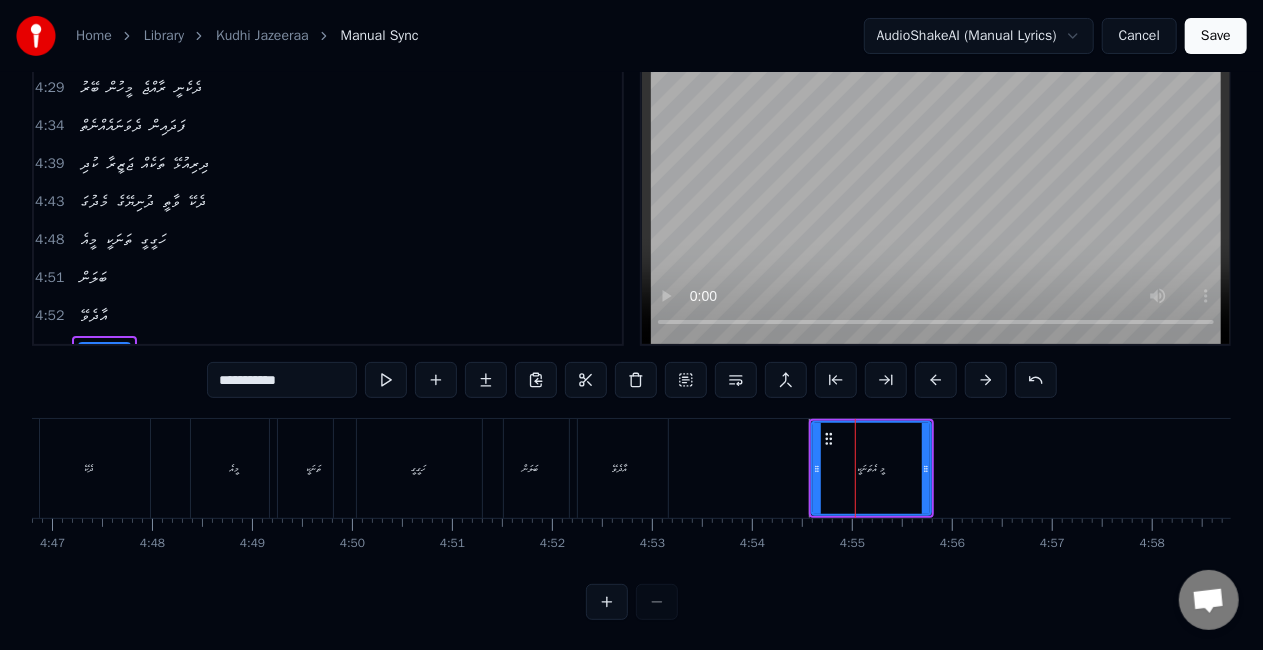 click on "މީ އެތަނަކީ" at bounding box center (871, 468) 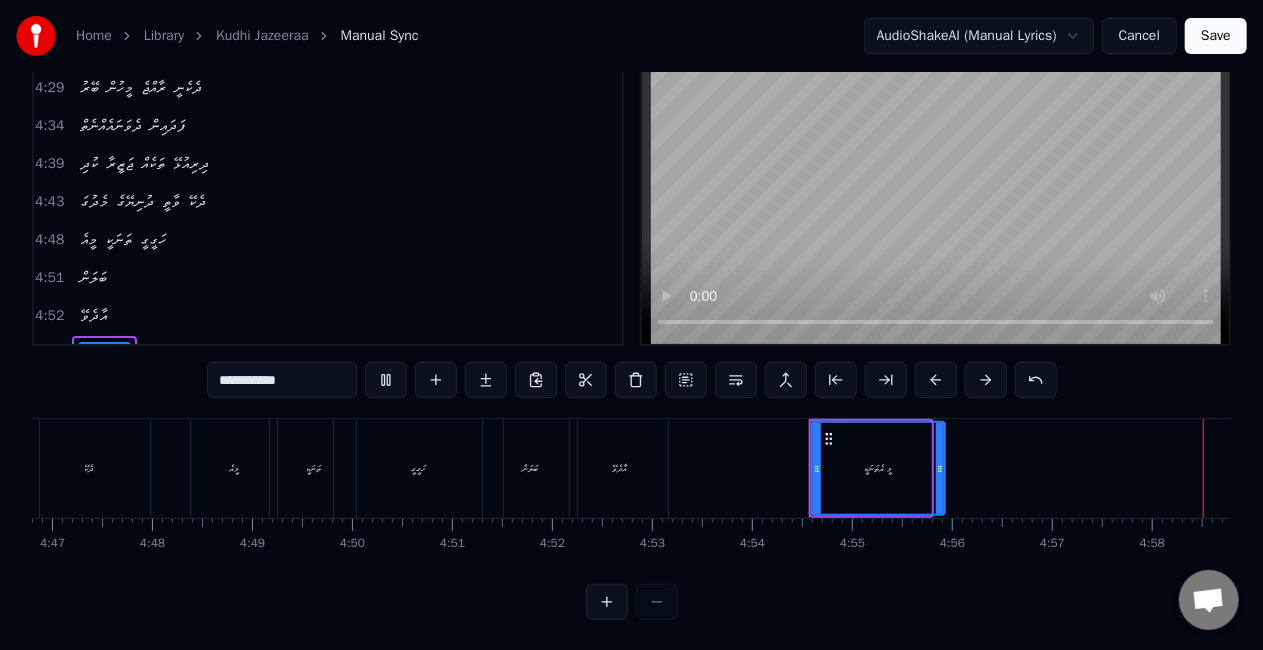 drag, startPoint x: 926, startPoint y: 464, endPoint x: 948, endPoint y: 467, distance: 22.203604 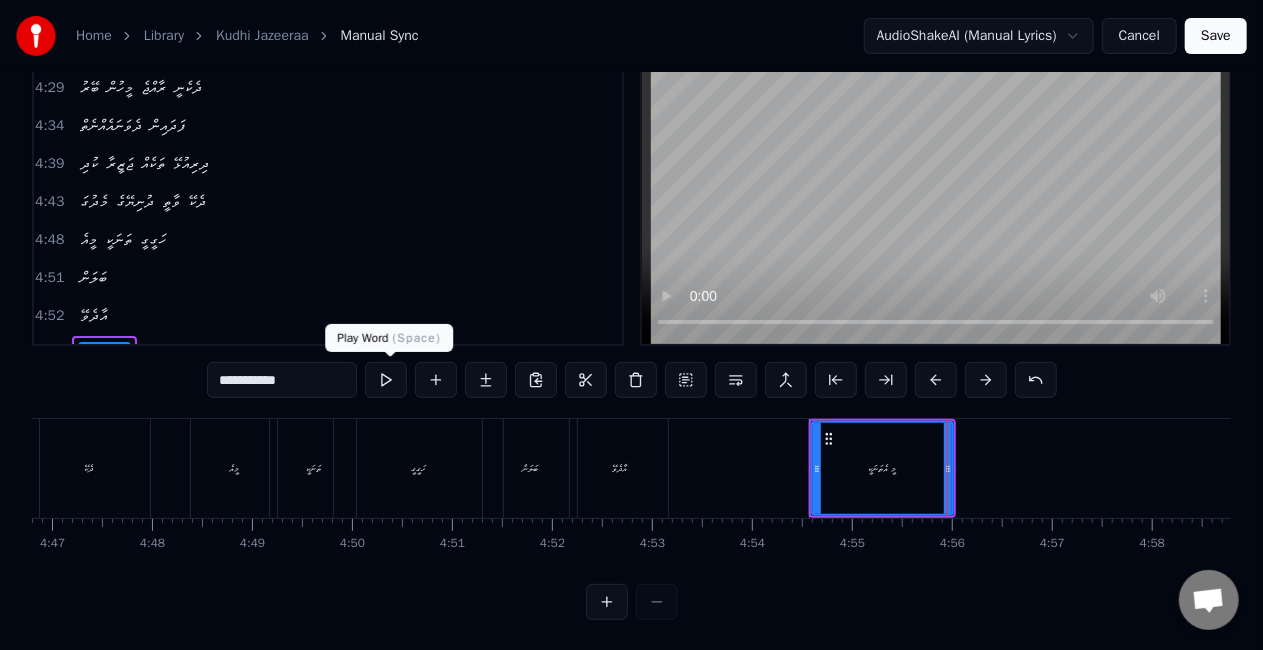 click at bounding box center [386, 380] 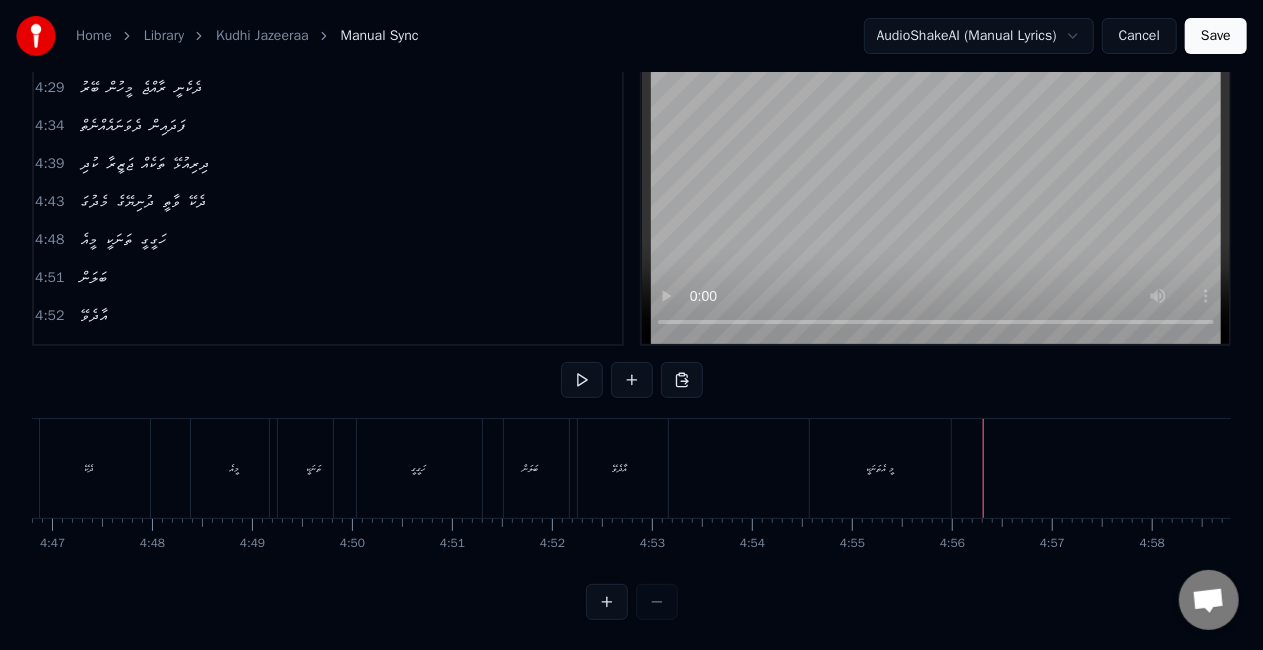 click at bounding box center [-13708, 468] 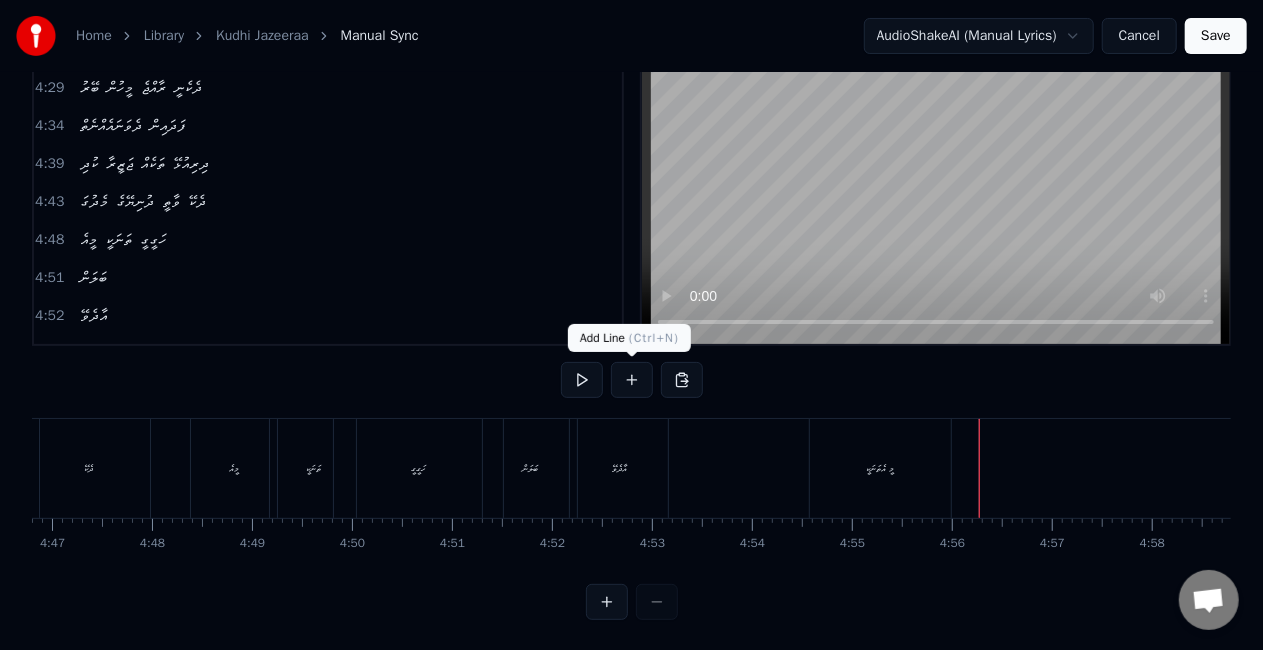 click at bounding box center [632, 380] 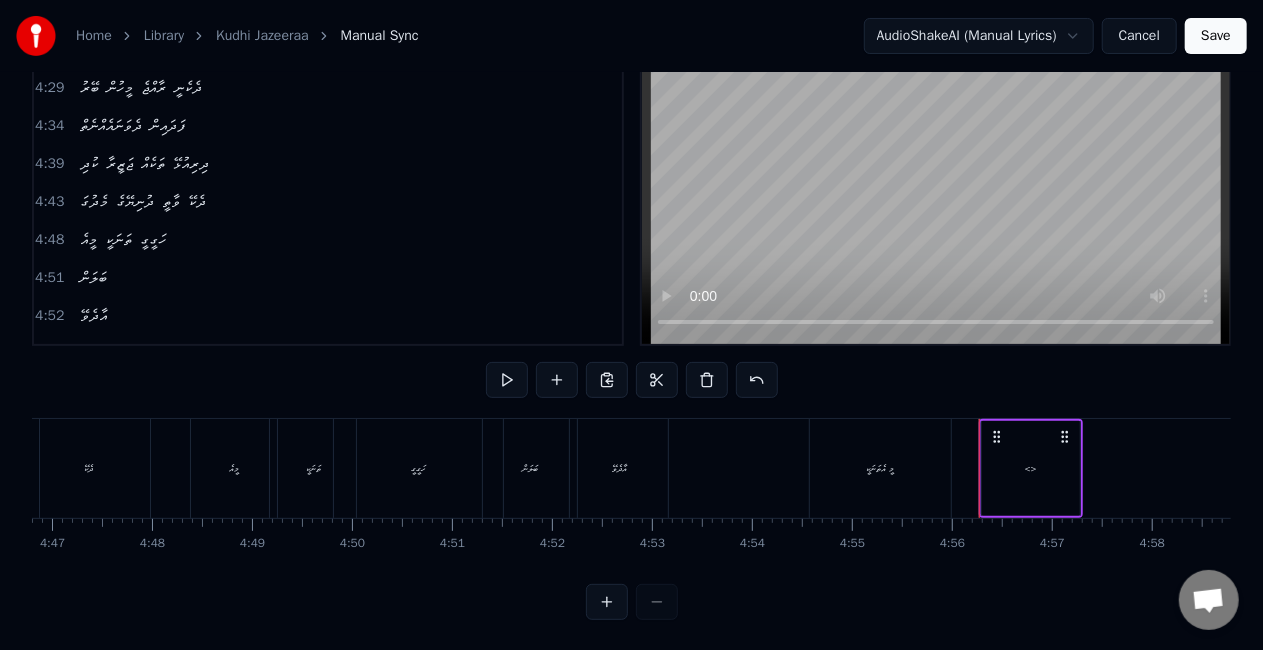 click on "<>" at bounding box center (1031, 468) 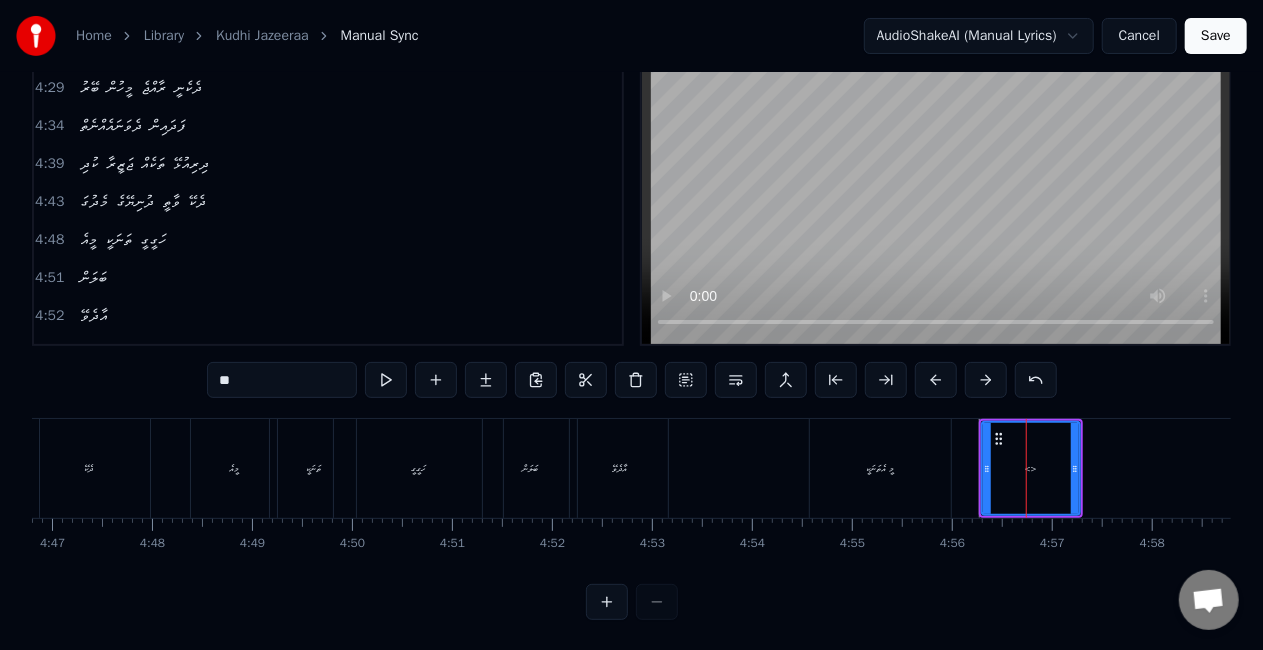 drag, startPoint x: 242, startPoint y: 378, endPoint x: 174, endPoint y: 370, distance: 68.46897 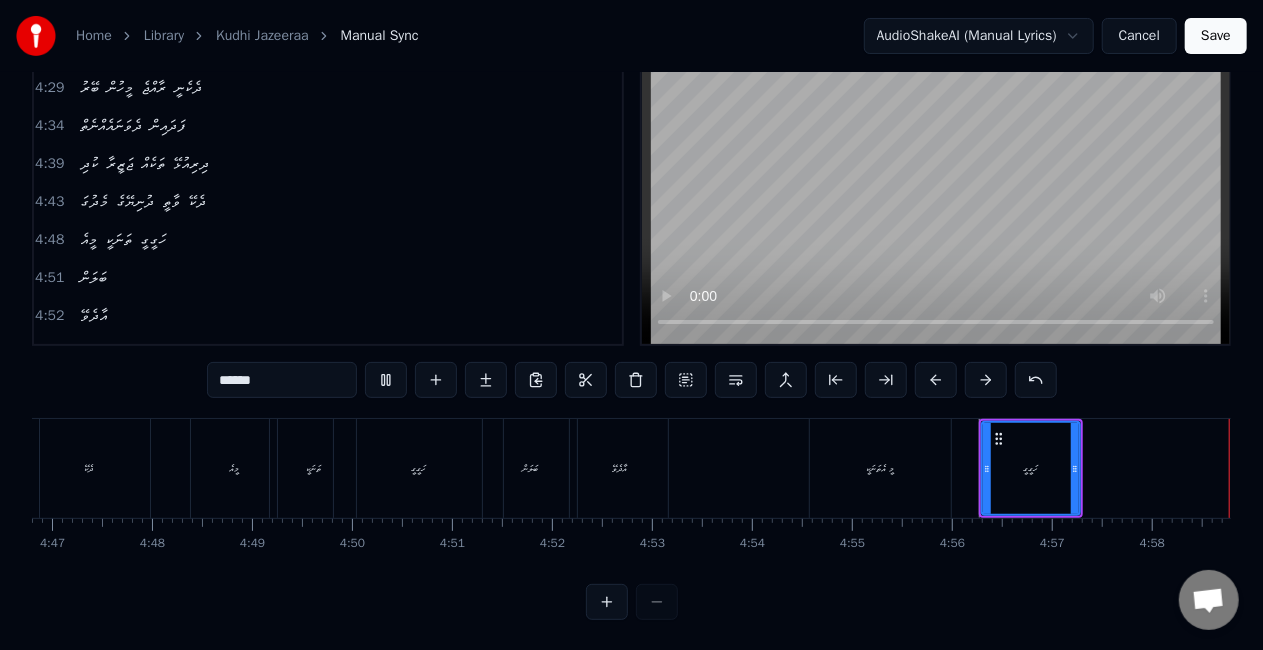 scroll, scrollTop: 0, scrollLeft: 28682, axis: horizontal 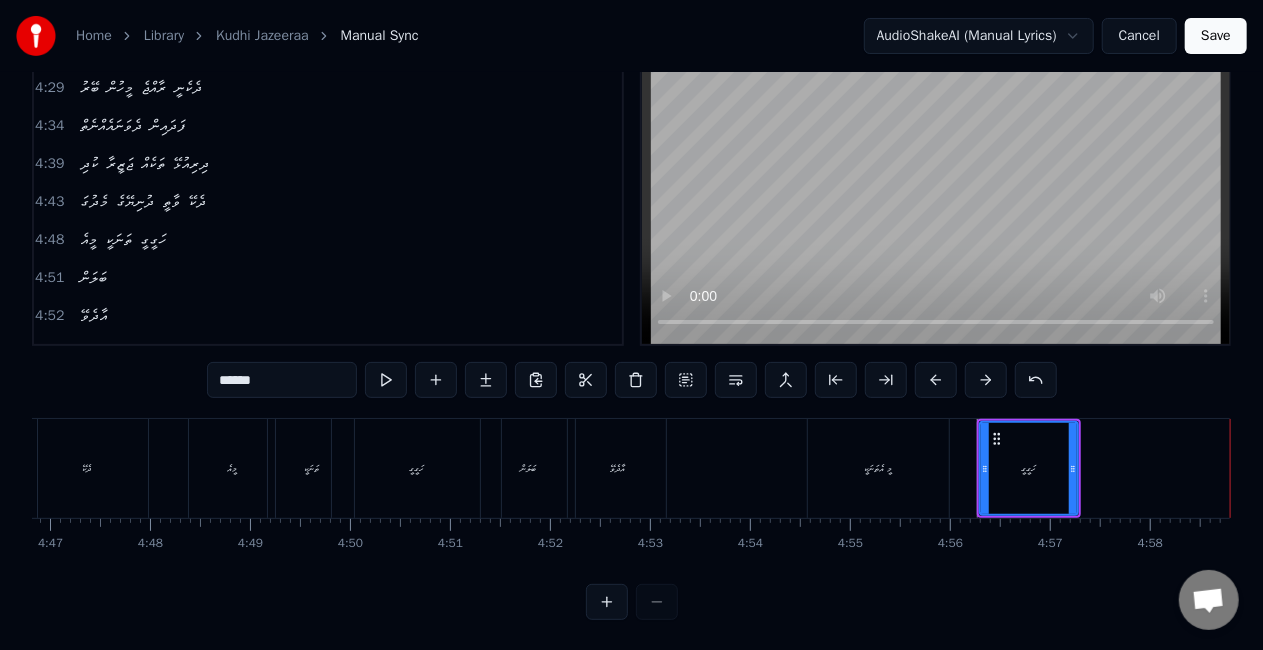 click on "ހަގީގީ" at bounding box center [1029, 468] 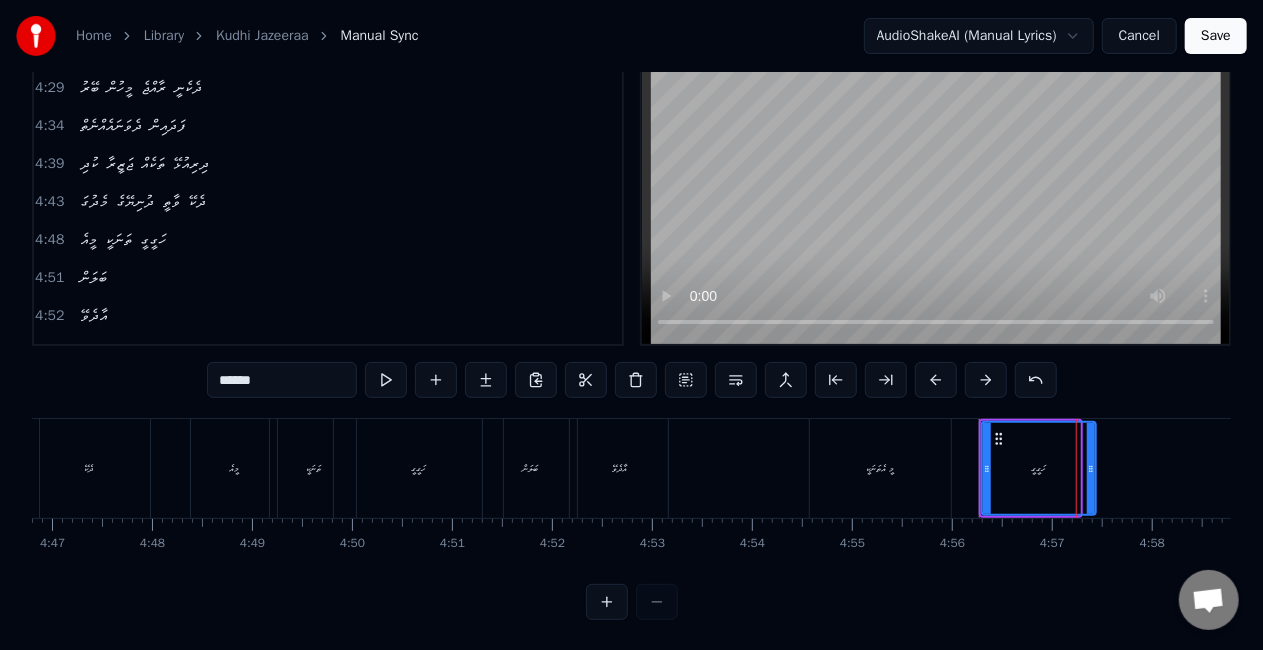 drag, startPoint x: 1076, startPoint y: 474, endPoint x: 1092, endPoint y: 474, distance: 16 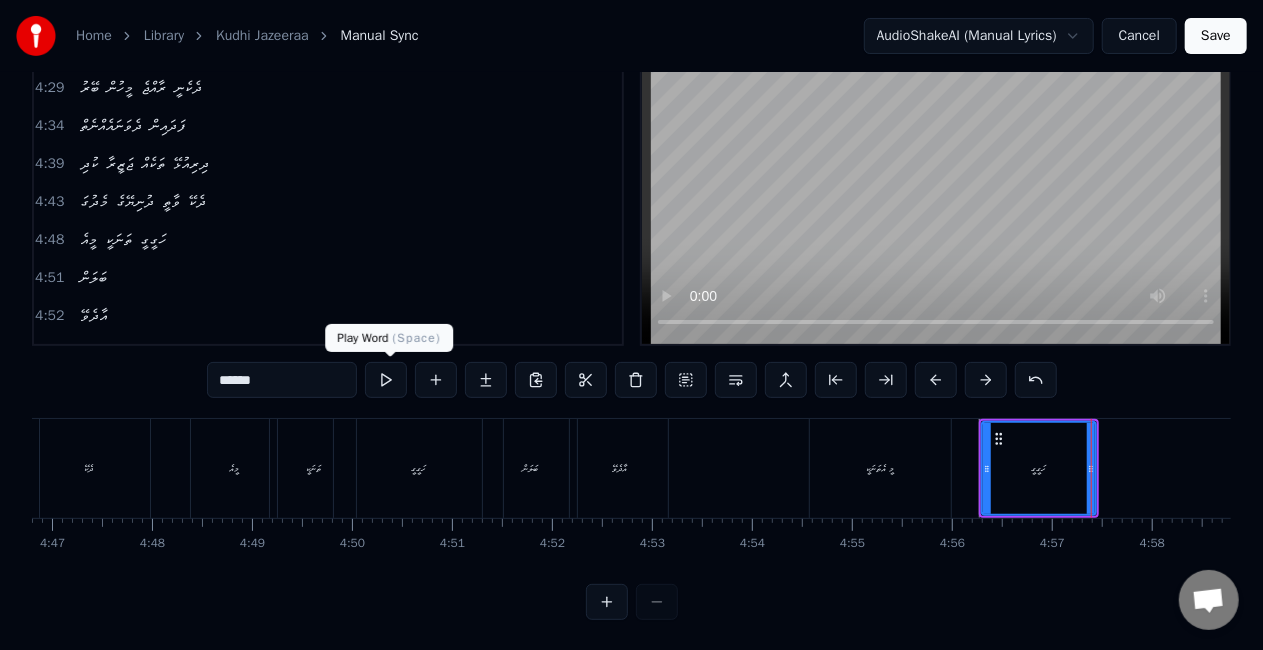 click at bounding box center [386, 380] 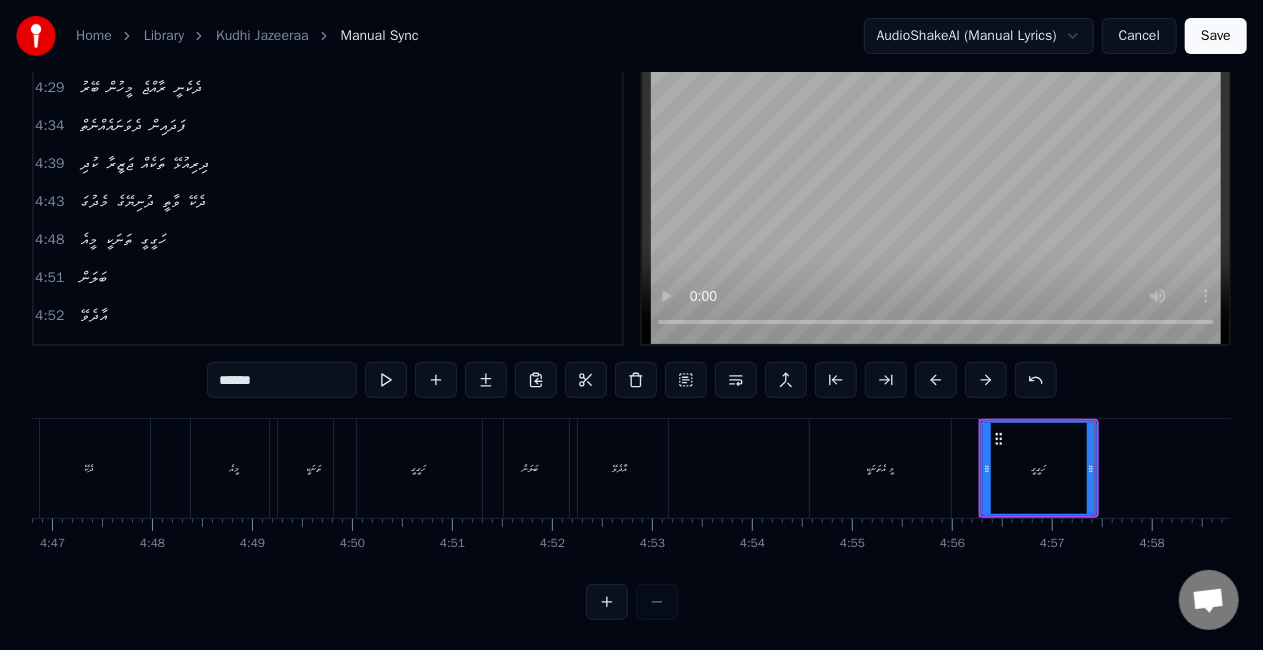 click on "މީ އެތަނަކީ" at bounding box center [880, 468] 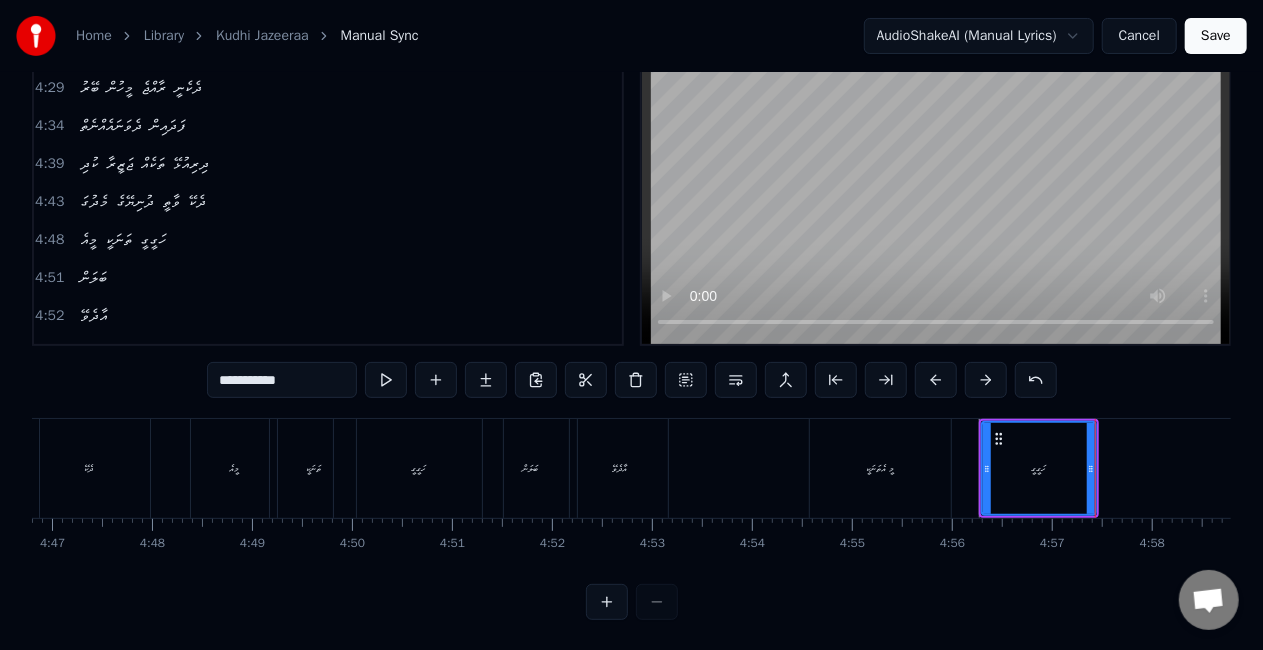 scroll, scrollTop: 46, scrollLeft: 0, axis: vertical 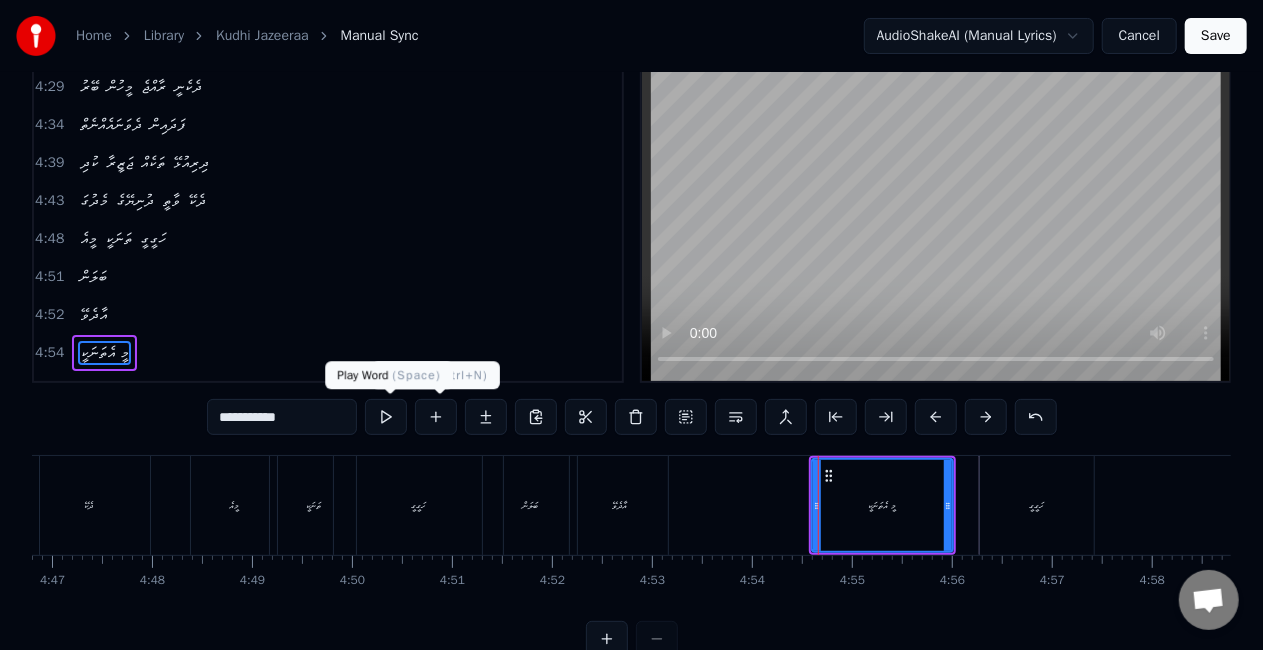click at bounding box center (386, 417) 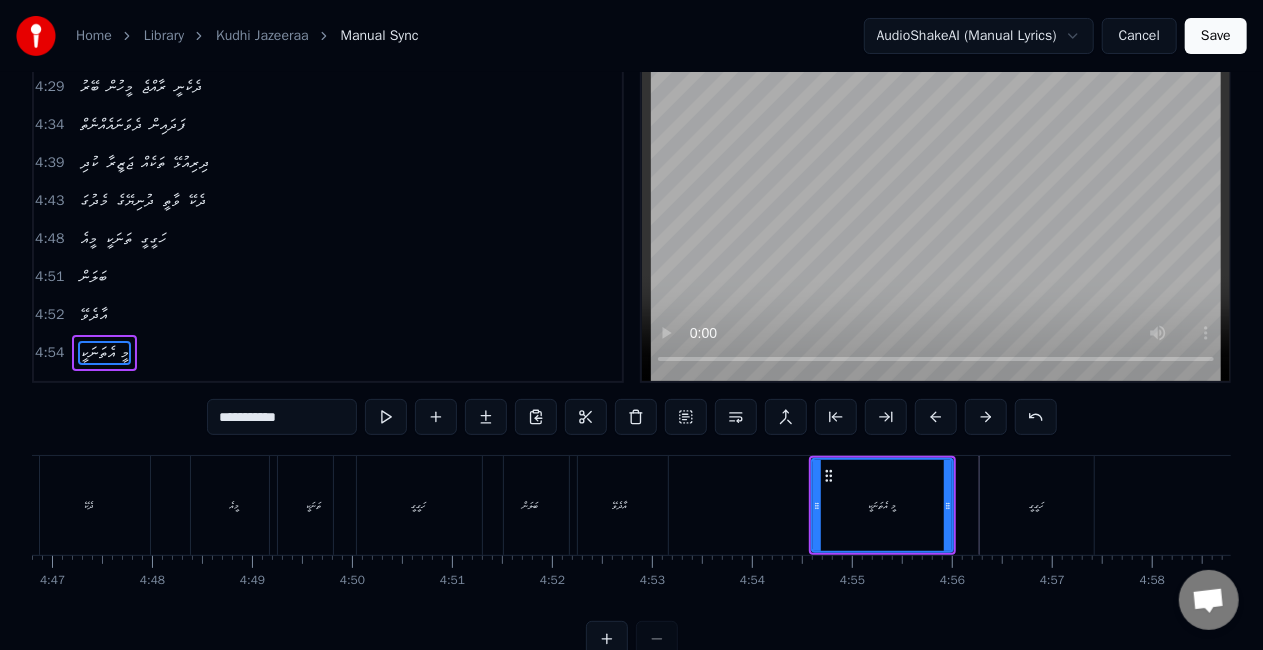 scroll, scrollTop: 0, scrollLeft: 28682, axis: horizontal 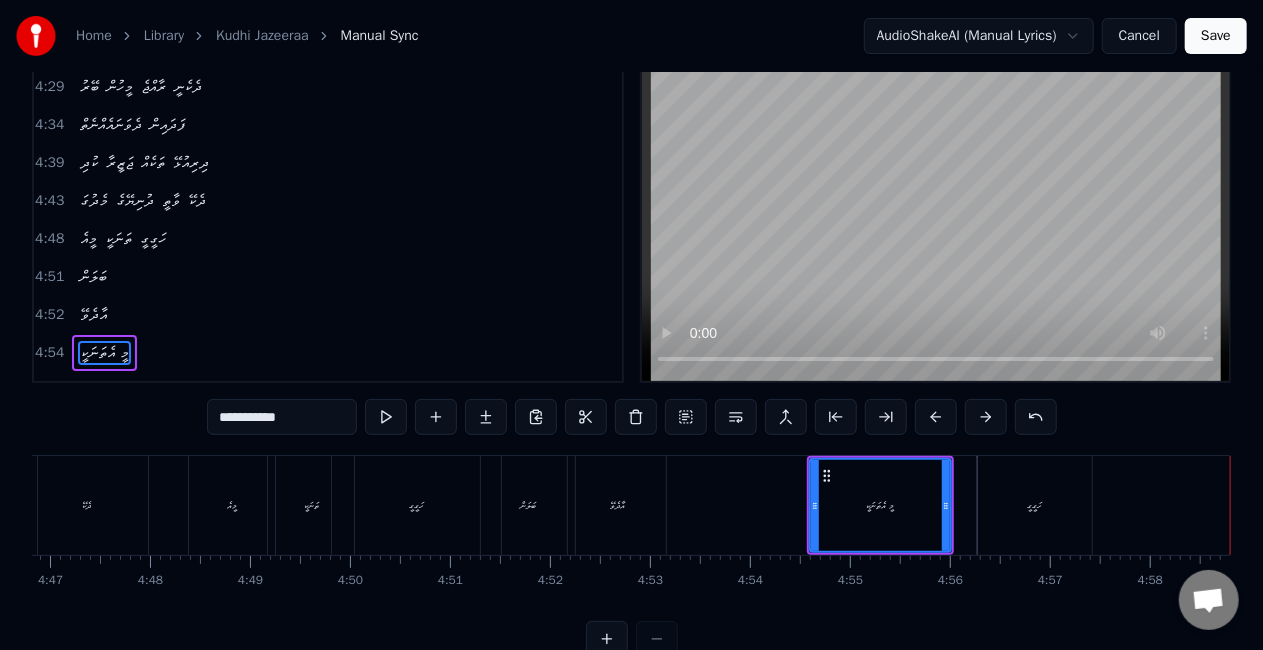 click on "Save" at bounding box center (1216, 36) 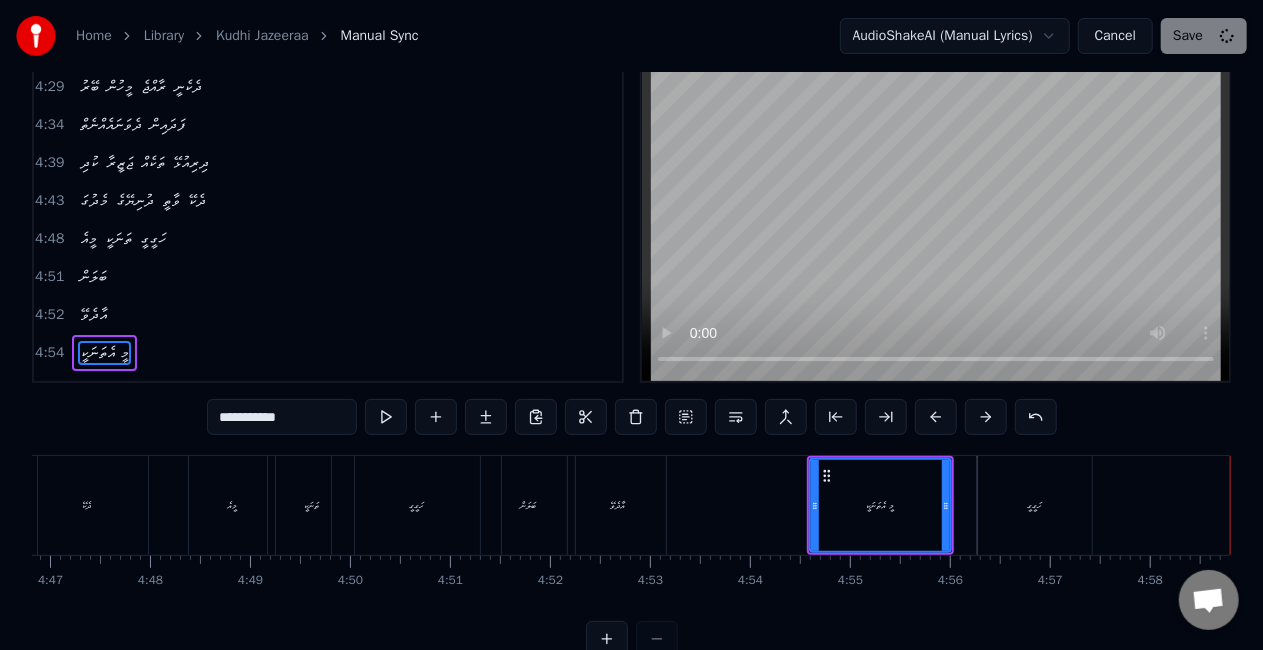 scroll, scrollTop: 22, scrollLeft: 0, axis: vertical 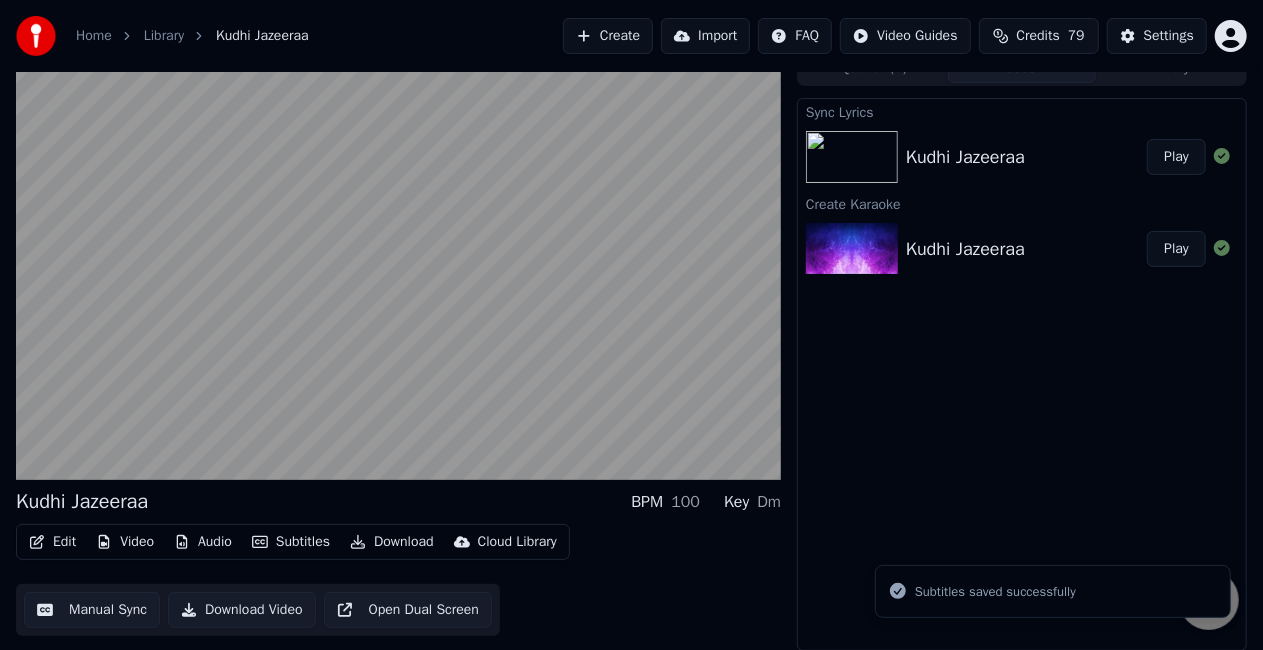 click on "Kudhi Jazeeraa" at bounding box center [965, 157] 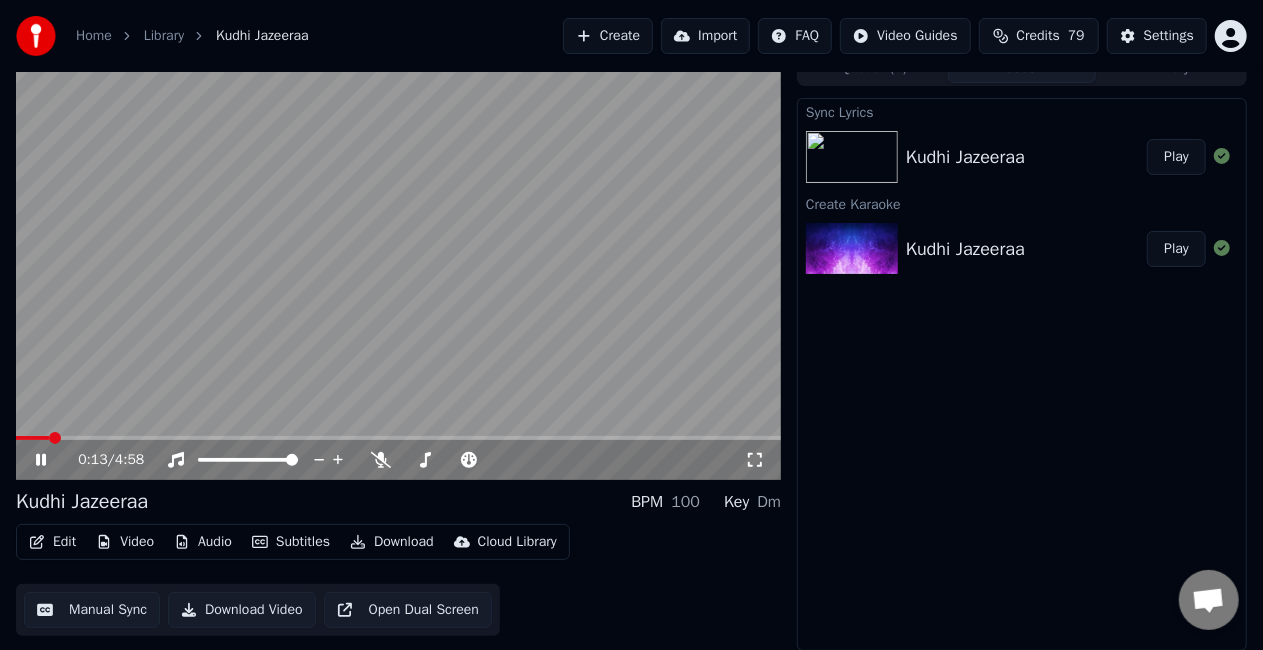 click at bounding box center (398, 438) 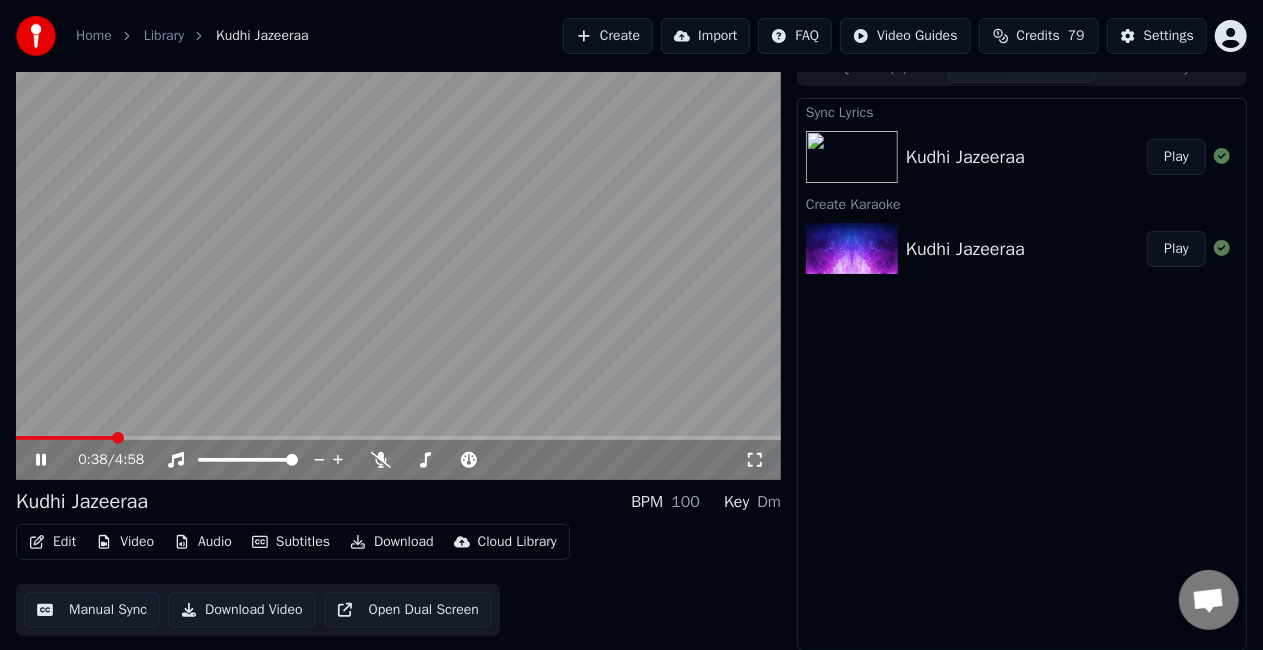 click at bounding box center [398, 438] 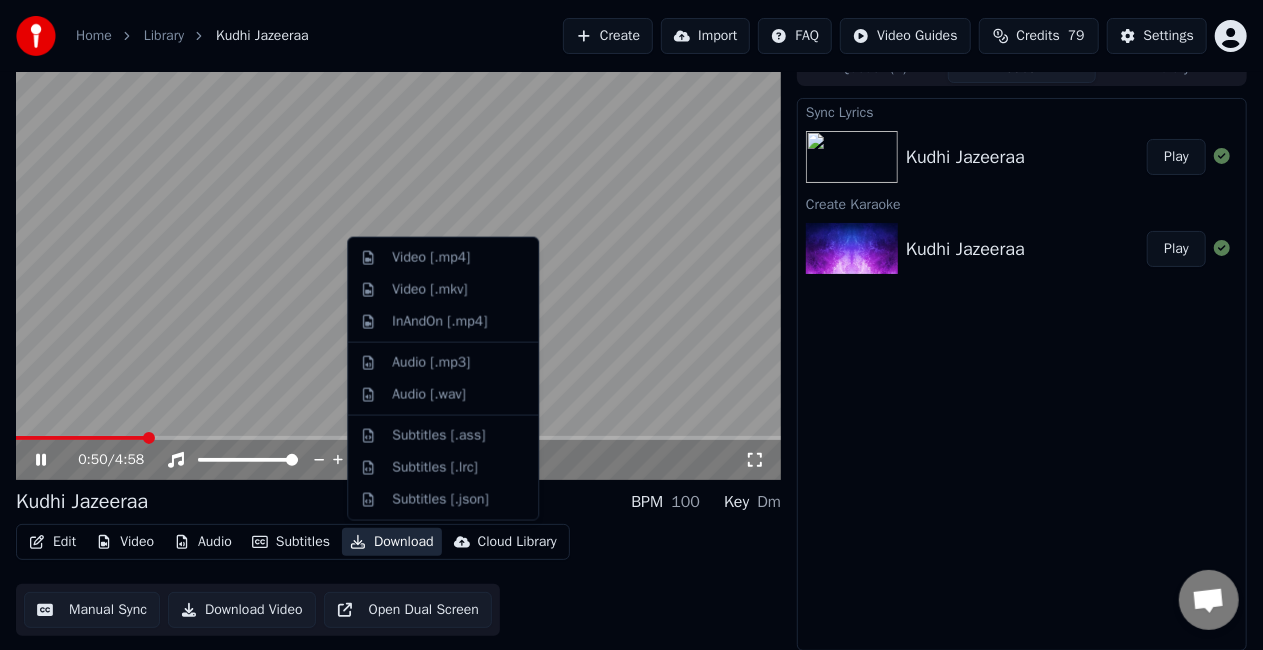 click on "Download" at bounding box center [392, 542] 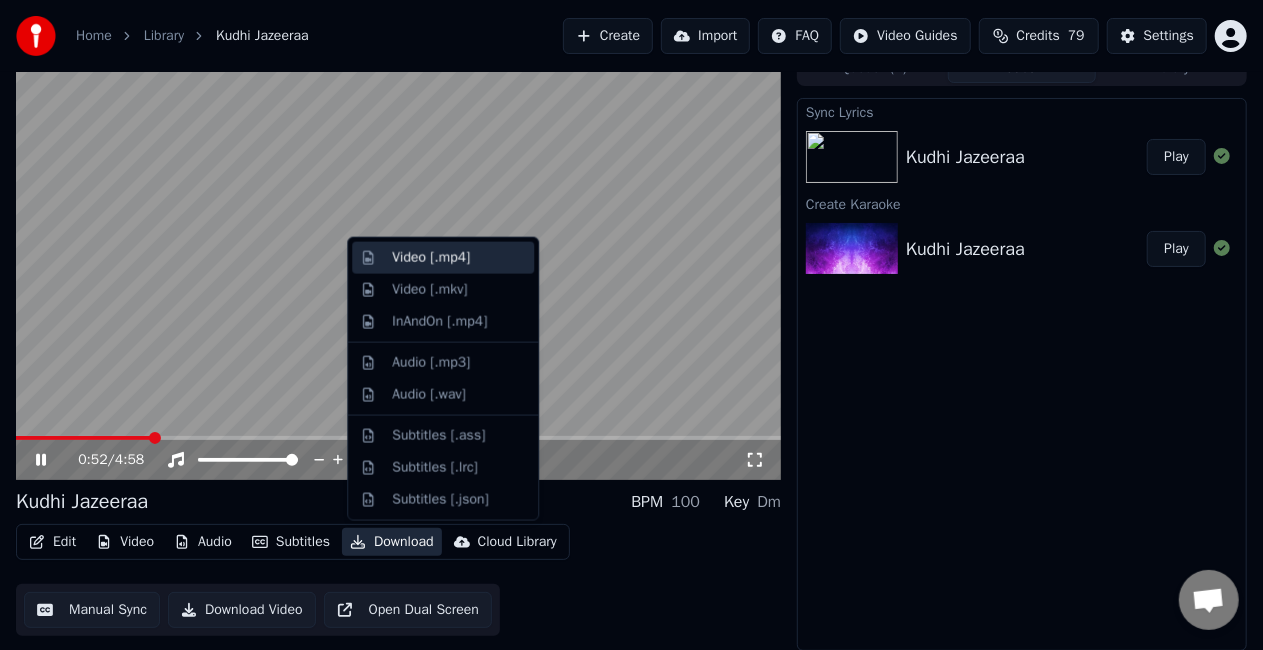click on "Video [.mp4]" at bounding box center (459, 258) 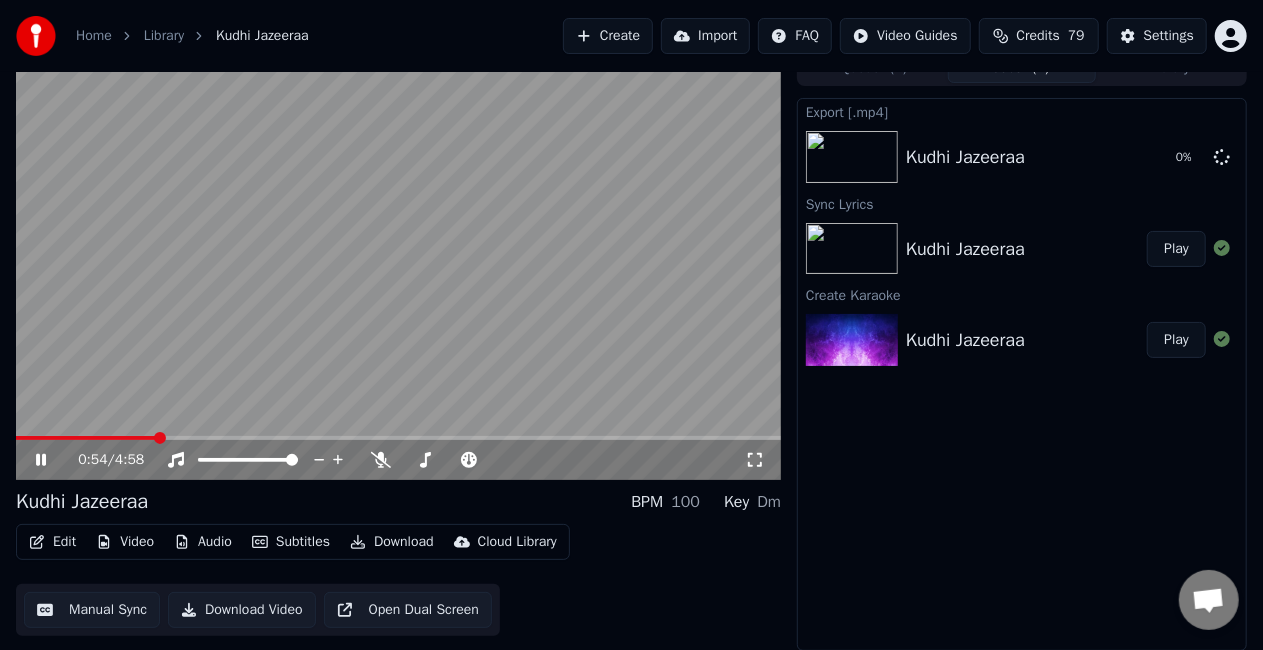 click 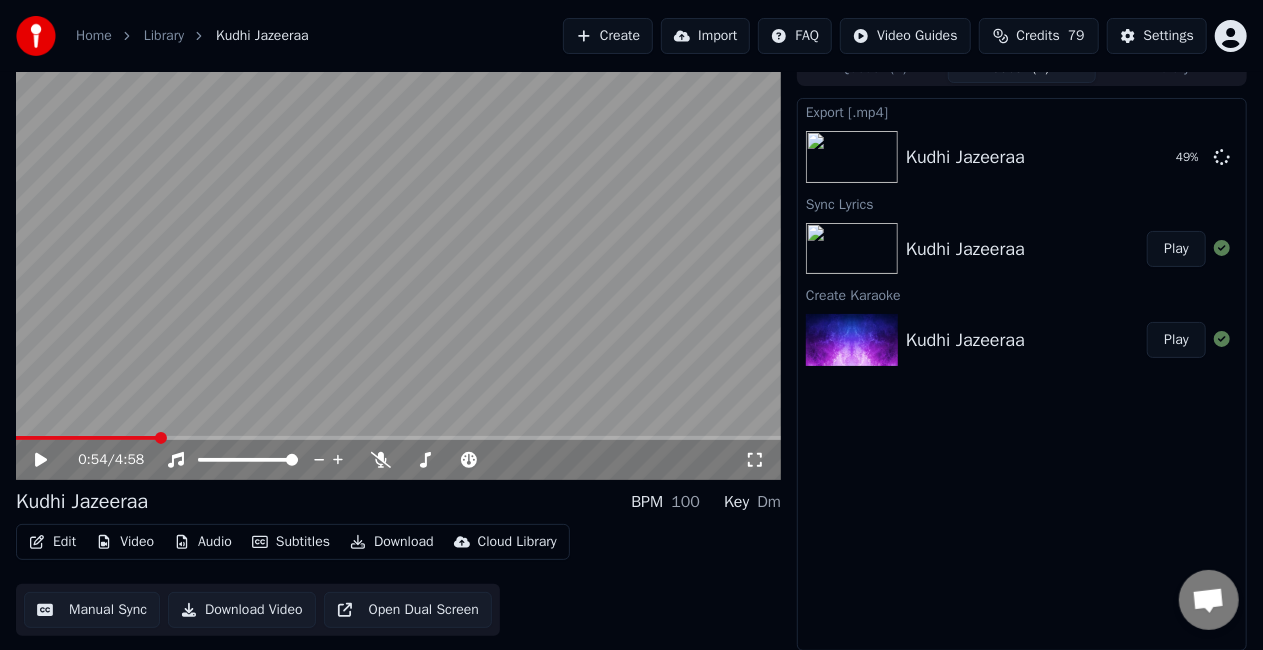 click 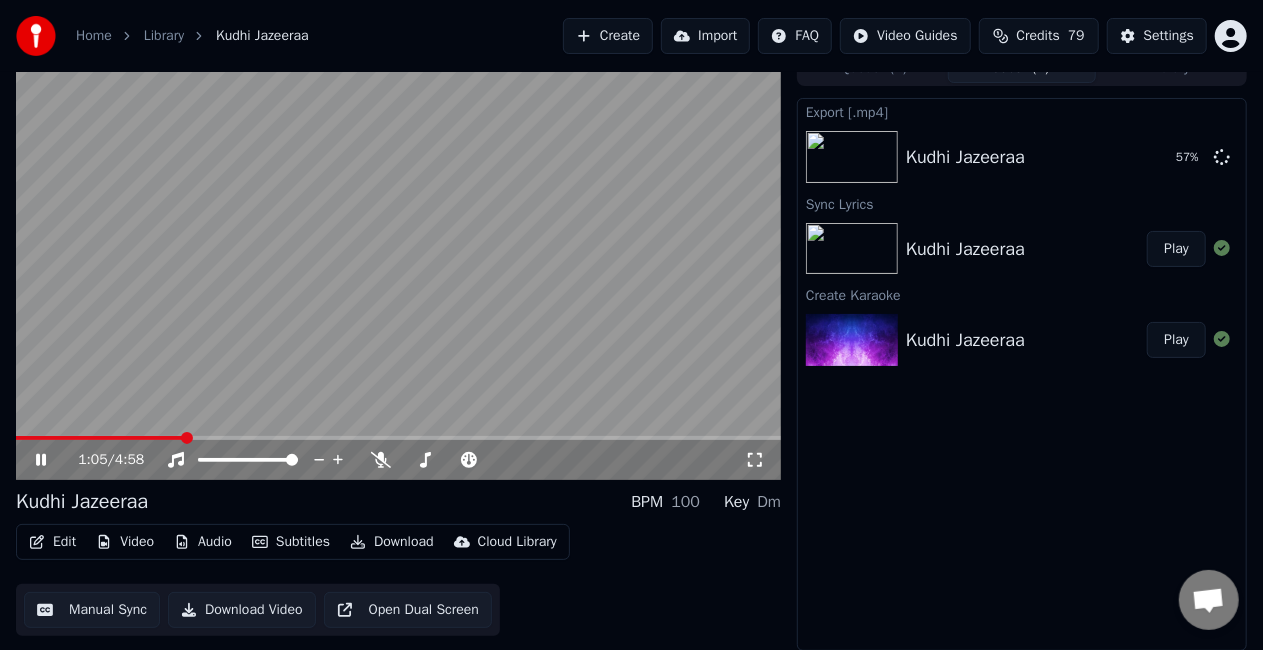 click 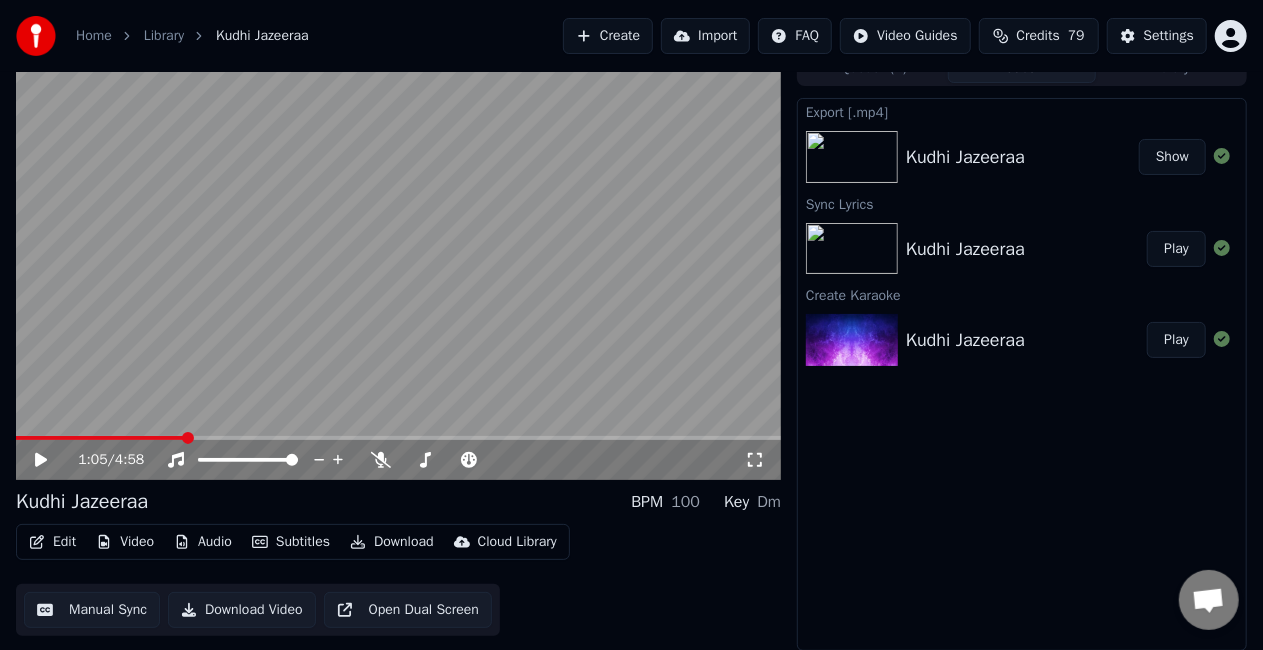 click on "Show" at bounding box center (1172, 157) 